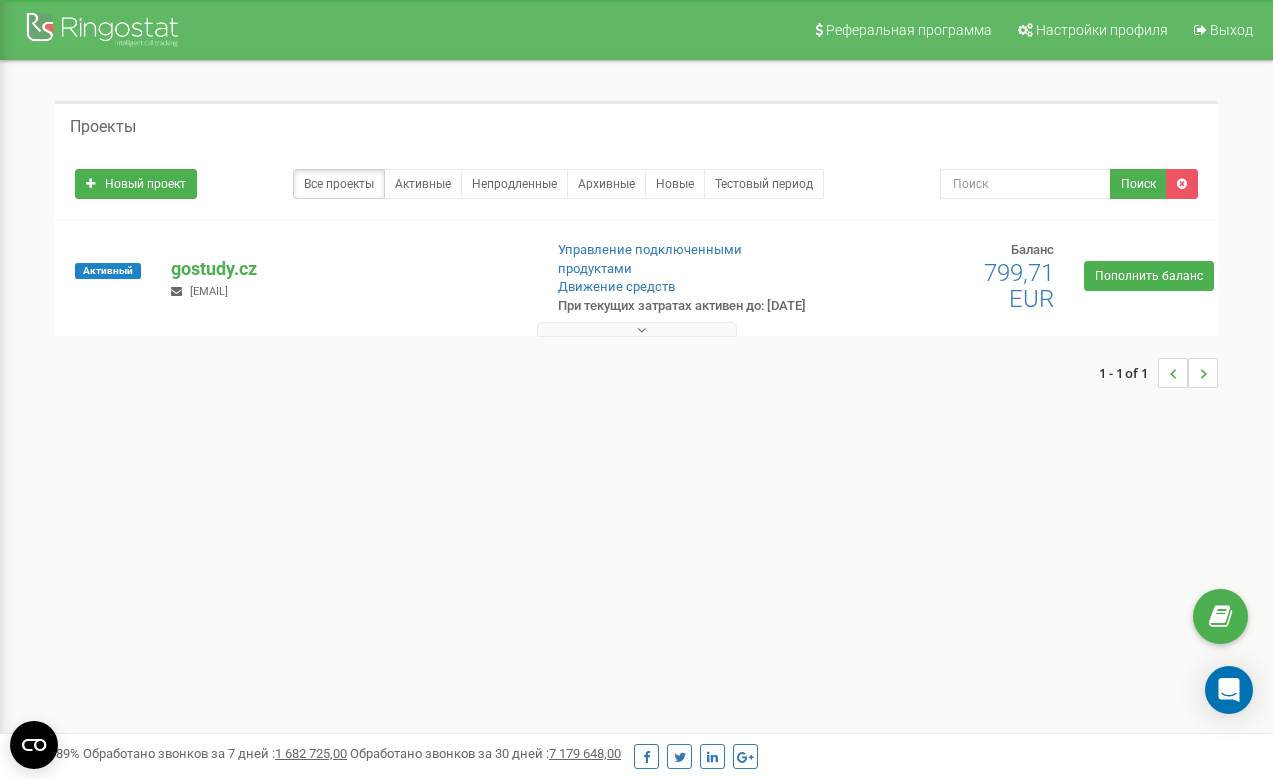 scroll, scrollTop: 0, scrollLeft: 0, axis: both 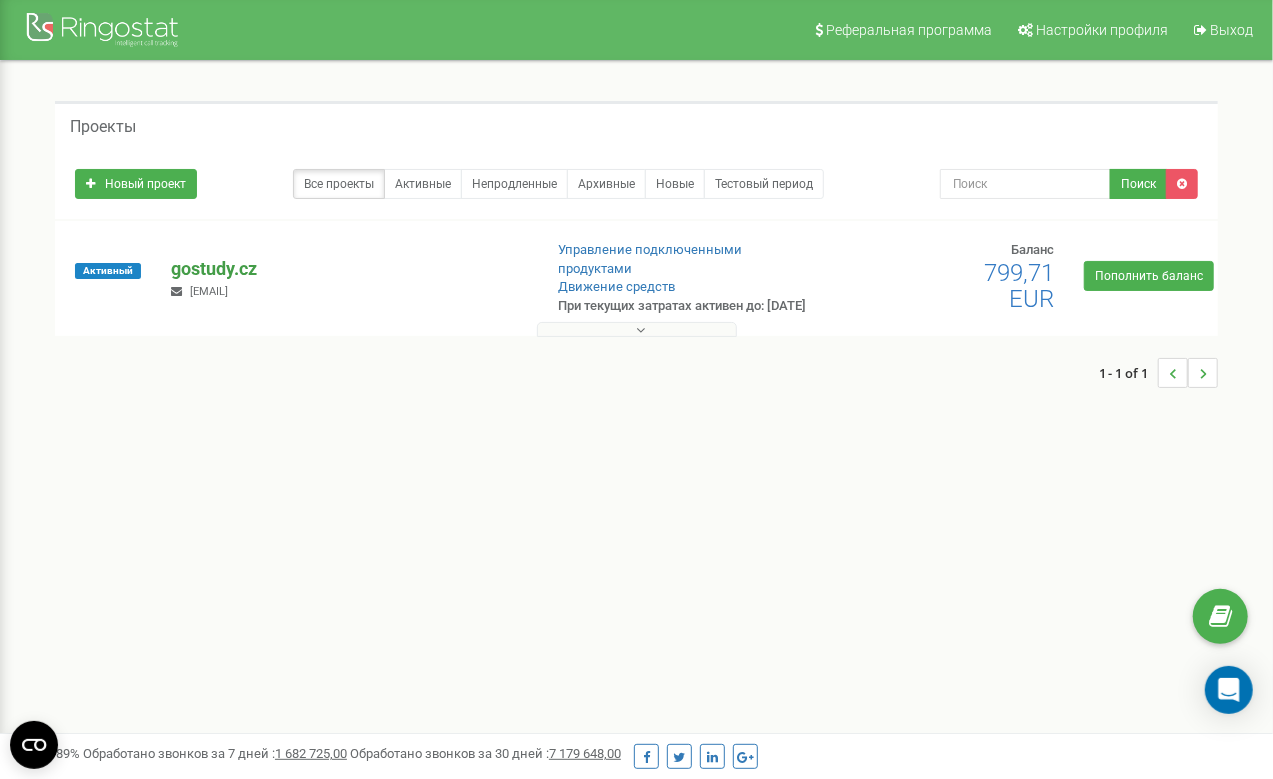click on "gostudy.cz" at bounding box center [348, 269] 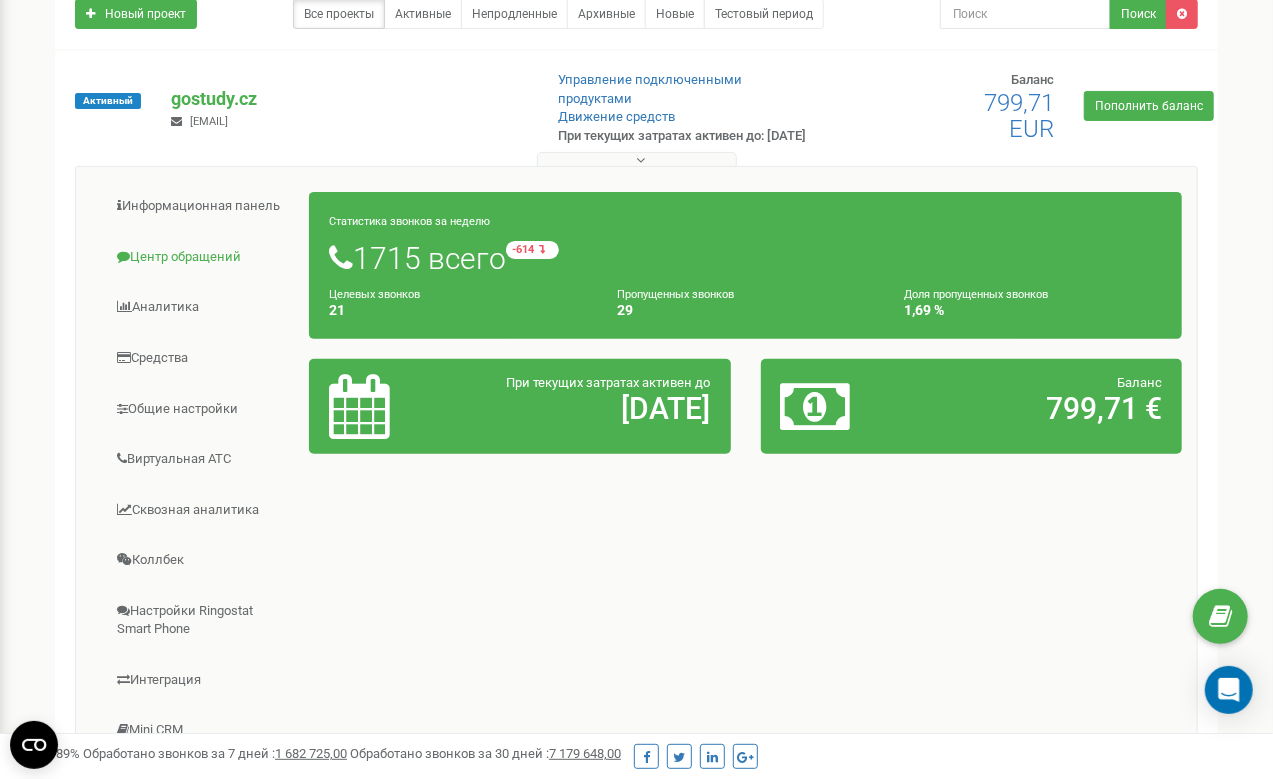 scroll, scrollTop: 177, scrollLeft: 0, axis: vertical 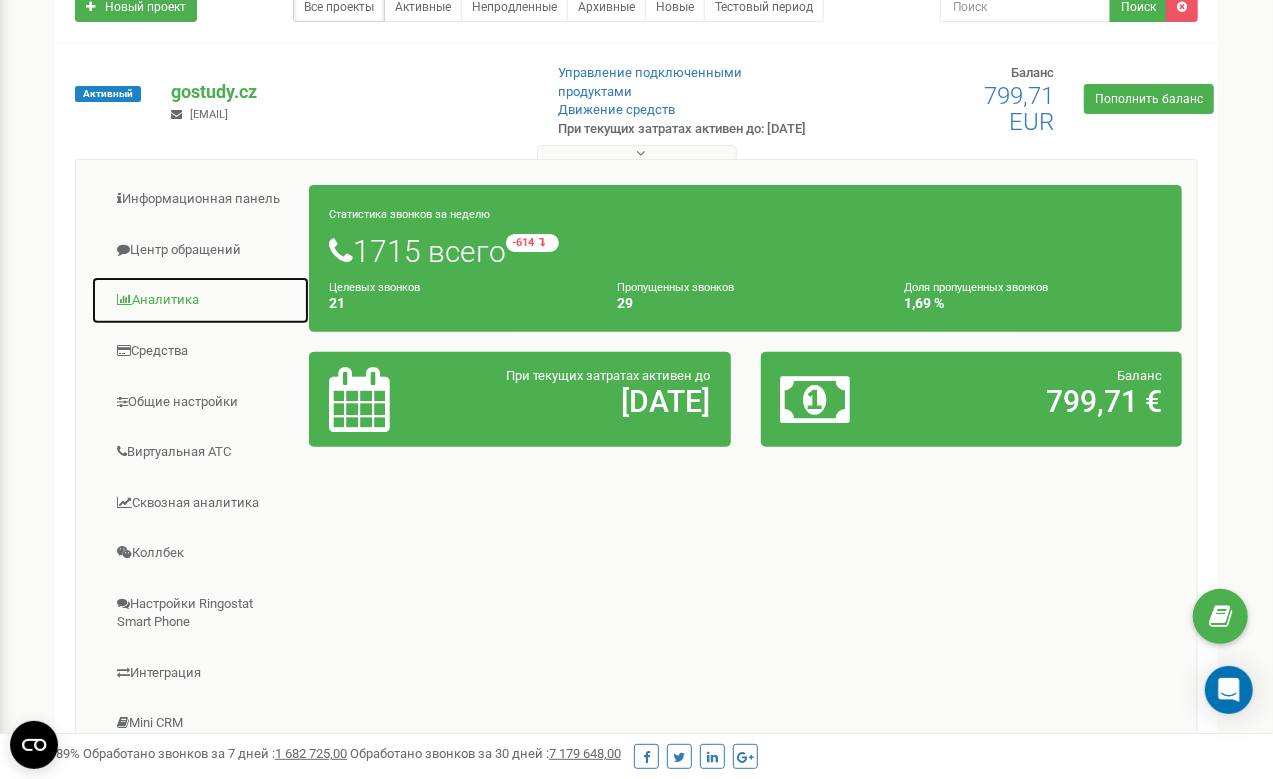click on "Аналитика" at bounding box center (200, 300) 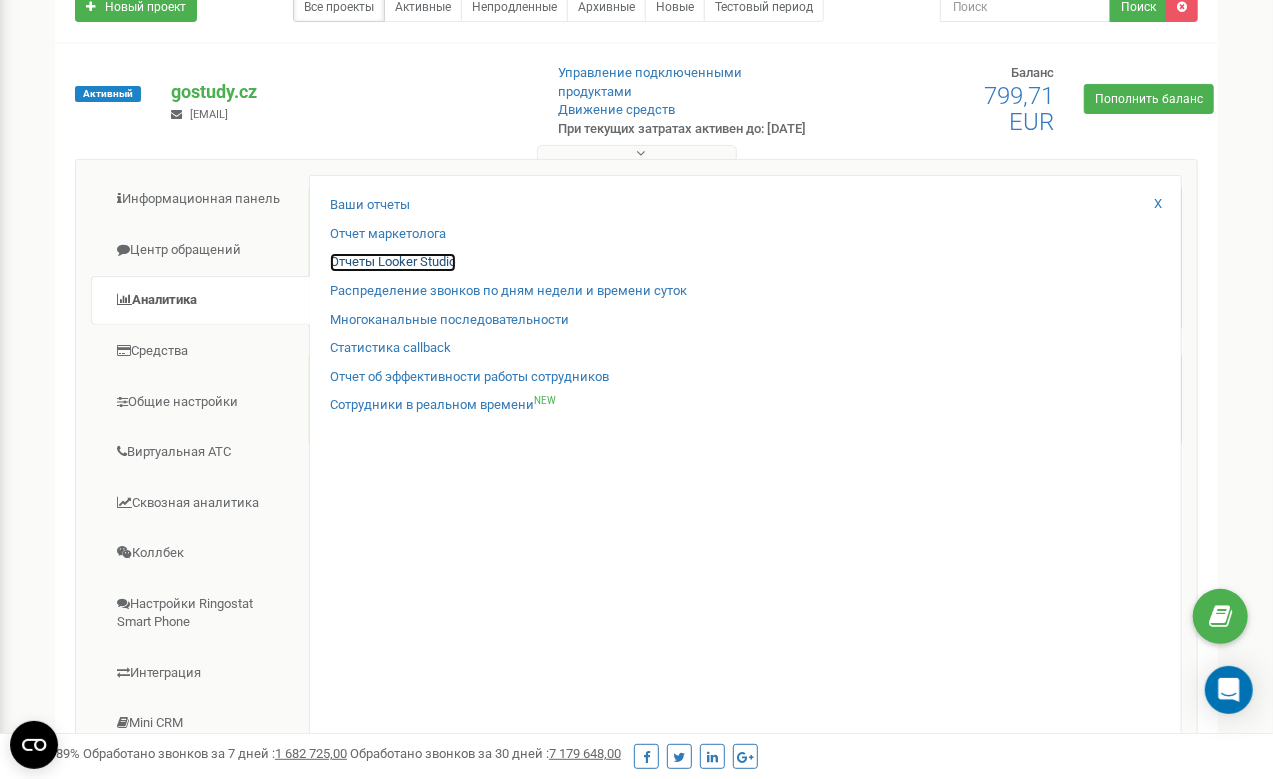 click on "Отчеты Looker Studio" at bounding box center [393, 262] 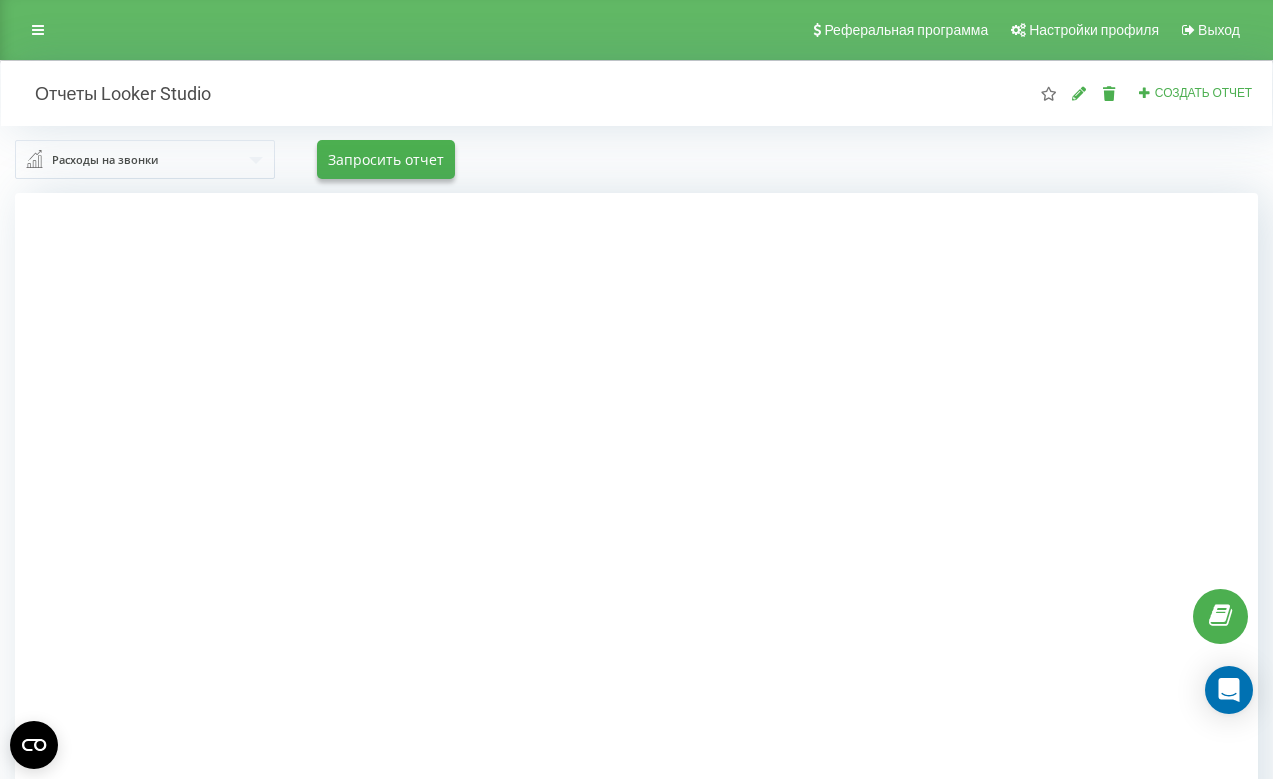 scroll, scrollTop: 0, scrollLeft: 0, axis: both 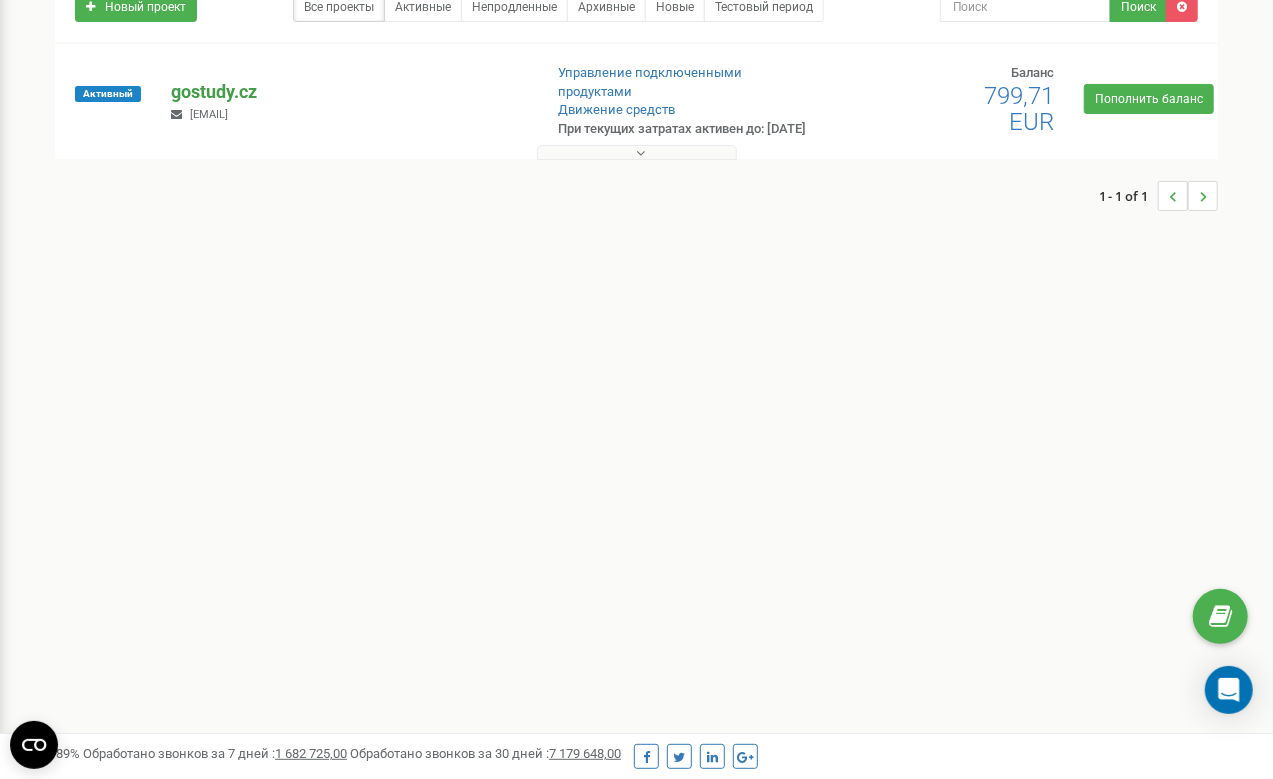click on "gostudy.cz" at bounding box center [348, 92] 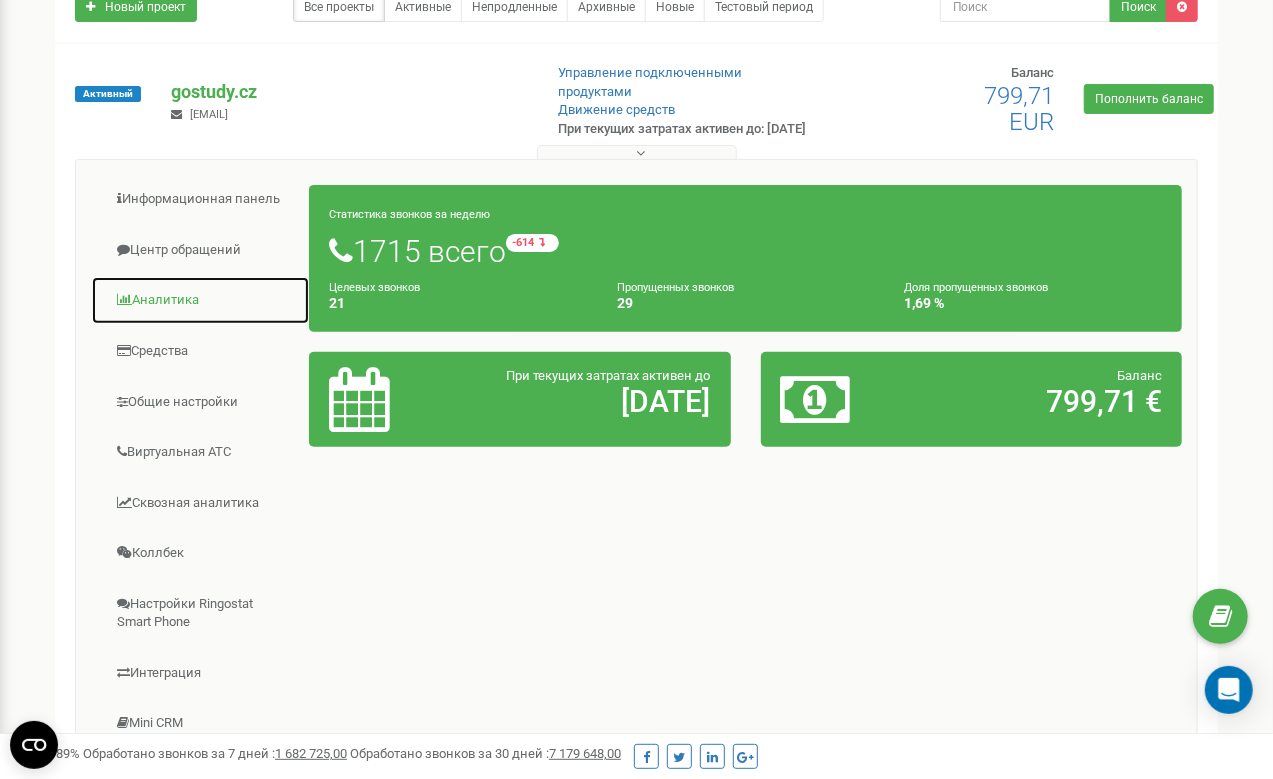 click on "Аналитика" at bounding box center [200, 300] 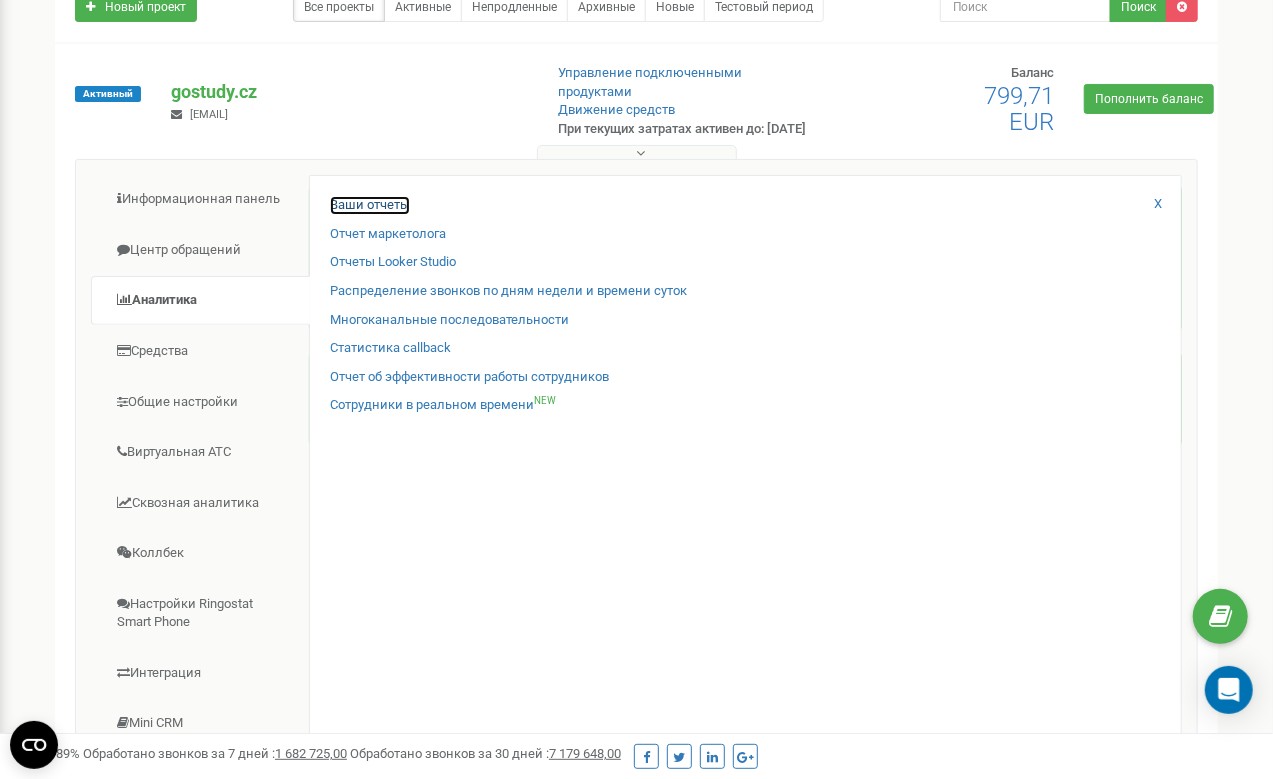 click on "Ваши отчеты" at bounding box center (370, 205) 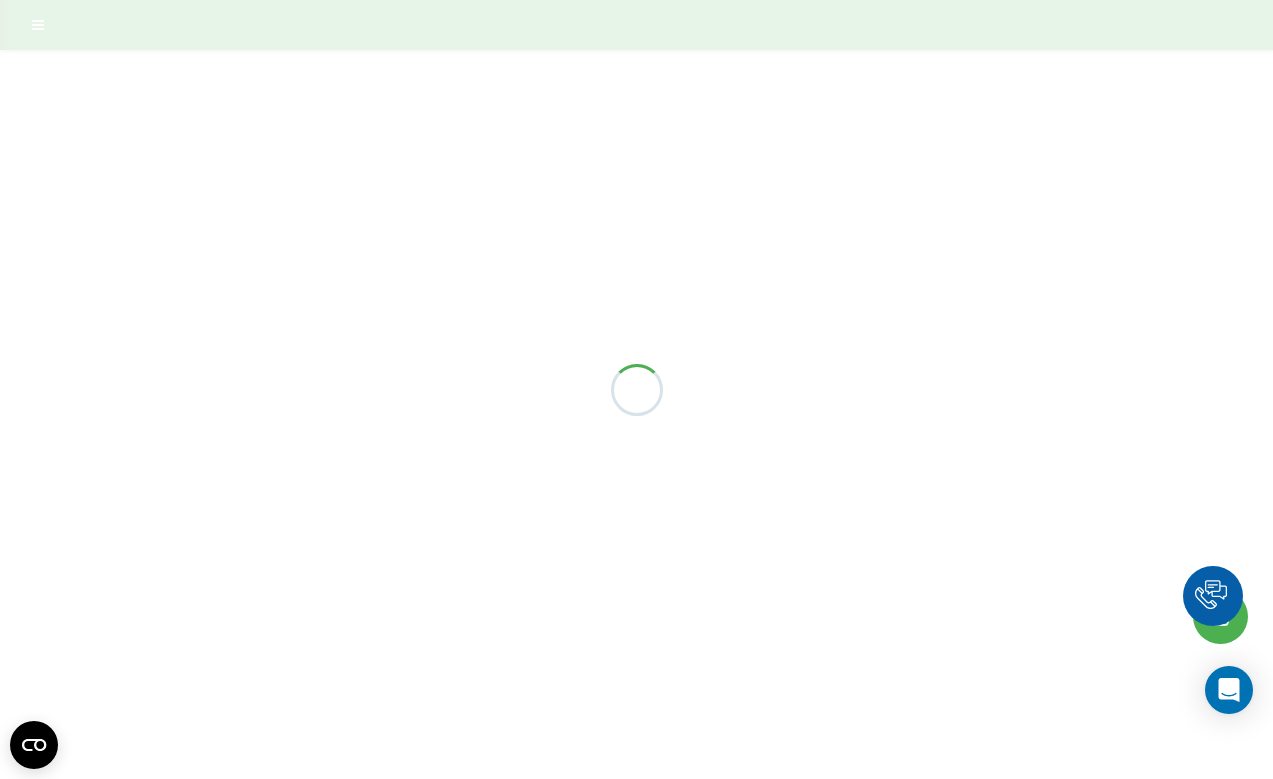 scroll, scrollTop: 0, scrollLeft: 0, axis: both 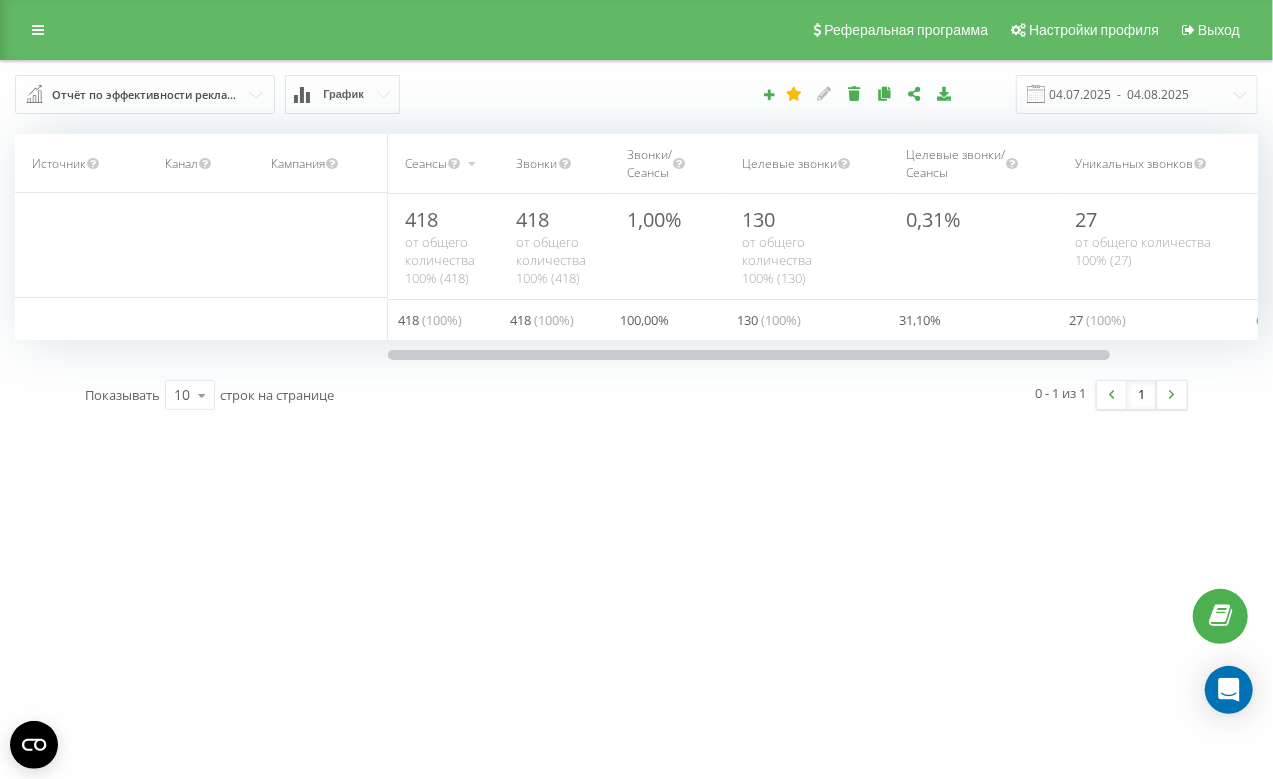 click at bounding box center [146, 94] 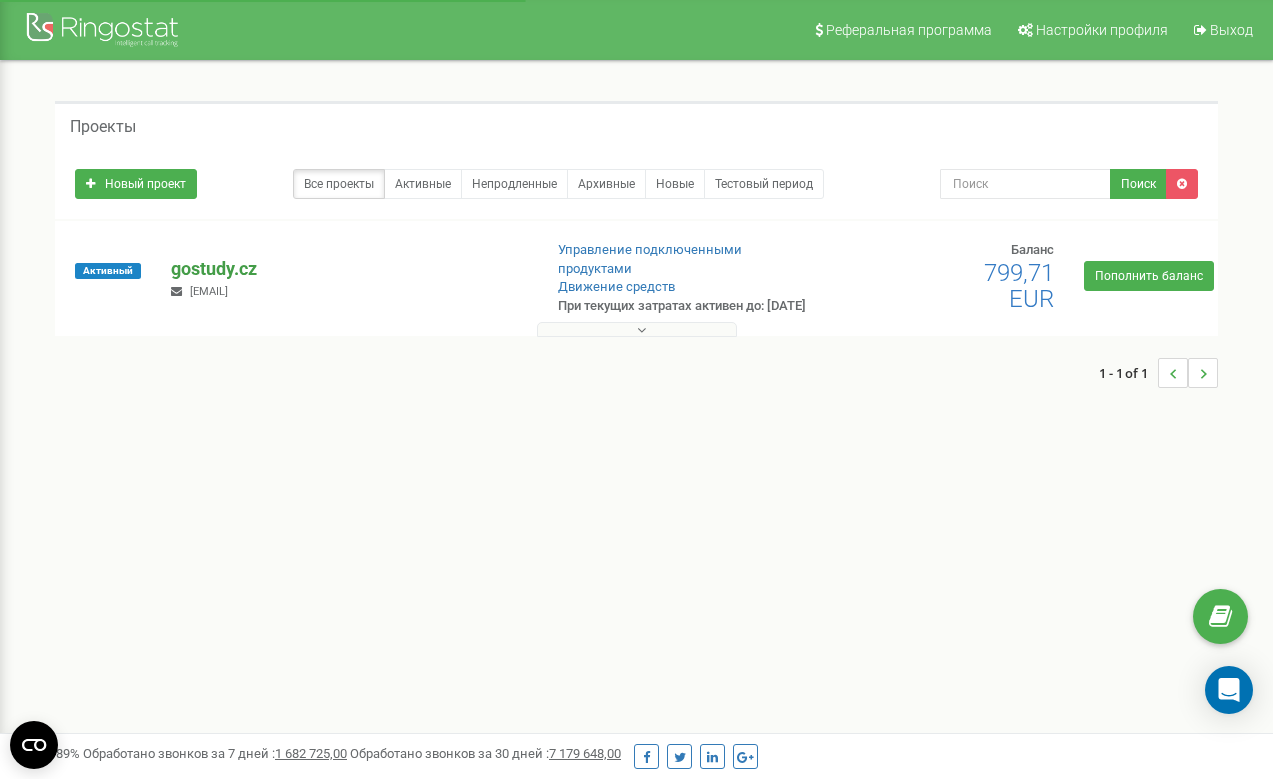 scroll, scrollTop: 177, scrollLeft: 0, axis: vertical 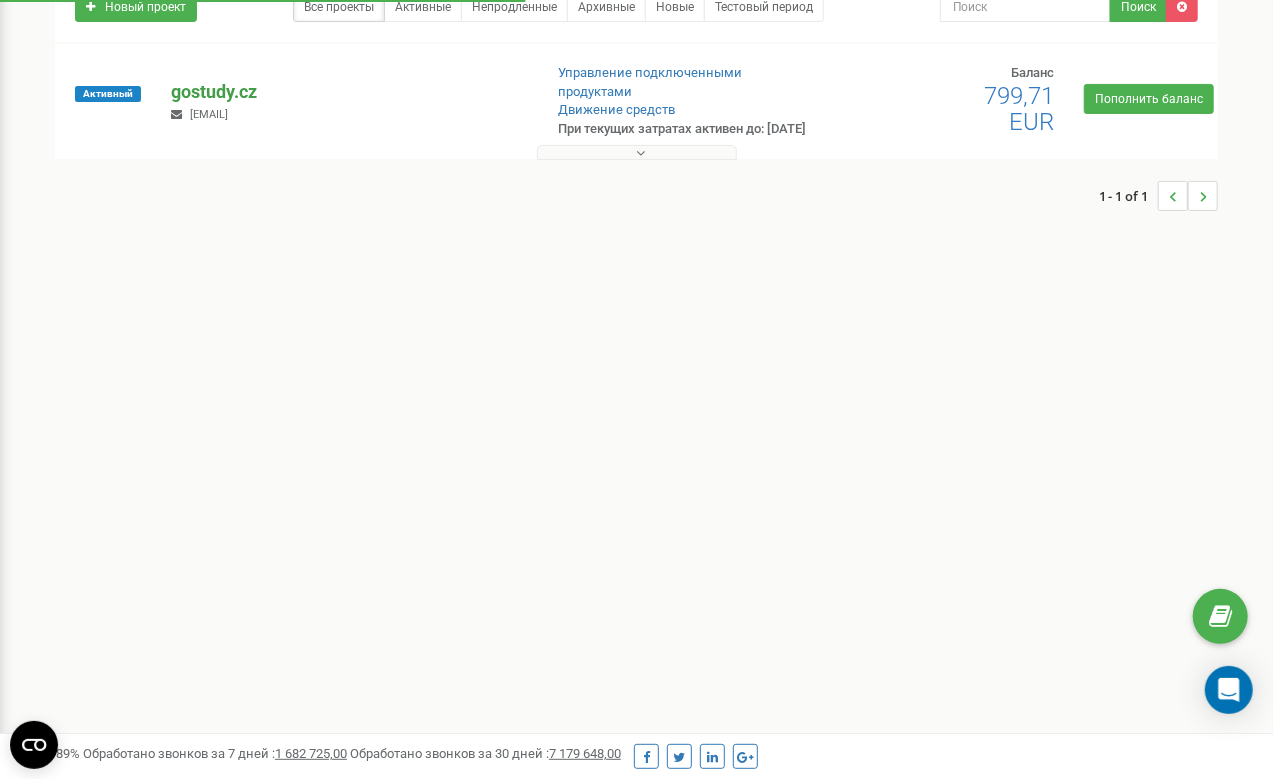 click on "gostudy.cz" at bounding box center (348, 92) 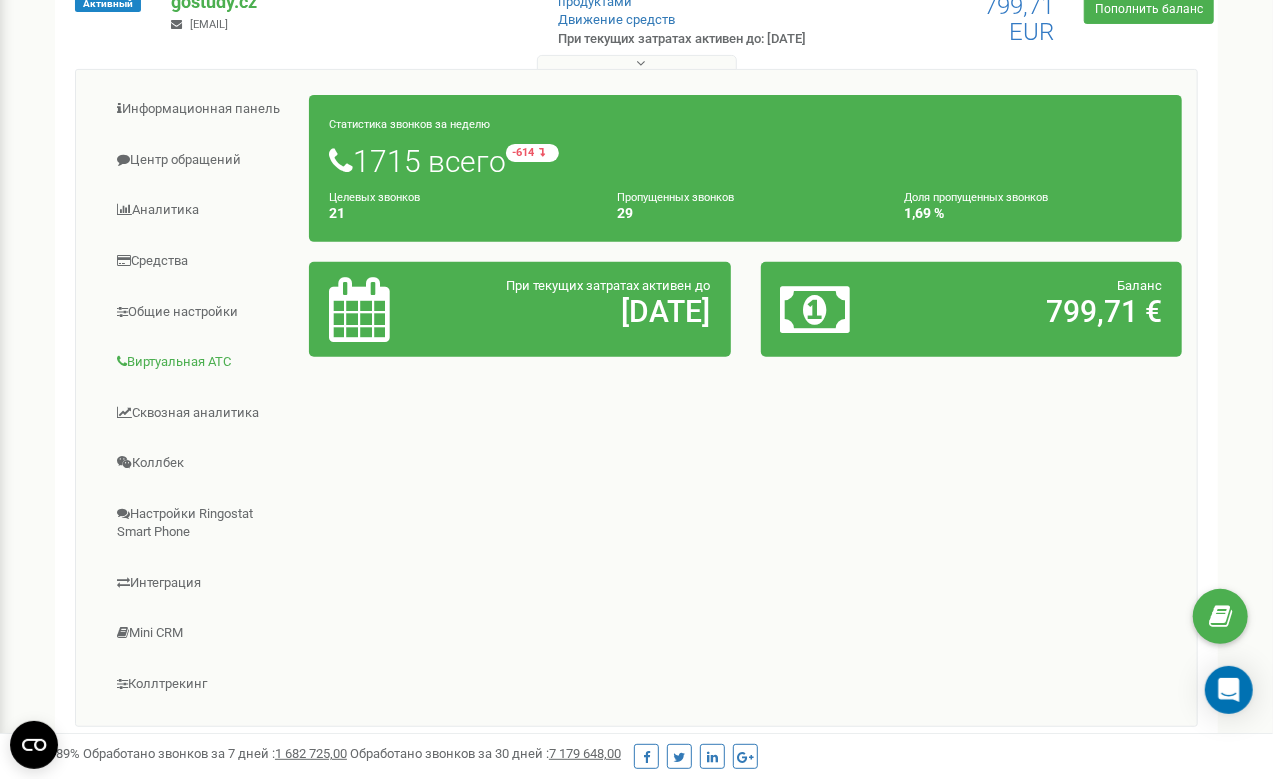 scroll, scrollTop: 266, scrollLeft: 0, axis: vertical 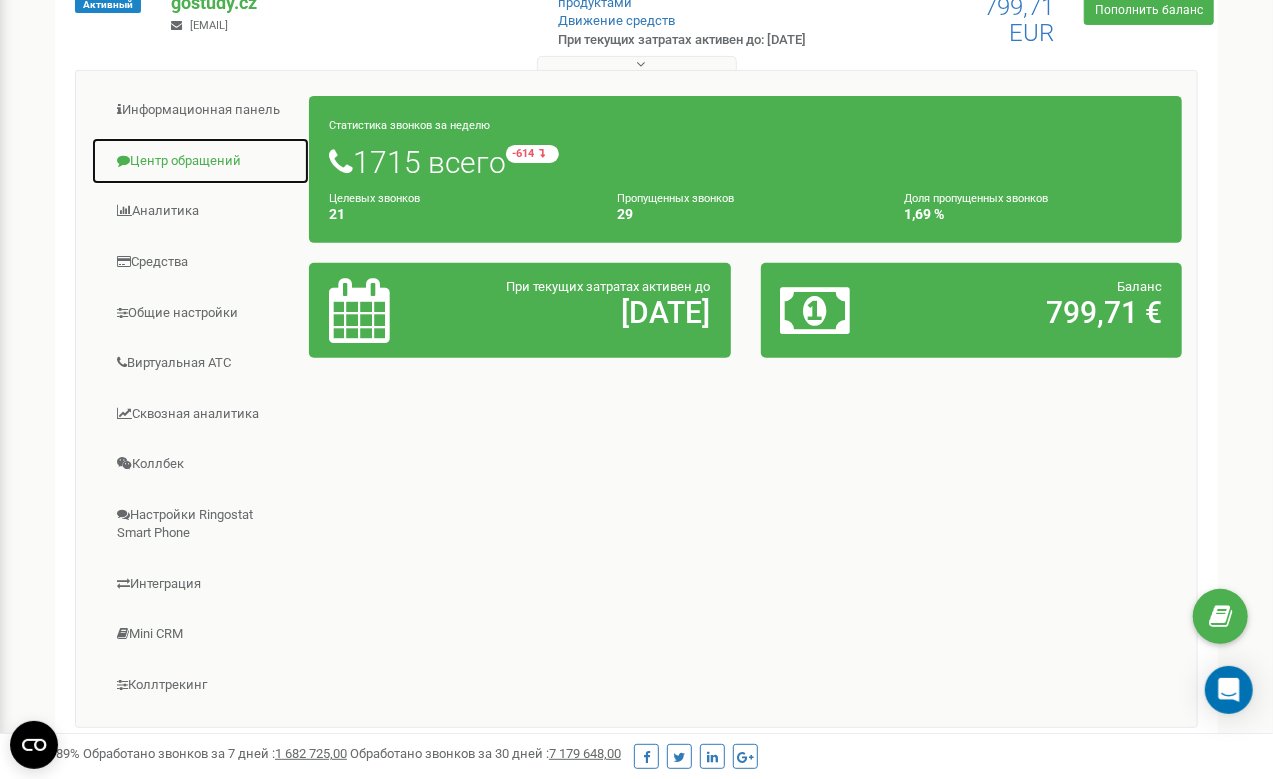click on "Центр обращений" at bounding box center [200, 161] 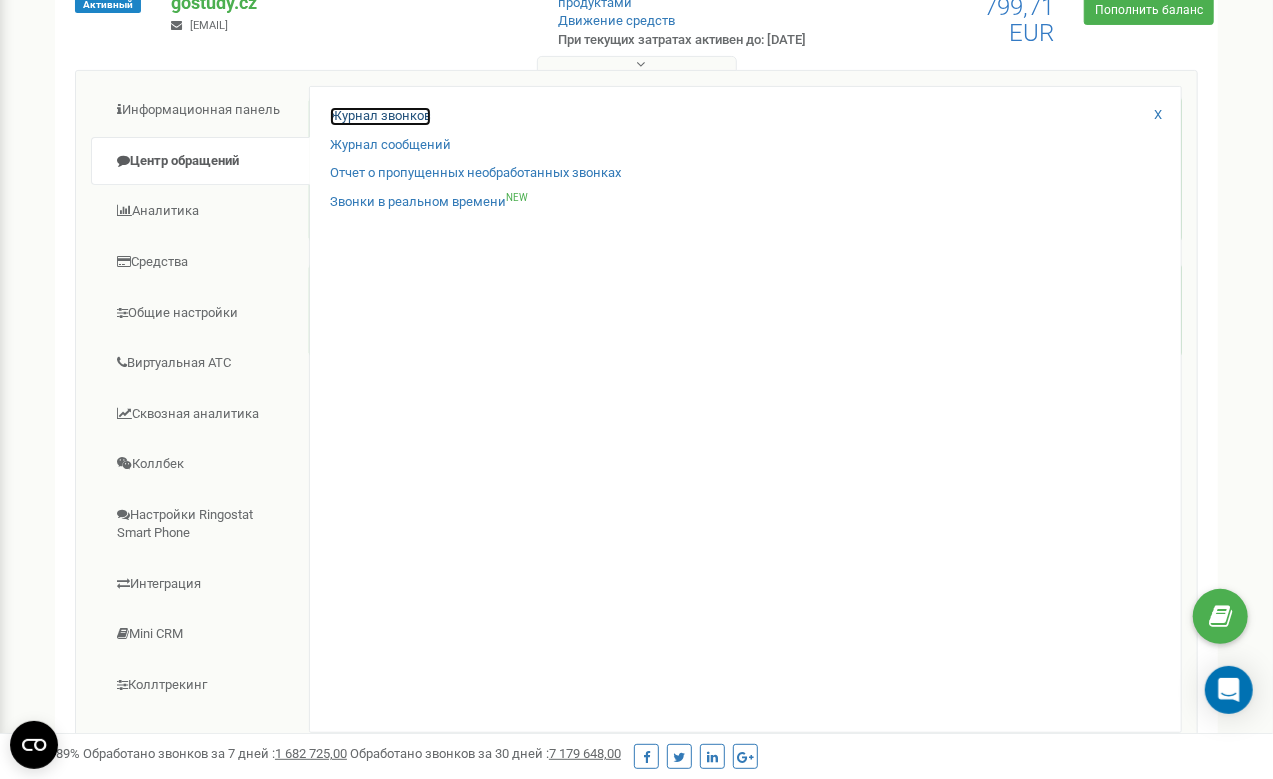 click on "Журнал звонков" at bounding box center [380, 116] 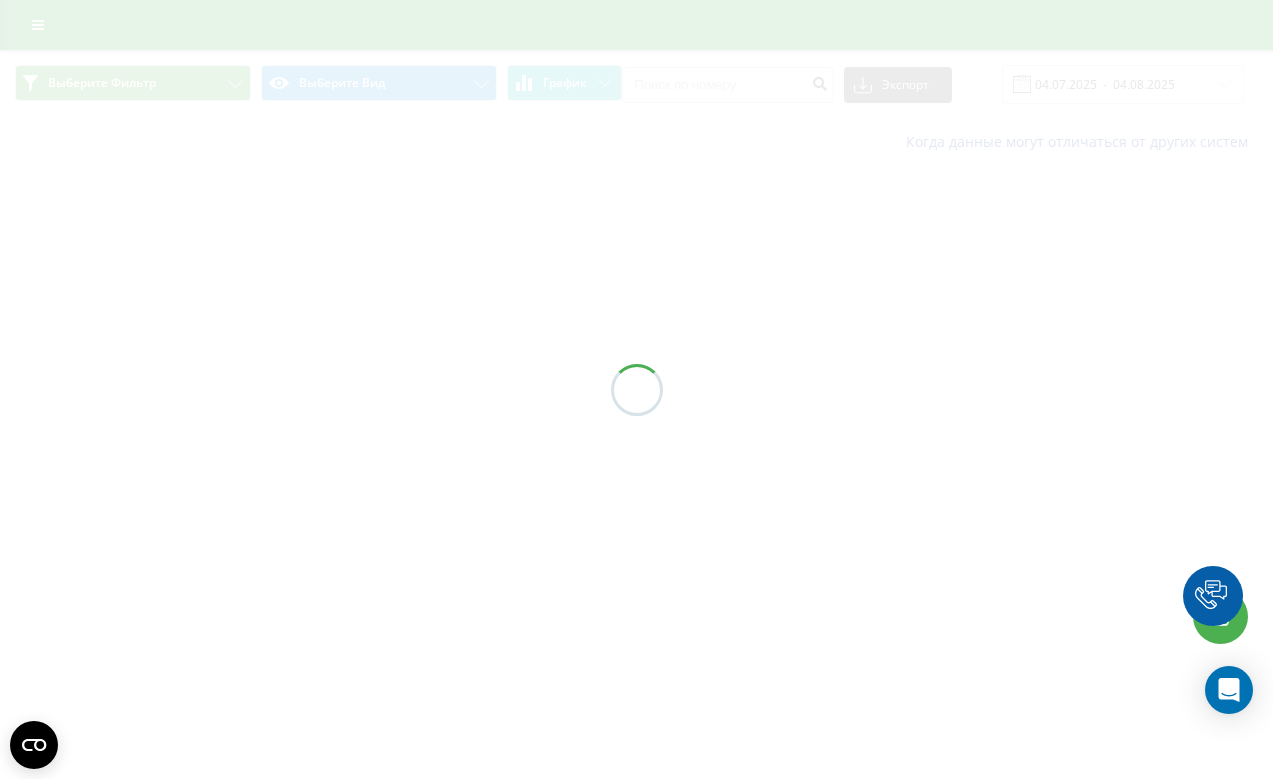 scroll, scrollTop: 0, scrollLeft: 0, axis: both 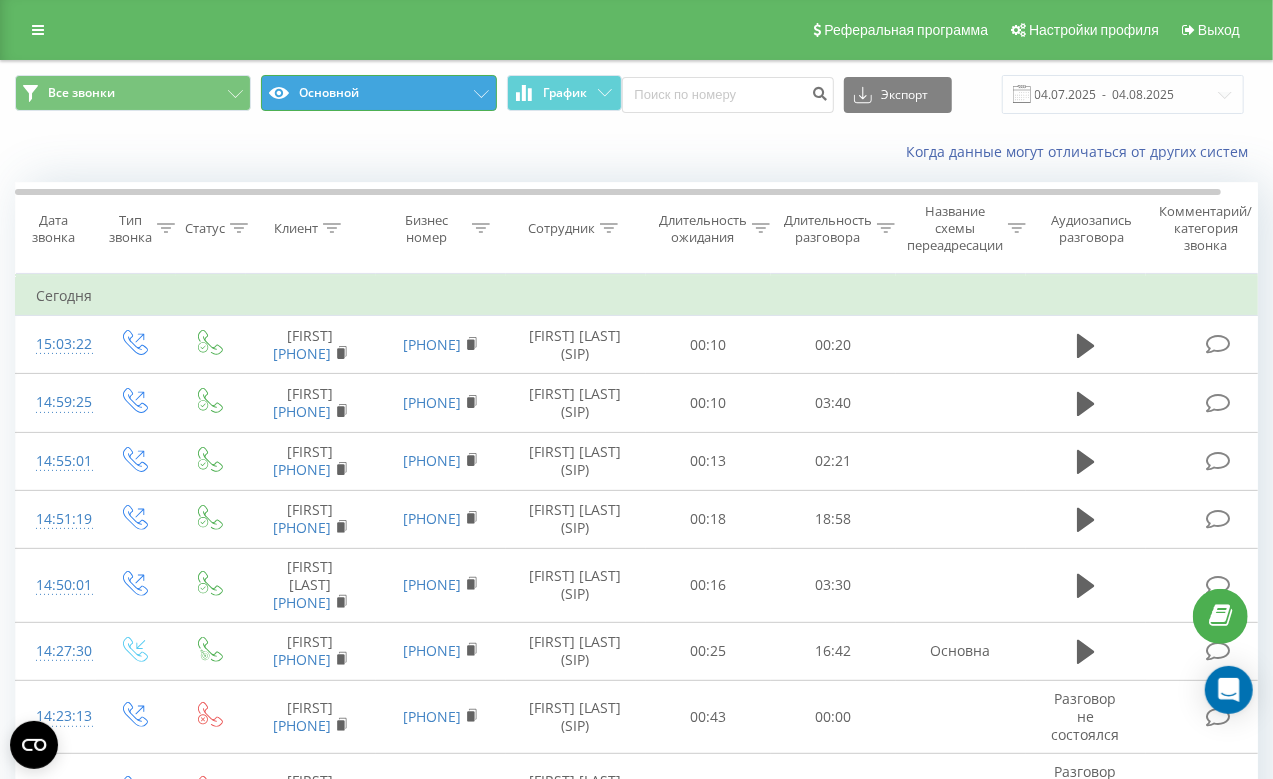 click on "Основной" at bounding box center (379, 93) 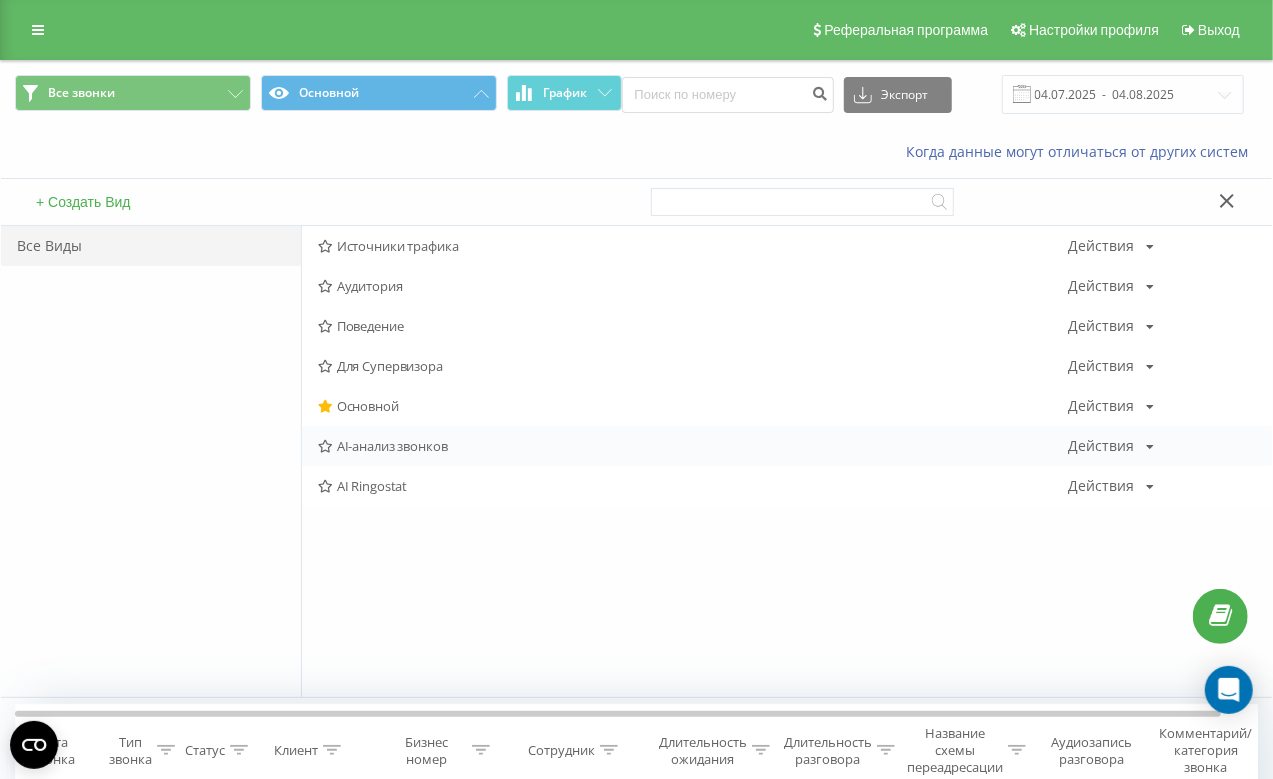 click on "AI-анализ звонков" at bounding box center (693, 446) 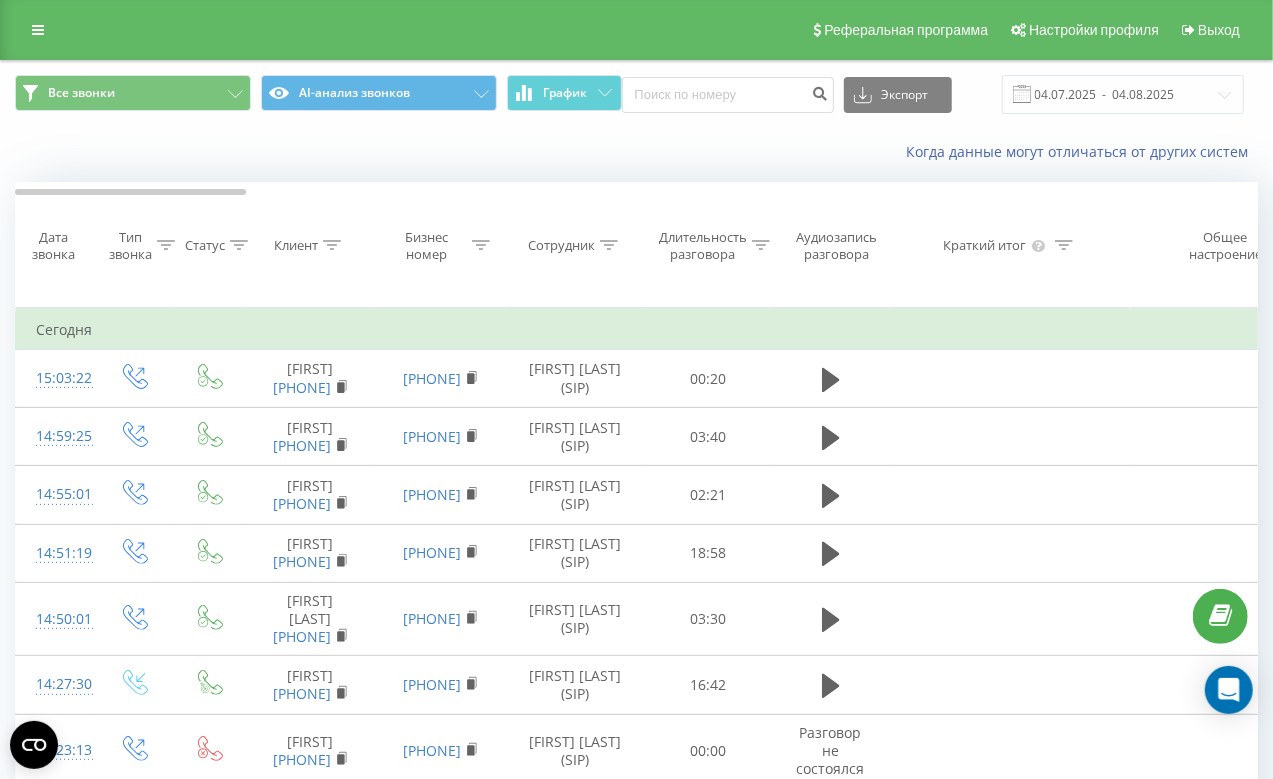 click on "Сотрудник" at bounding box center [561, 245] 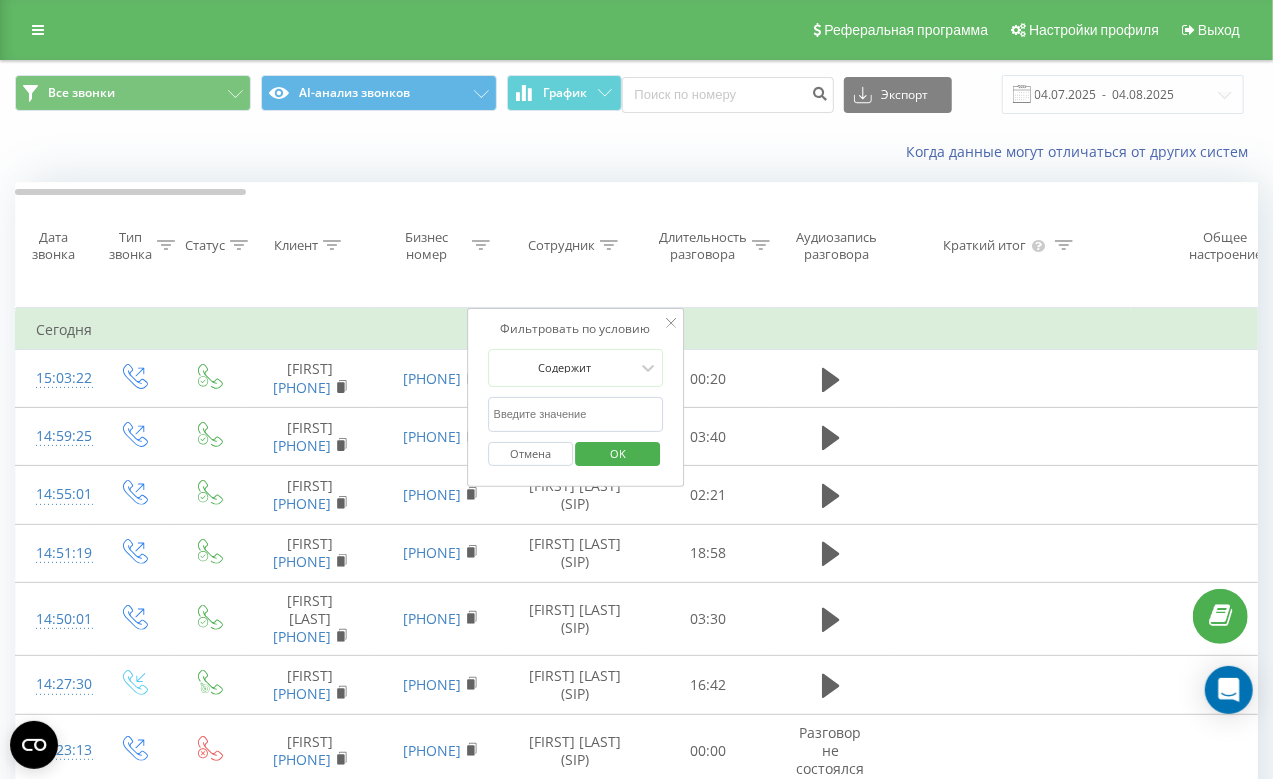 click at bounding box center (576, 414) 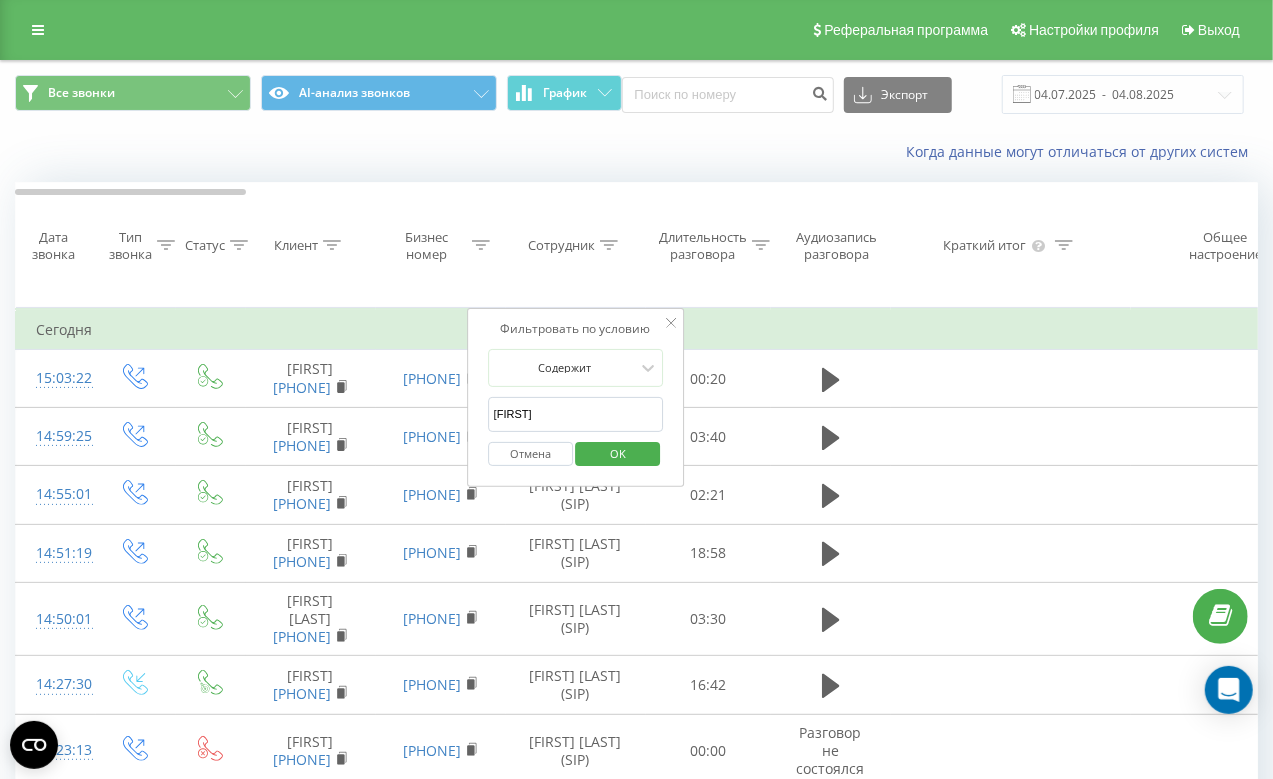 click on "OK" at bounding box center (618, 453) 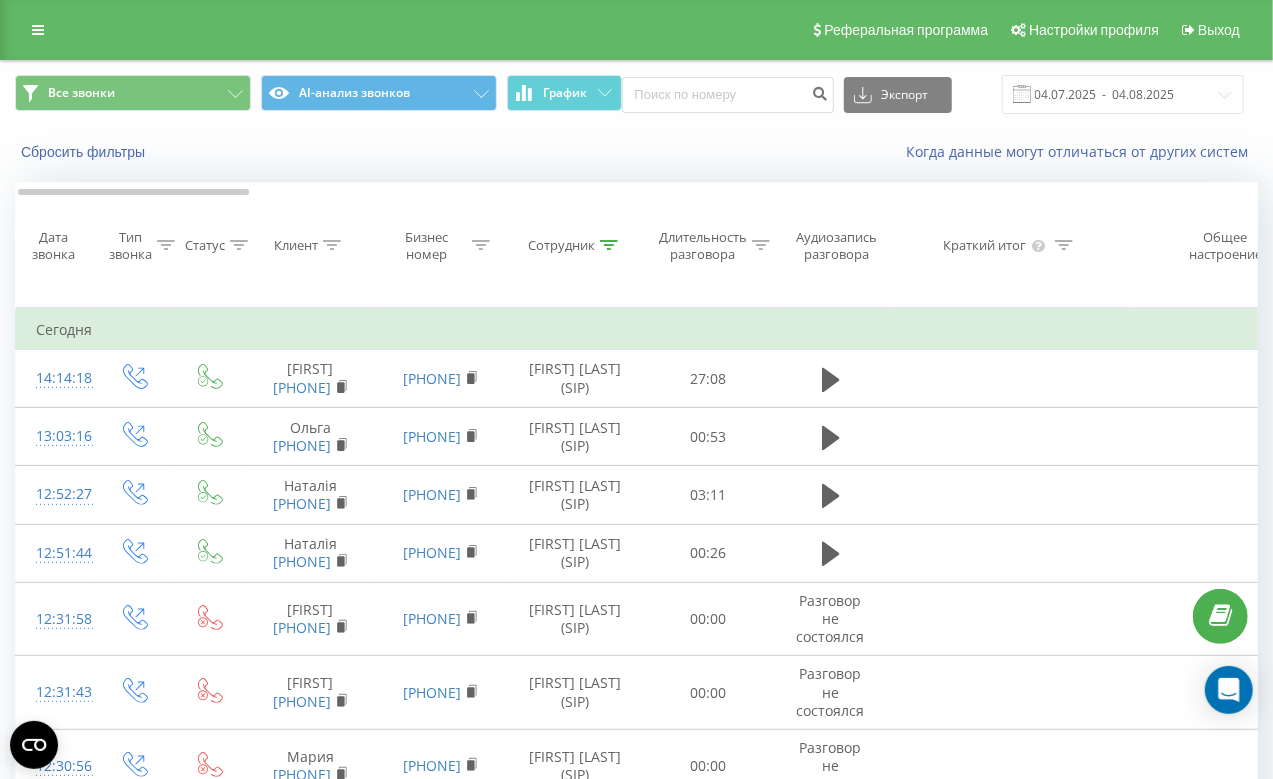 scroll, scrollTop: 397, scrollLeft: 0, axis: vertical 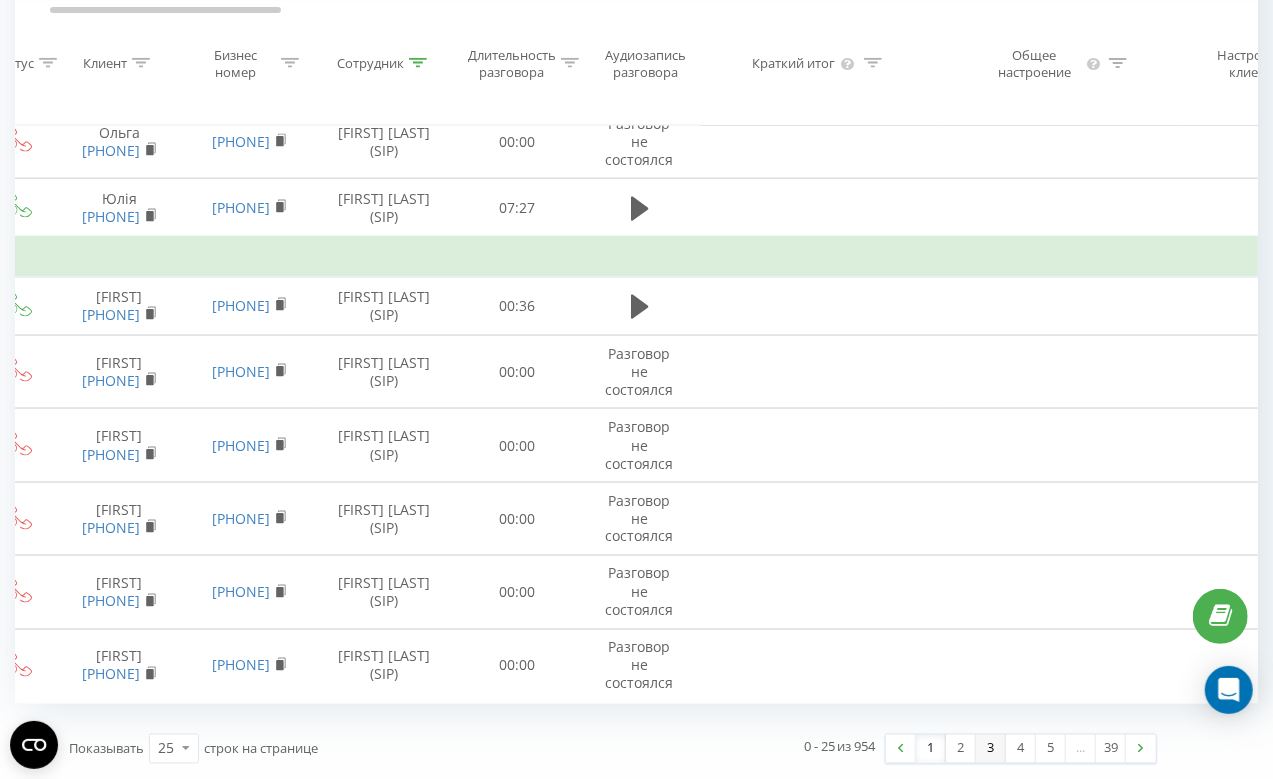 click on "3" at bounding box center [991, 749] 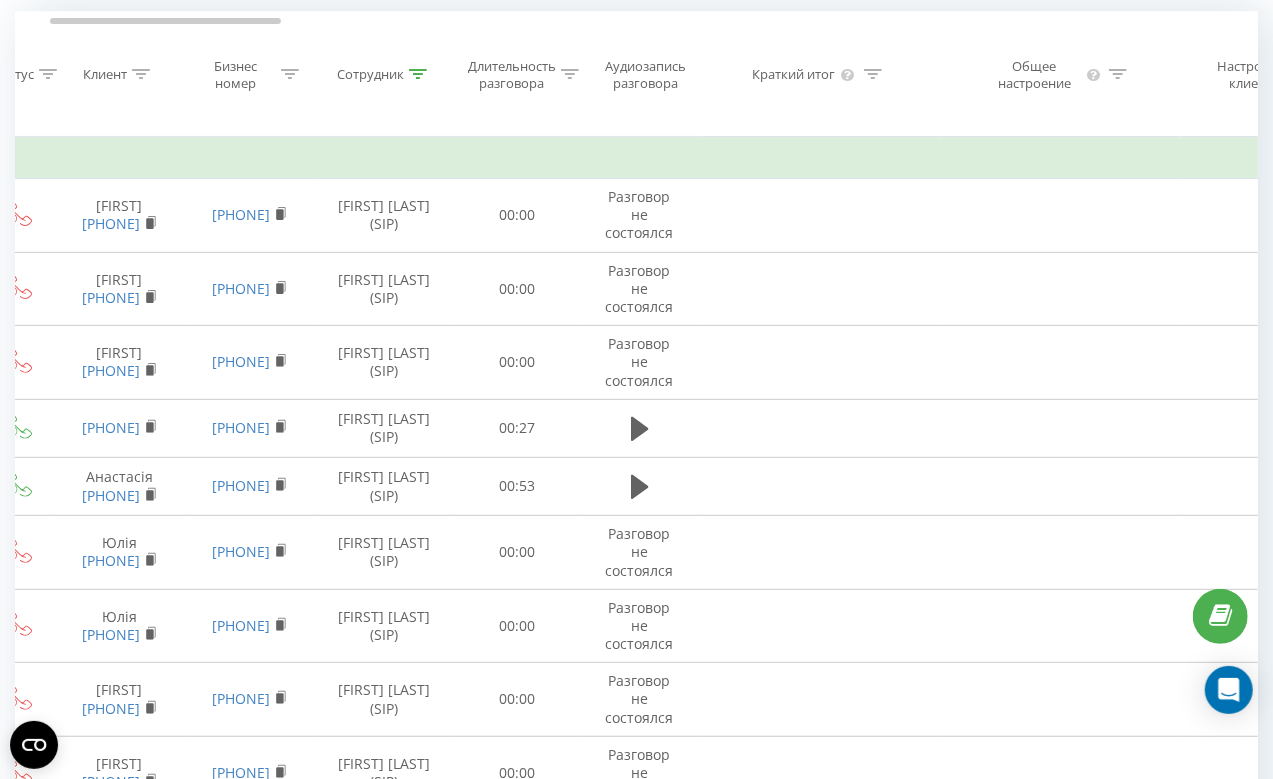 scroll, scrollTop: 132, scrollLeft: 0, axis: vertical 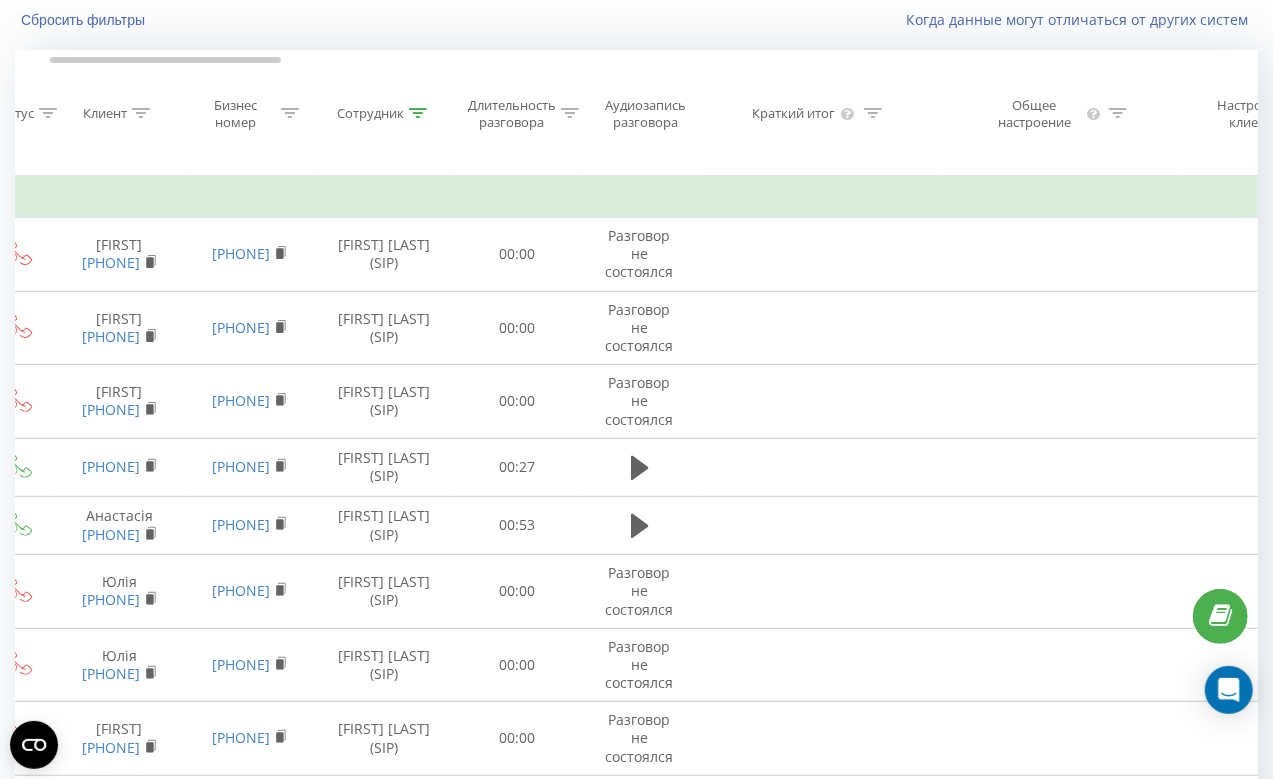click 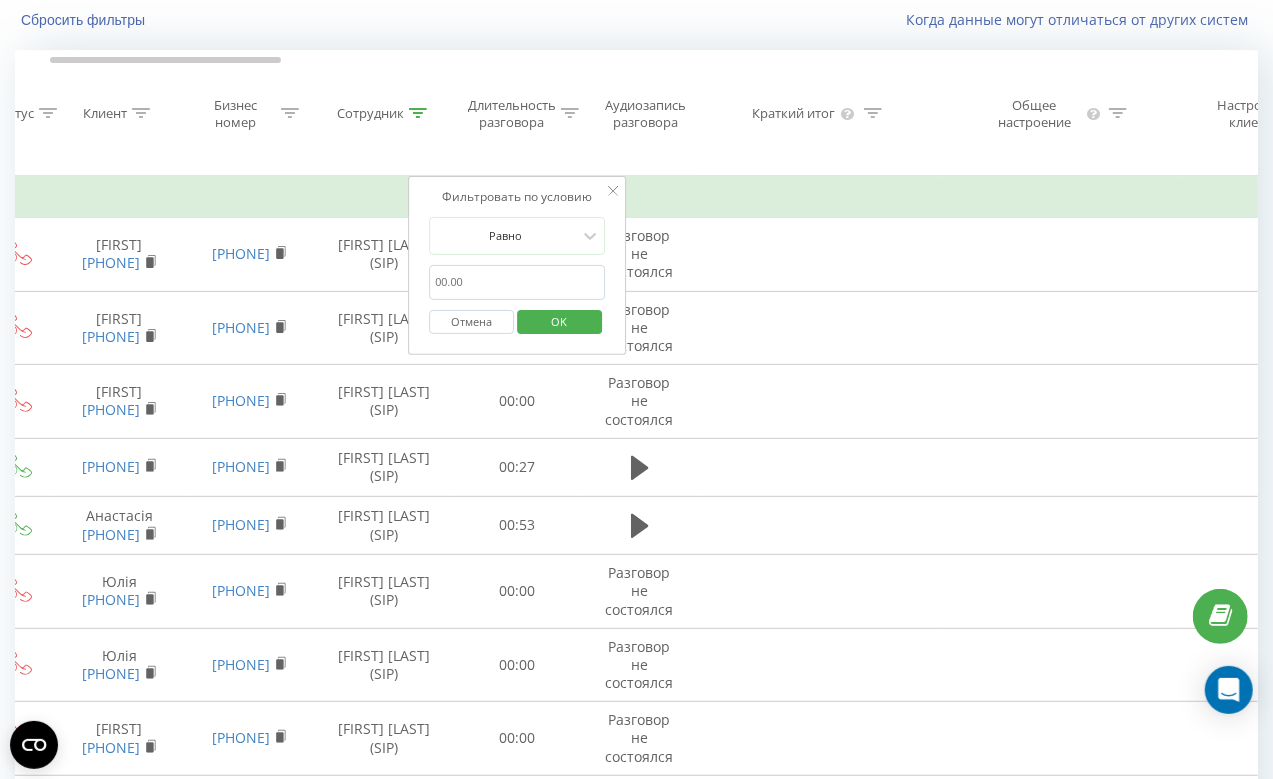 click at bounding box center (517, 282) 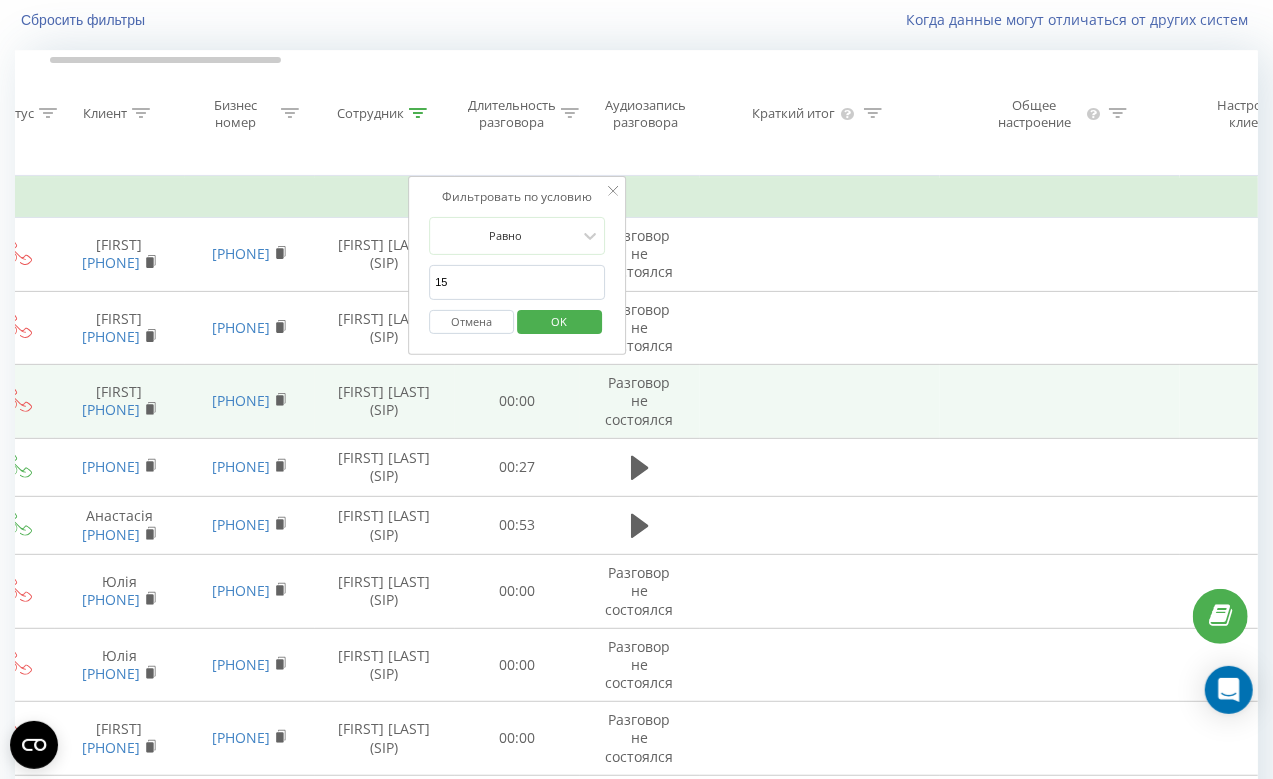 type on "15:00" 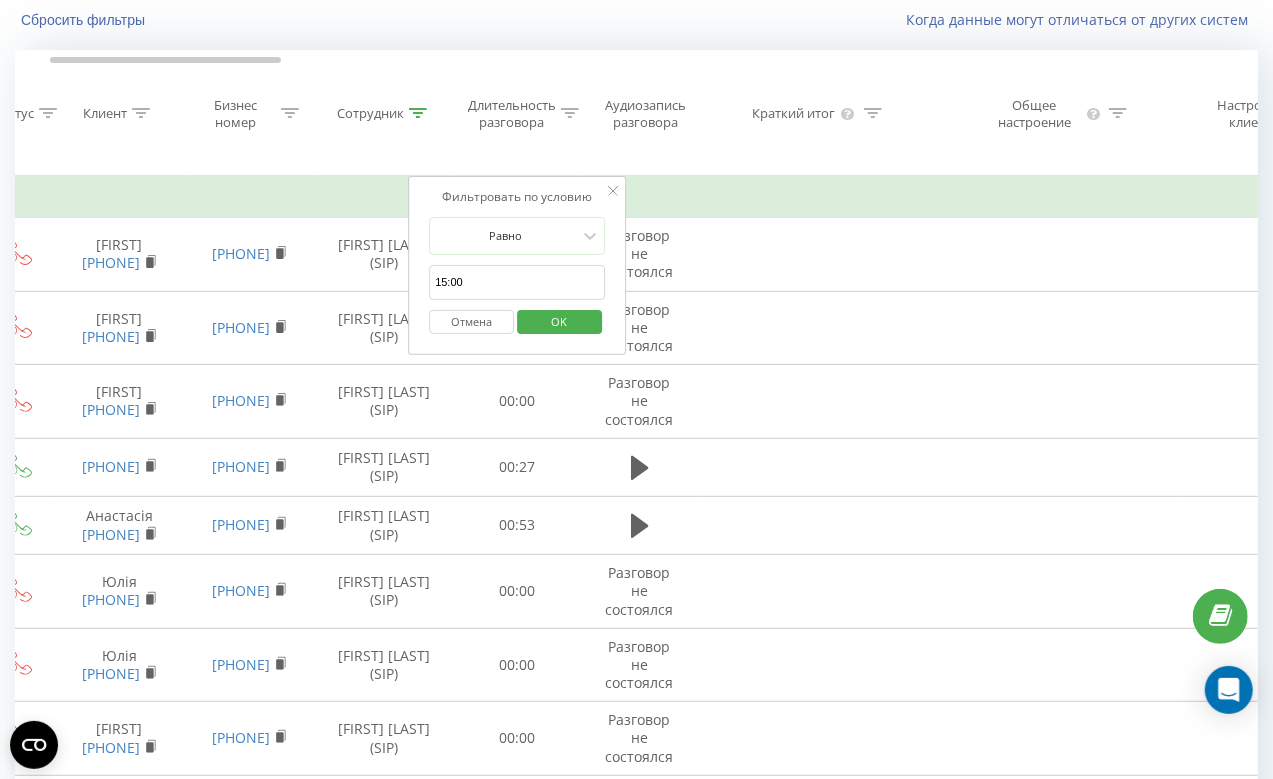 click on "OK" at bounding box center [560, 321] 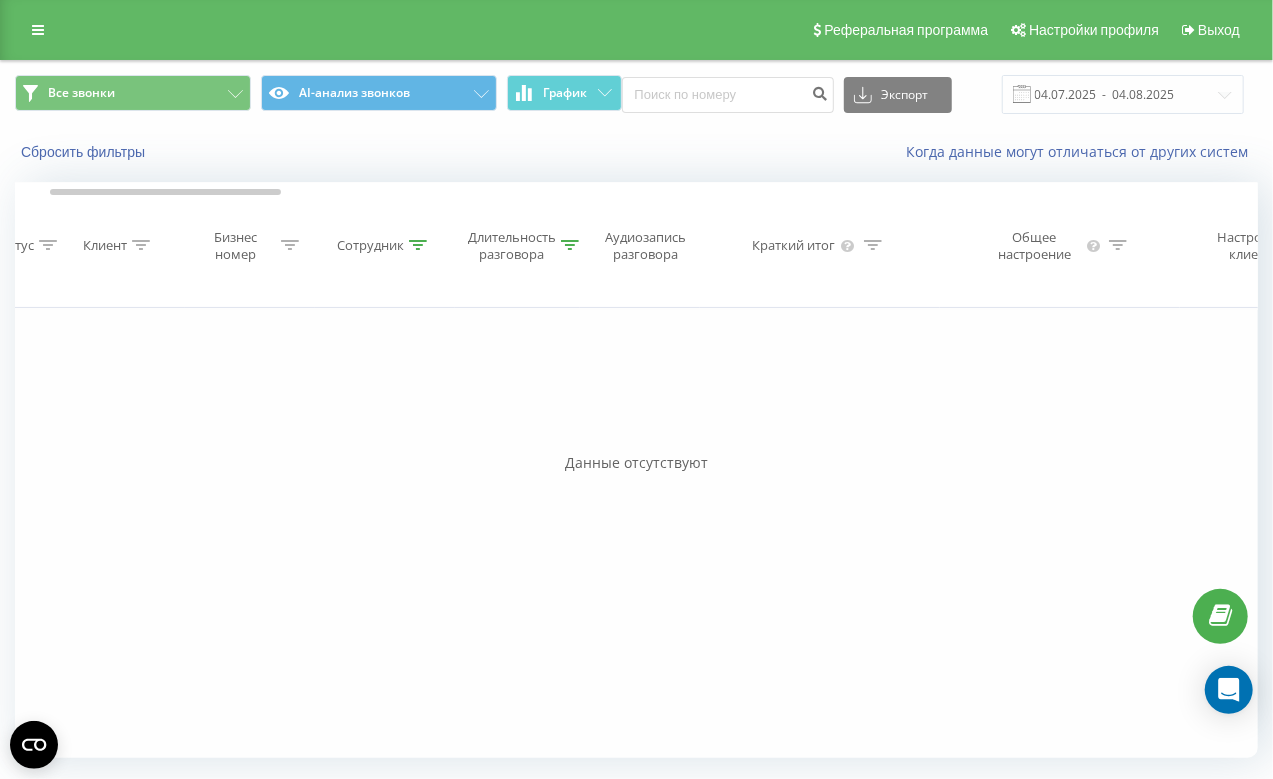 scroll, scrollTop: 0, scrollLeft: 0, axis: both 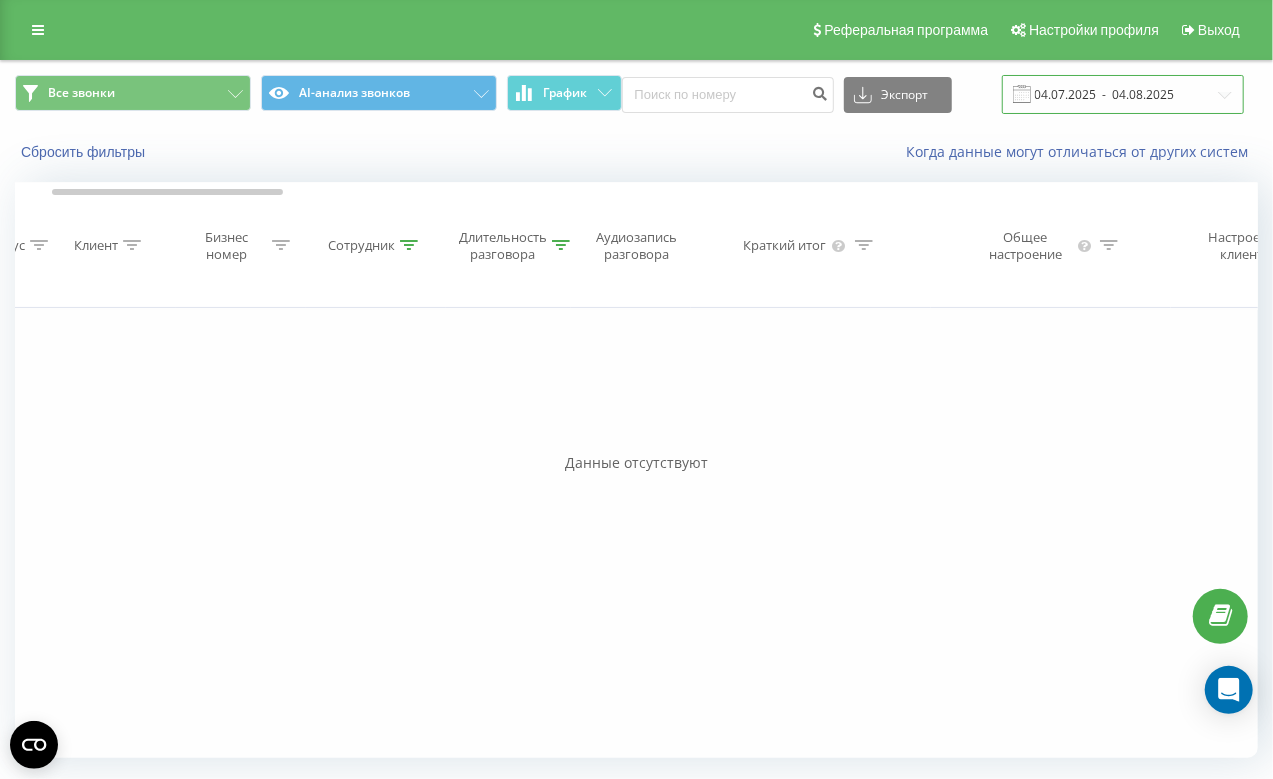 click on "04.07.2025  -  04.08.2025" at bounding box center (1123, 94) 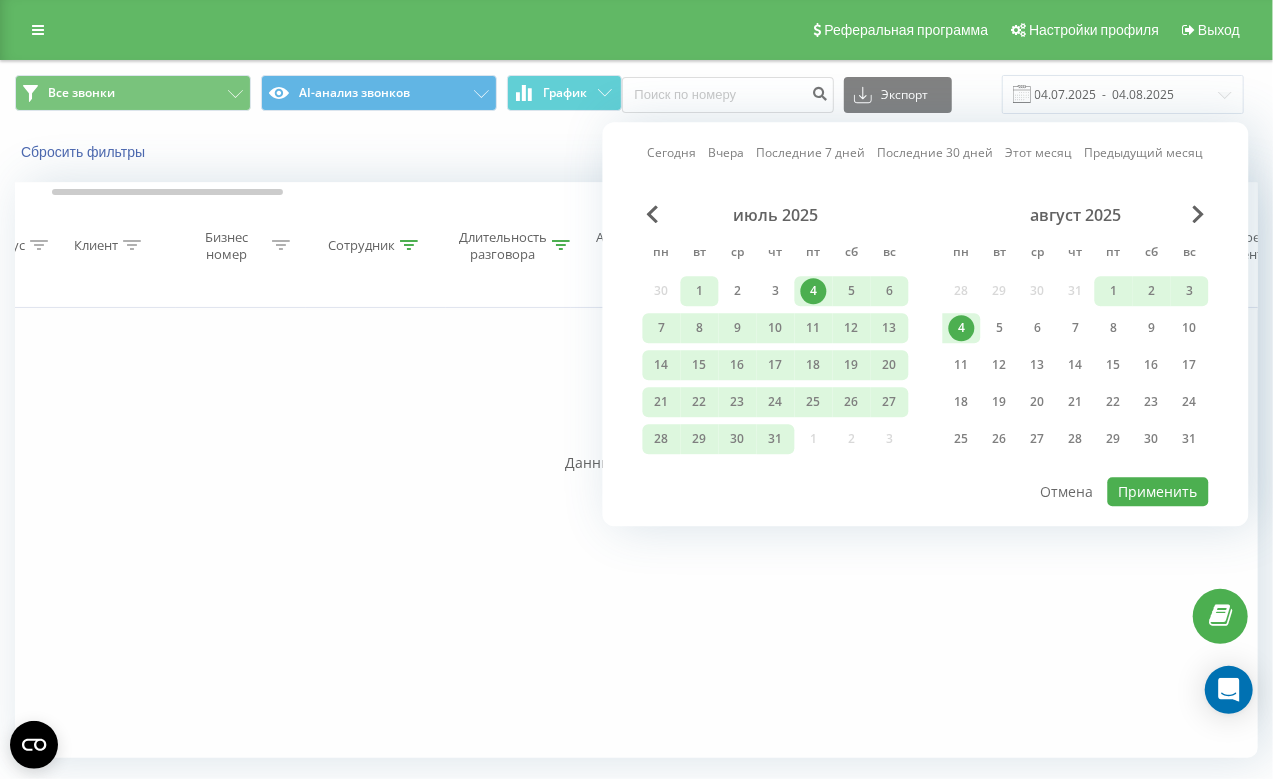click on "1" at bounding box center (700, 291) 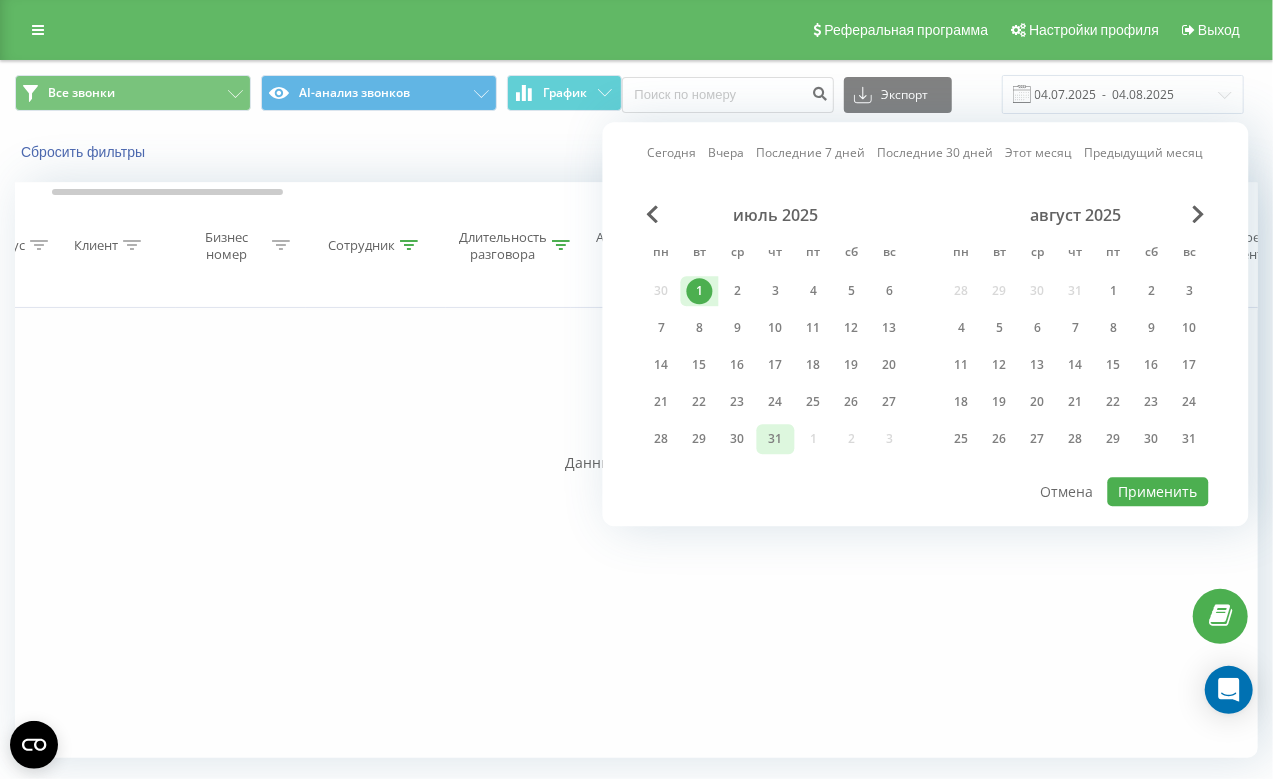click on "31" at bounding box center (776, 439) 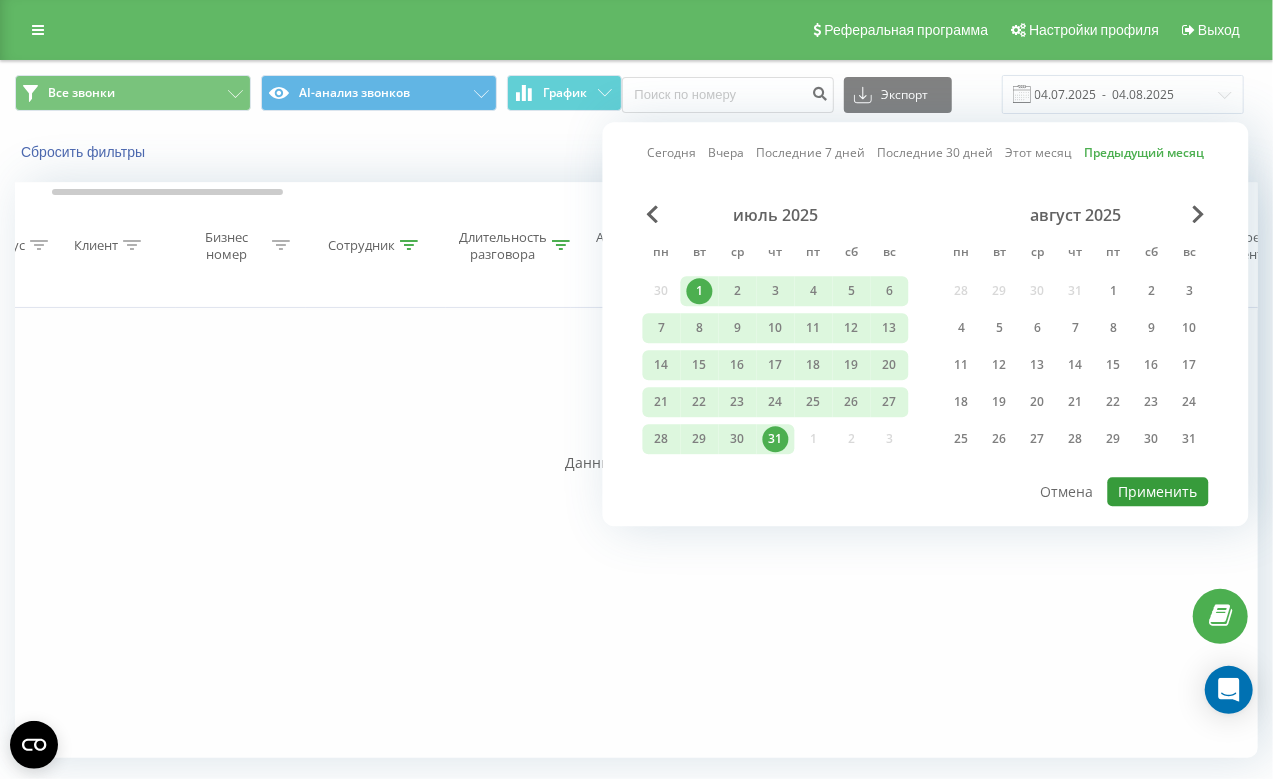 click on "Применить" at bounding box center [1158, 491] 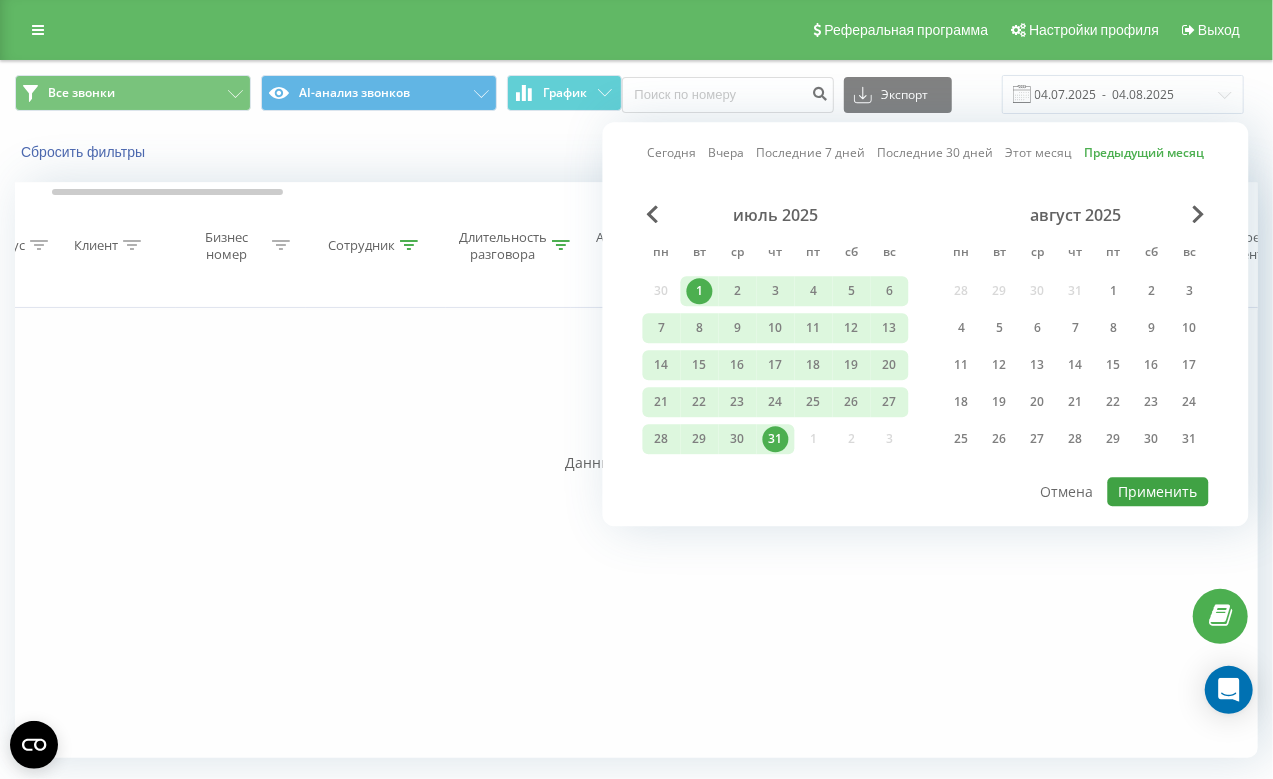 type on "01.07.2025  -  31.07.2025" 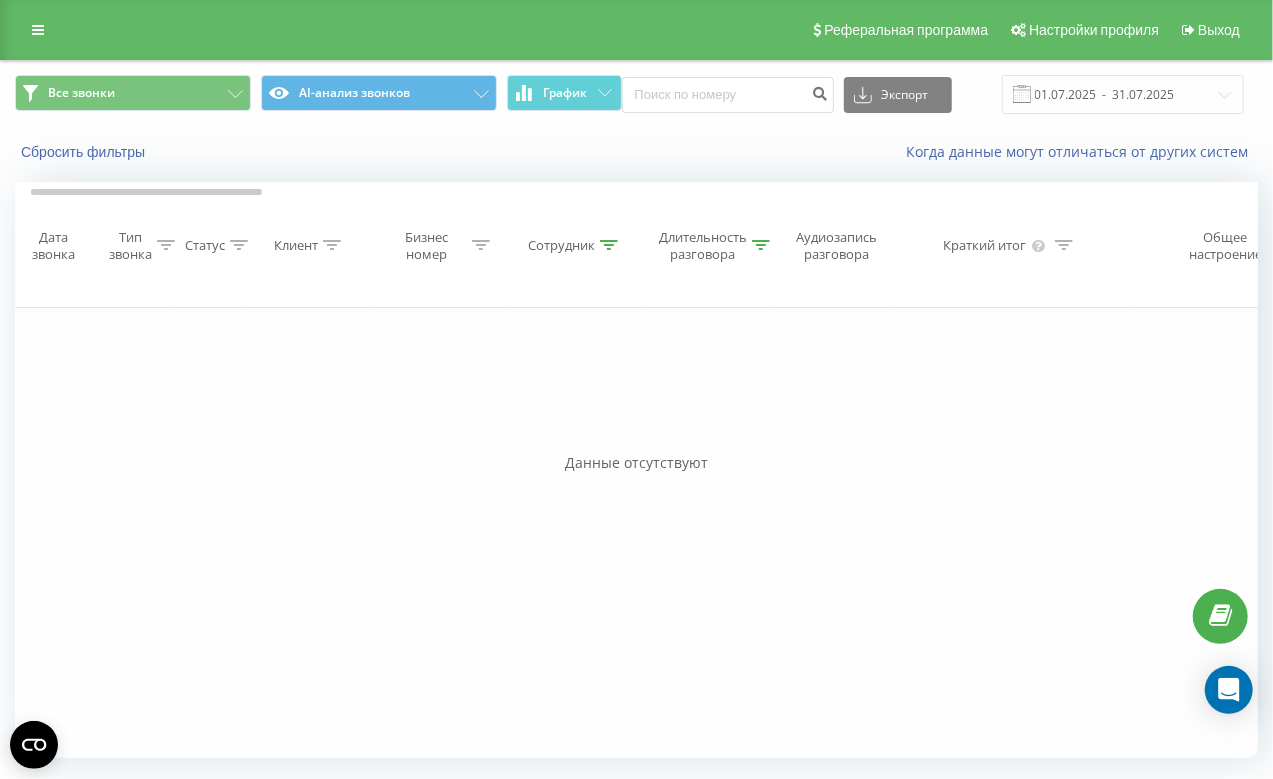 scroll, scrollTop: 0, scrollLeft: 235, axis: horizontal 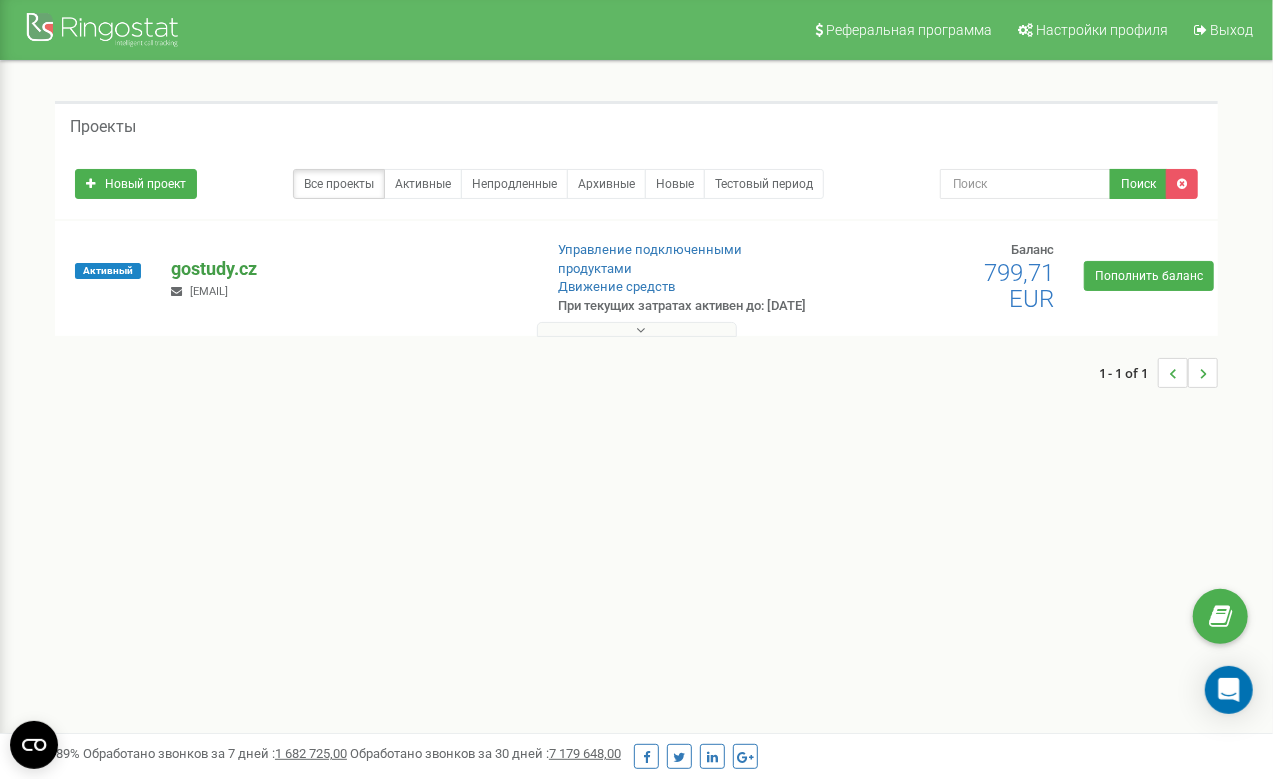 click on "gostudy.cz" at bounding box center [348, 269] 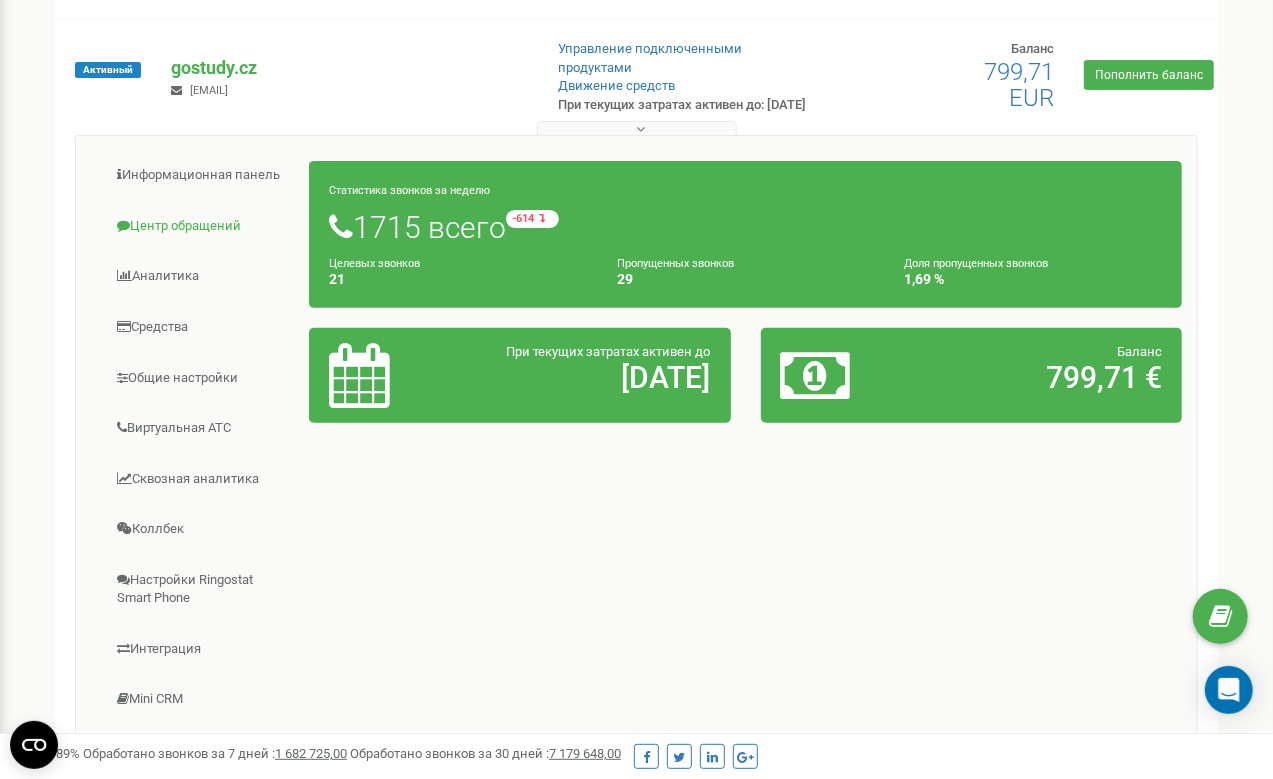 scroll, scrollTop: 205, scrollLeft: 0, axis: vertical 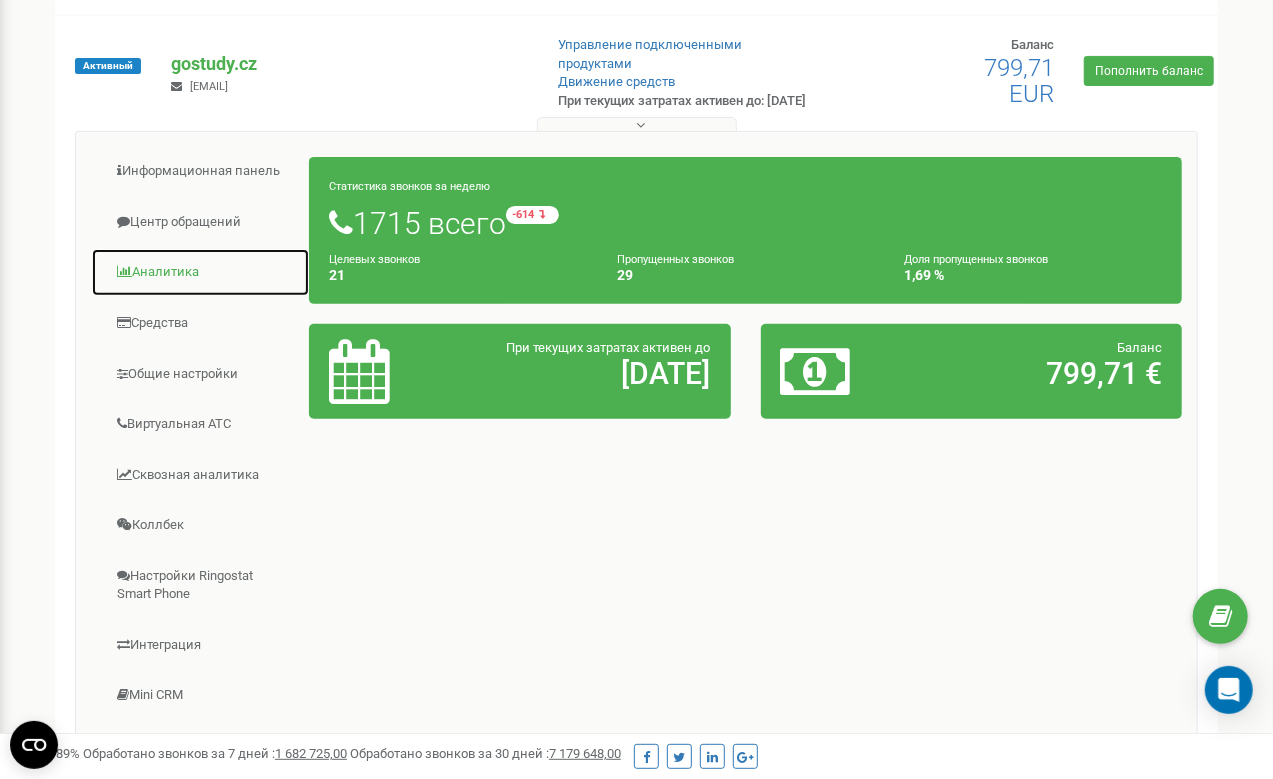 click on "Аналитика" at bounding box center [200, 272] 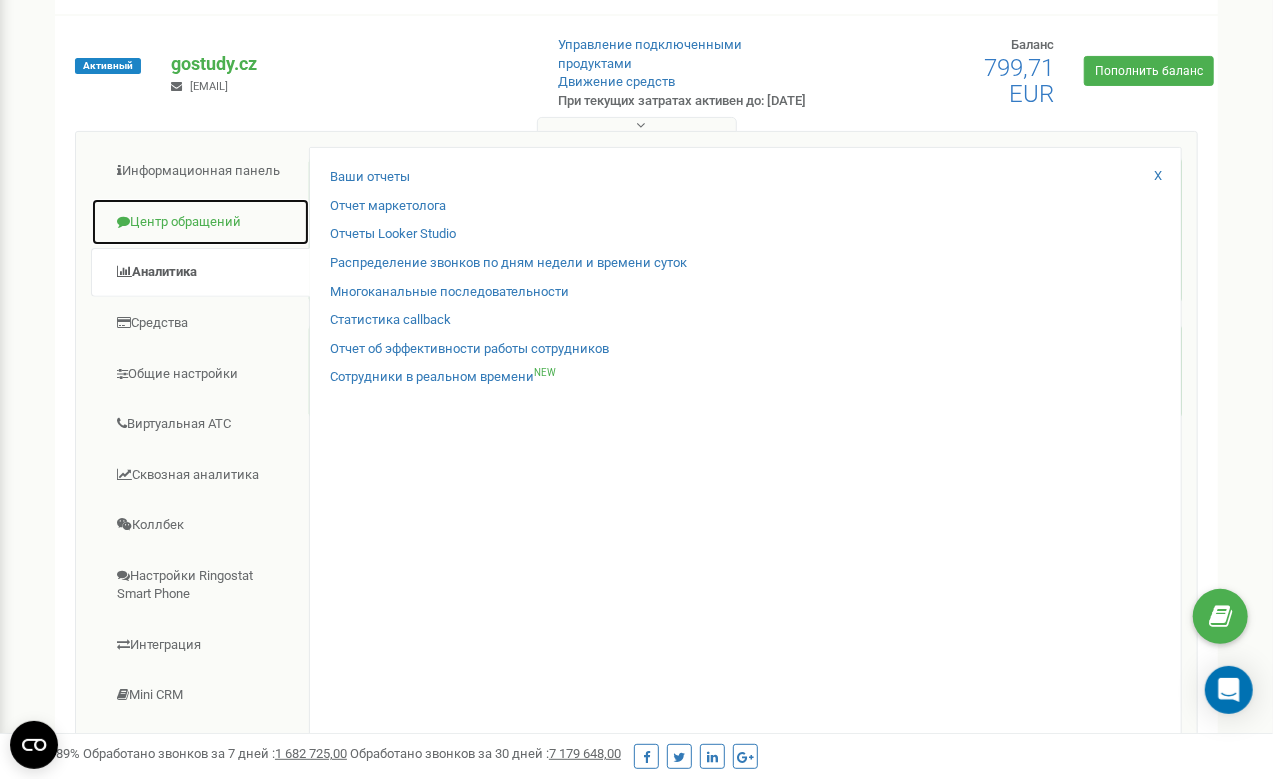 click on "Центр обращений" at bounding box center [200, 222] 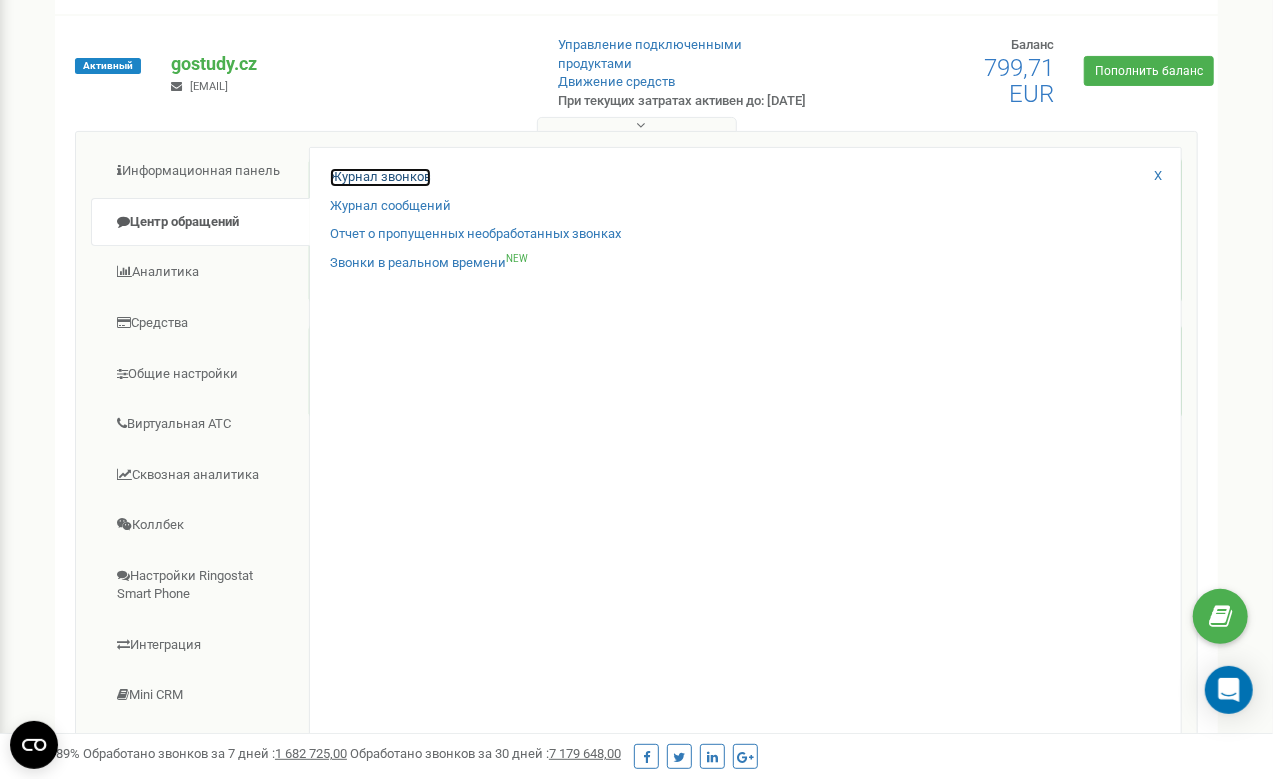 click on "Журнал звонков" at bounding box center [380, 177] 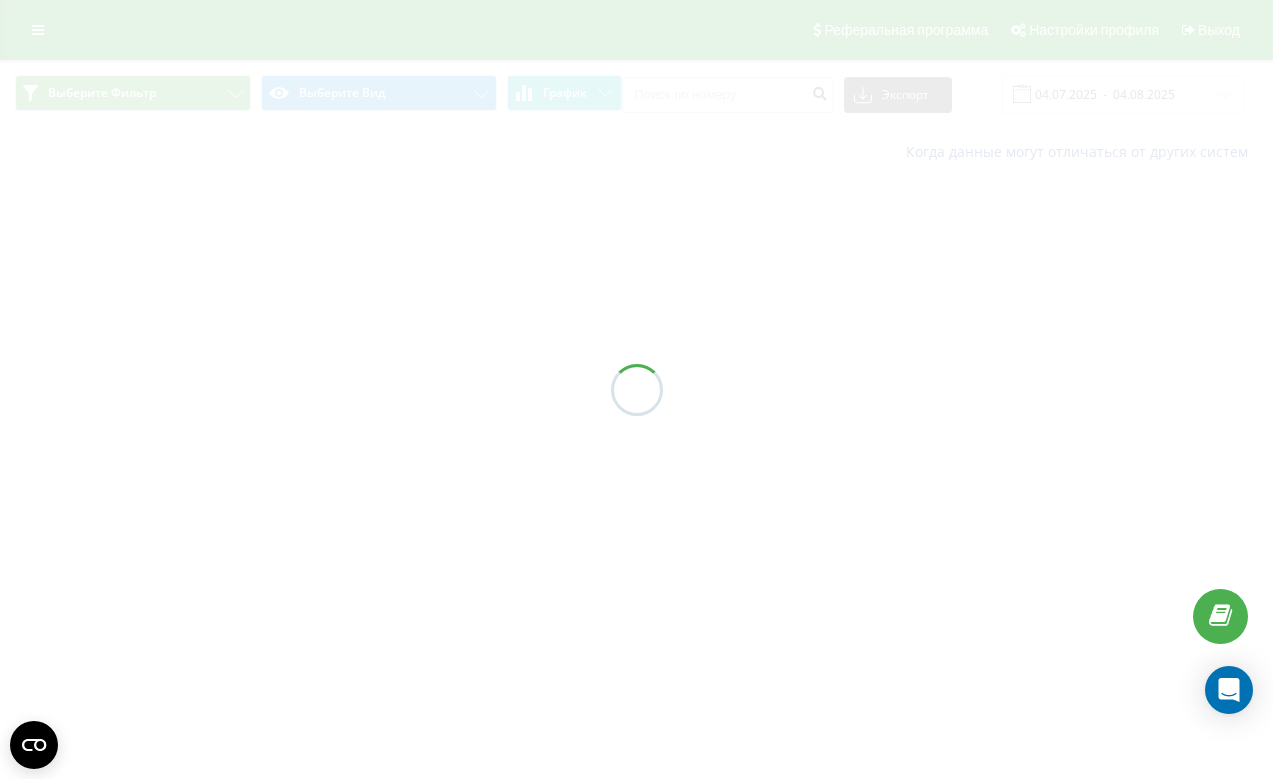 scroll, scrollTop: 0, scrollLeft: 0, axis: both 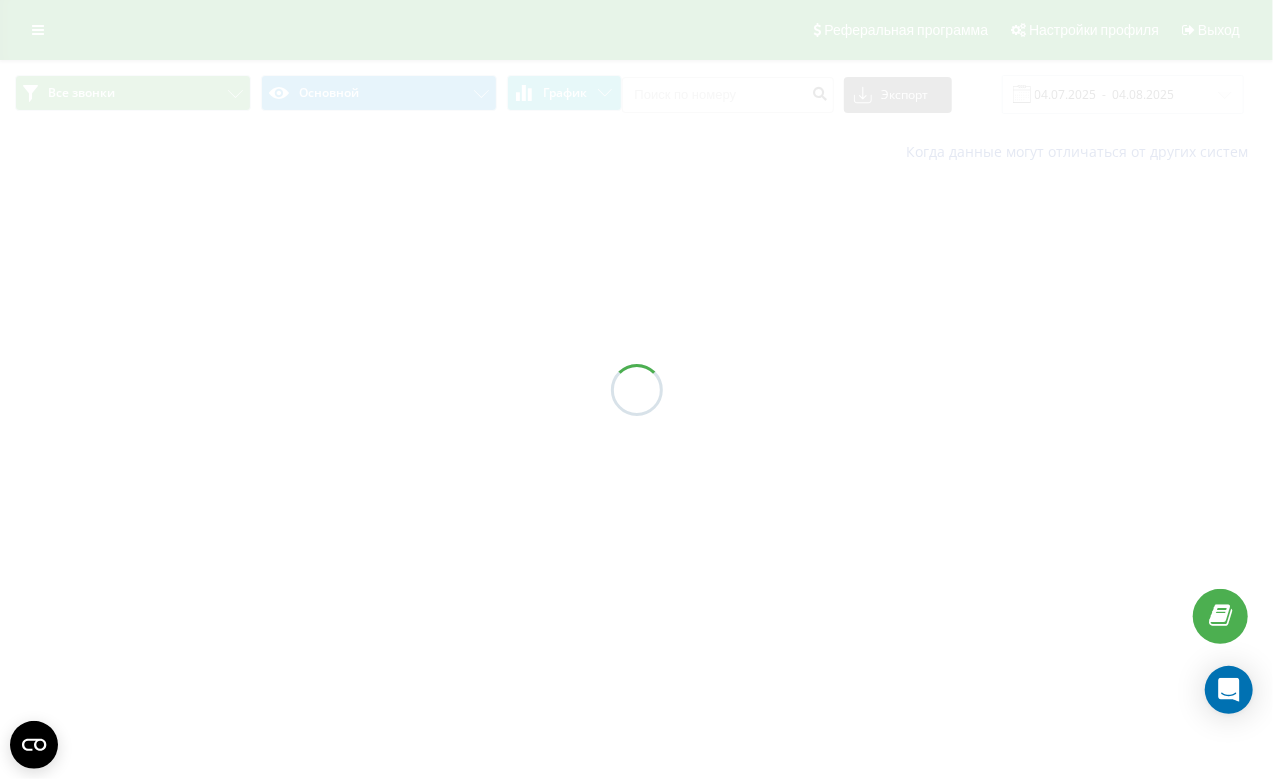 click at bounding box center (636, 389) 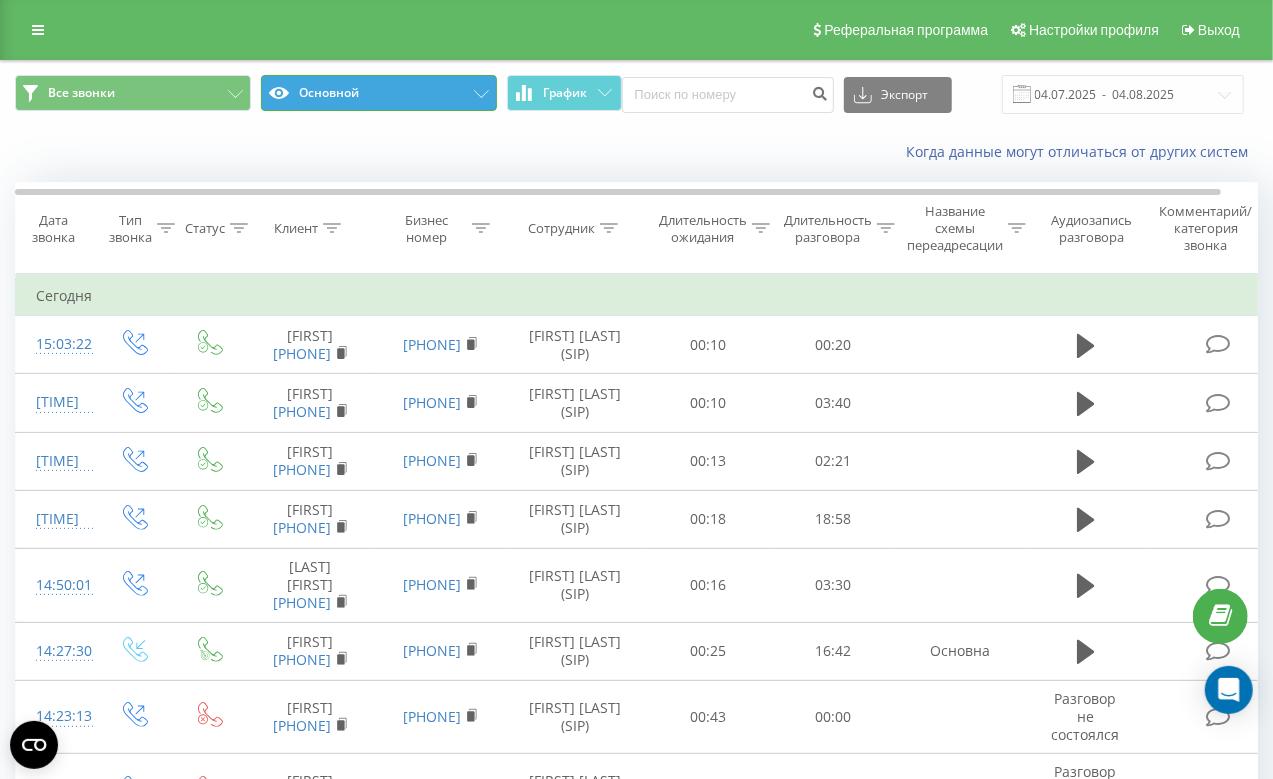 click on "Основной" at bounding box center (379, 93) 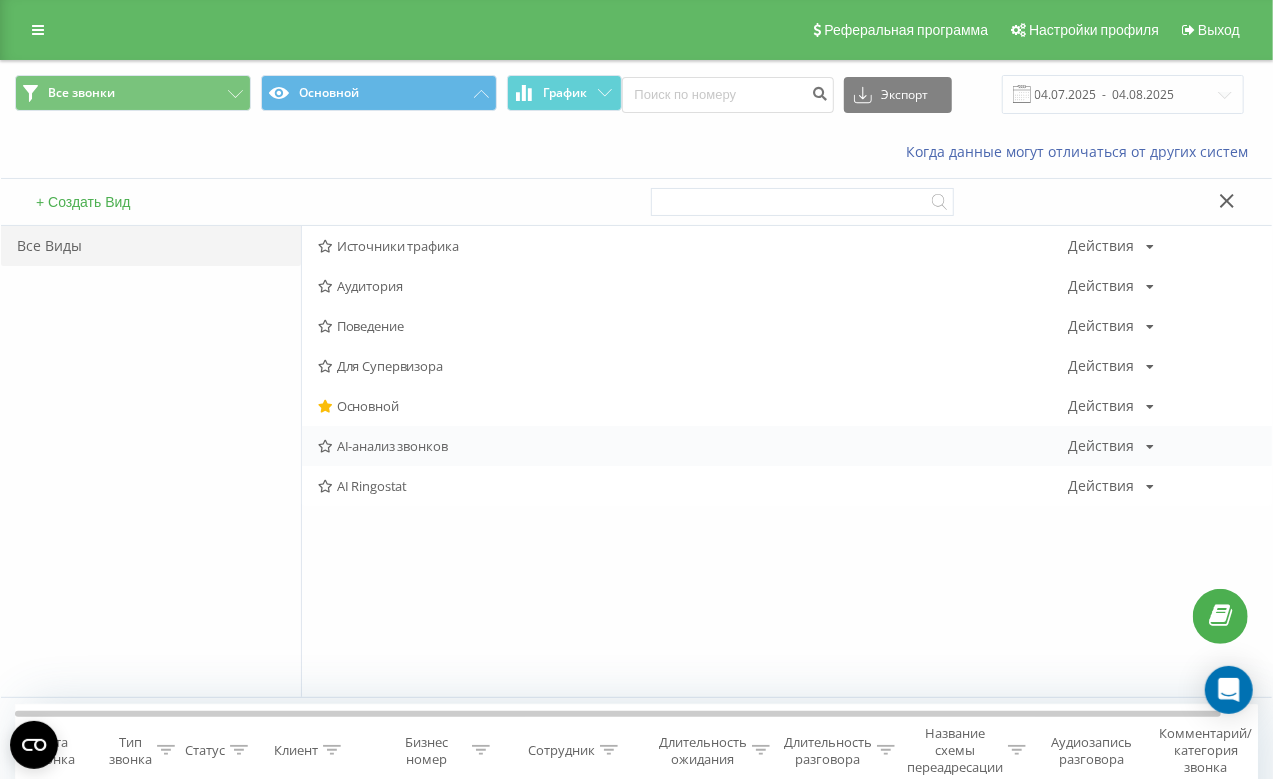 click on "AI-анализ звонков Действия Редактировать Копировать Удалить По умолчанию Поделиться" at bounding box center (787, 446) 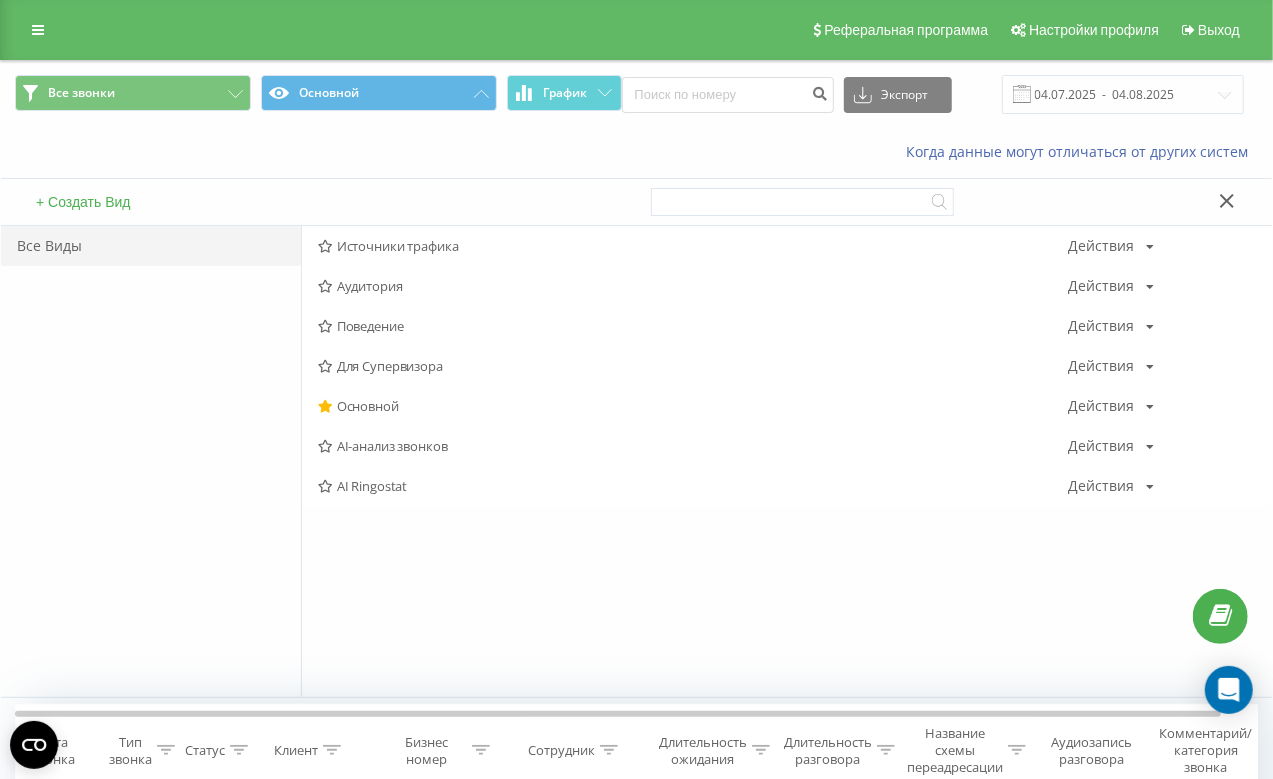 click on "Основной" at bounding box center [693, 406] 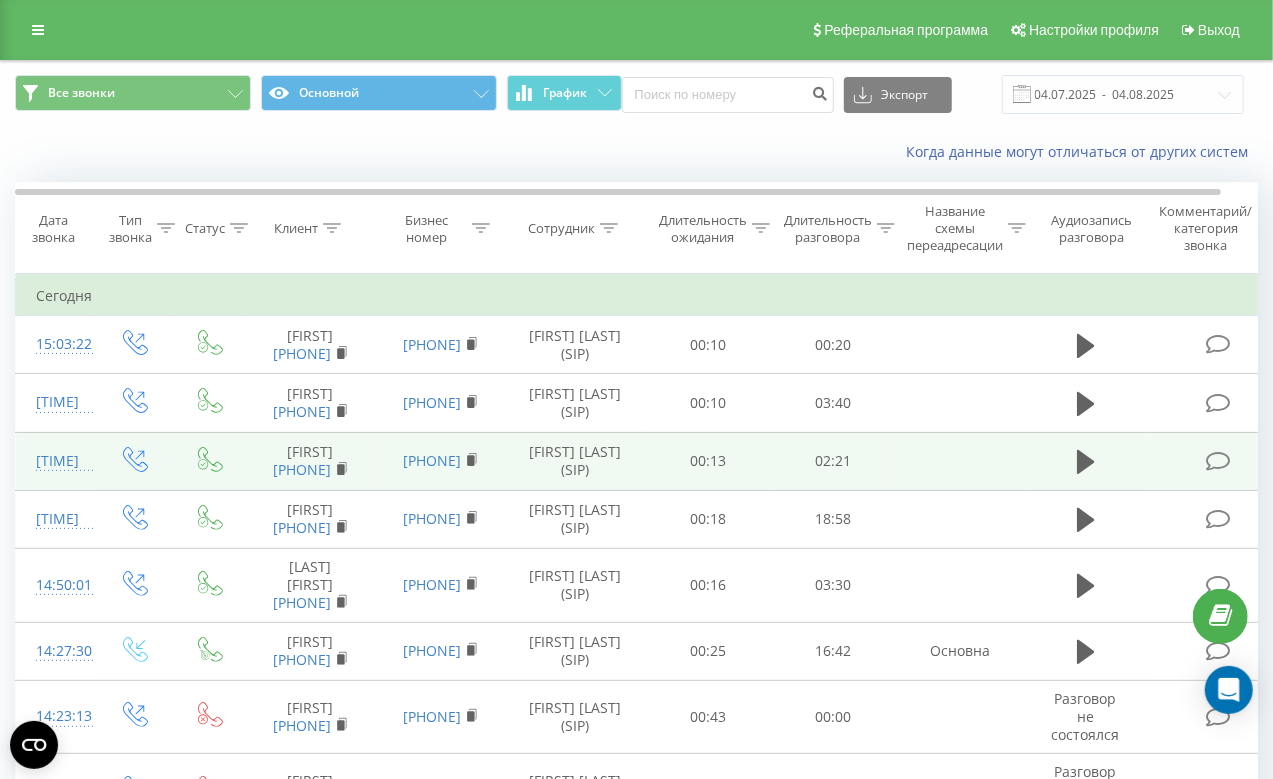 scroll, scrollTop: 478, scrollLeft: 0, axis: vertical 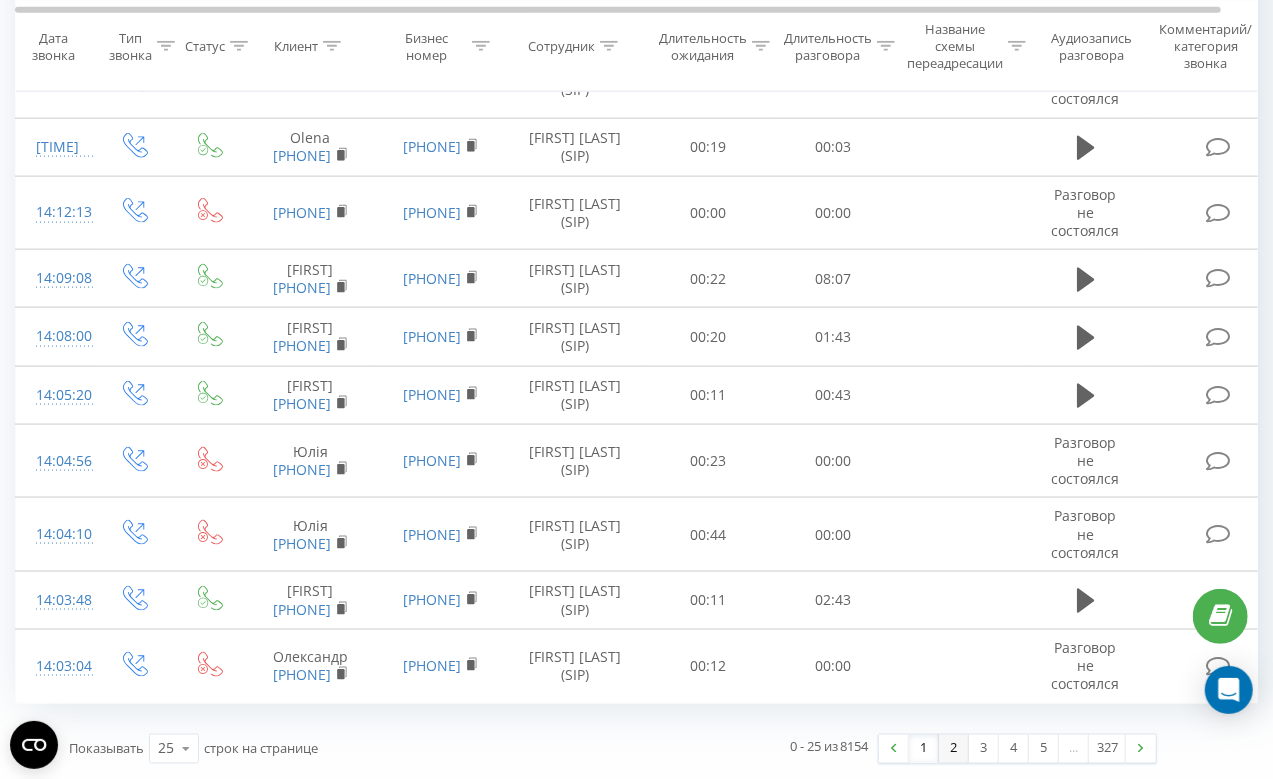 click on "2" at bounding box center [954, 749] 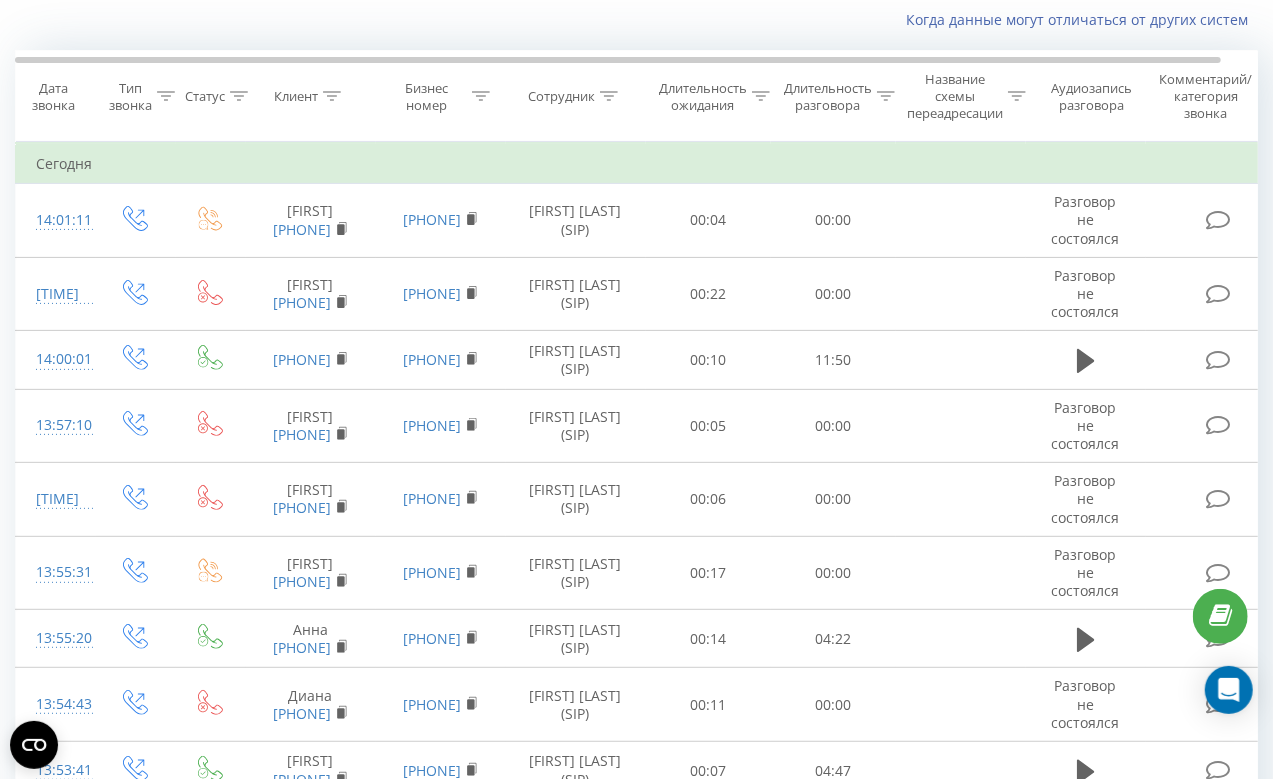 scroll, scrollTop: 131, scrollLeft: 0, axis: vertical 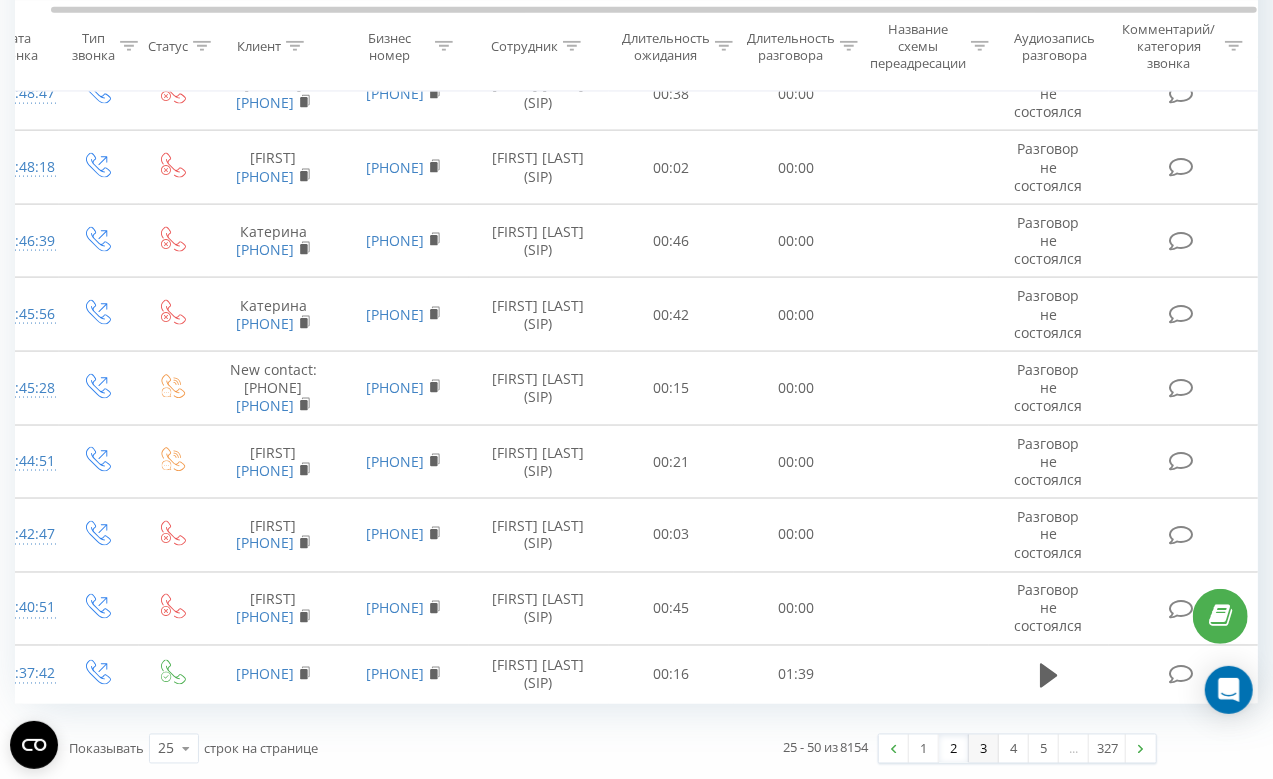 click on "3" at bounding box center [984, 749] 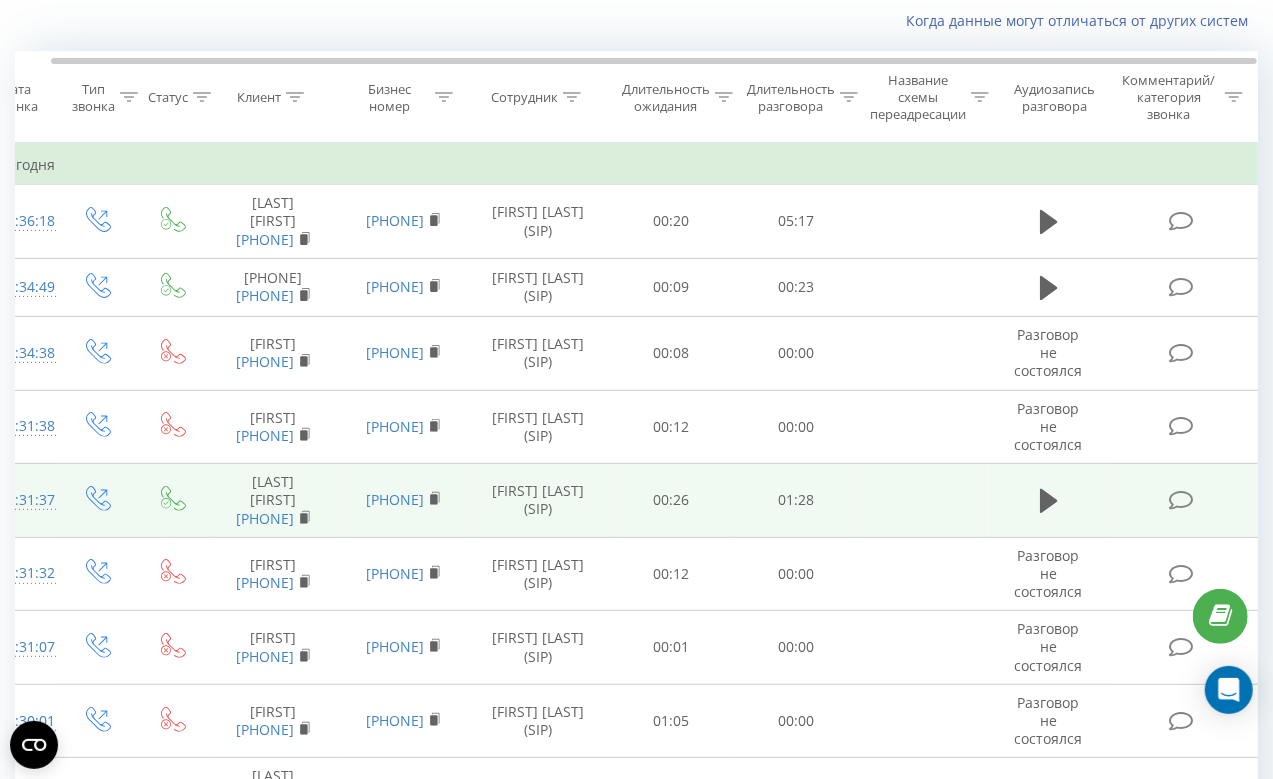 scroll, scrollTop: 426, scrollLeft: 0, axis: vertical 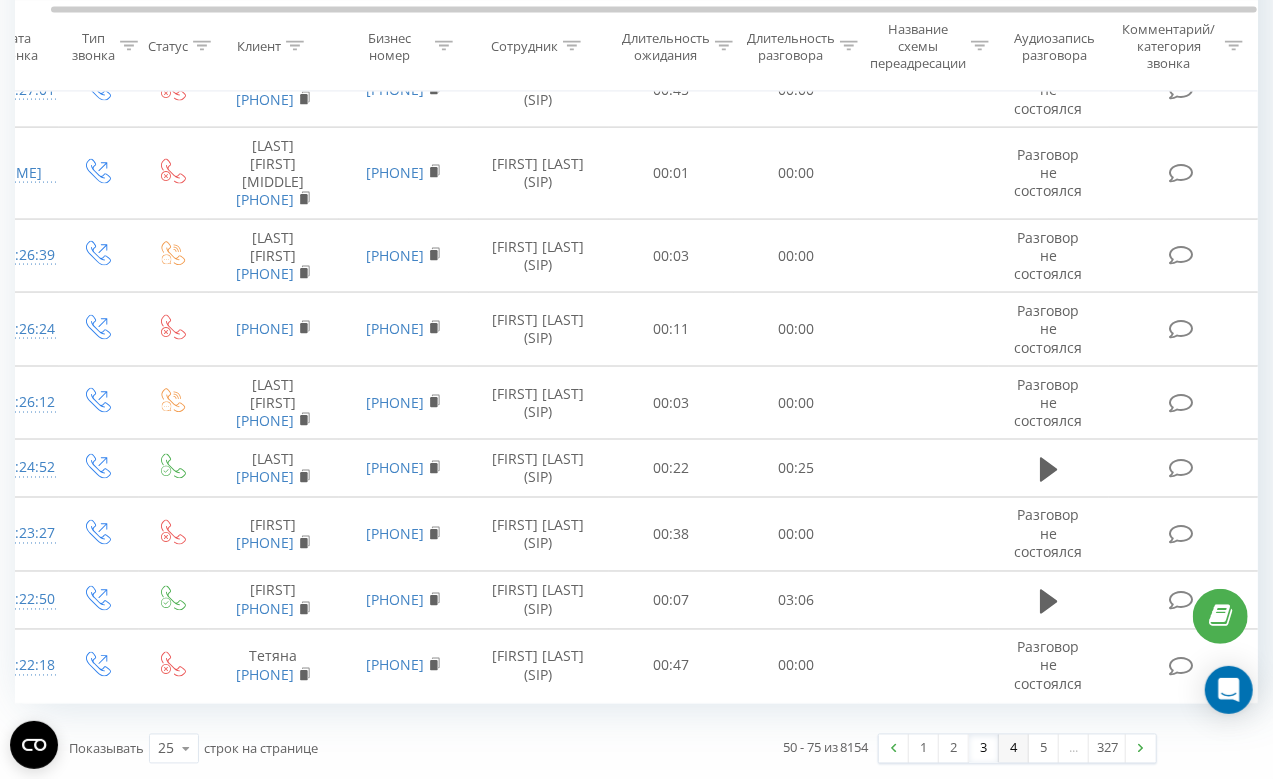 click on "4" at bounding box center [1014, 749] 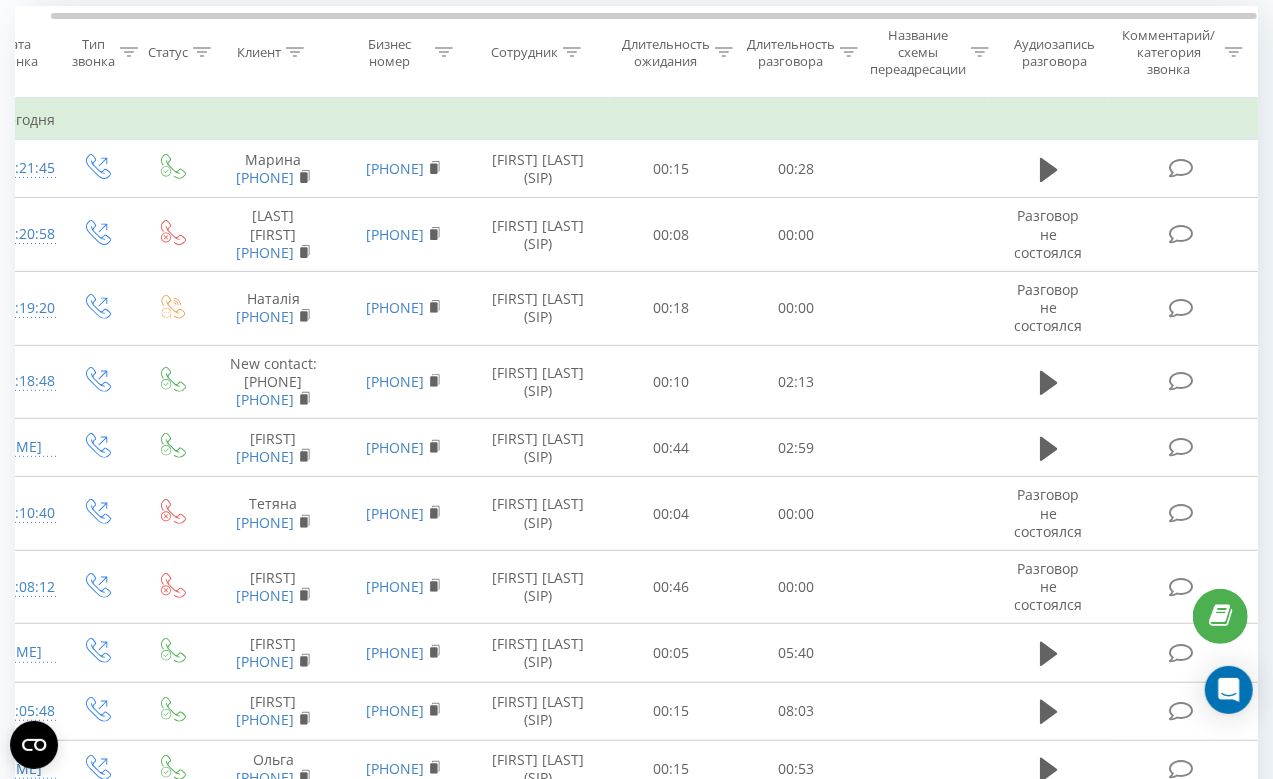 scroll, scrollTop: 131, scrollLeft: 0, axis: vertical 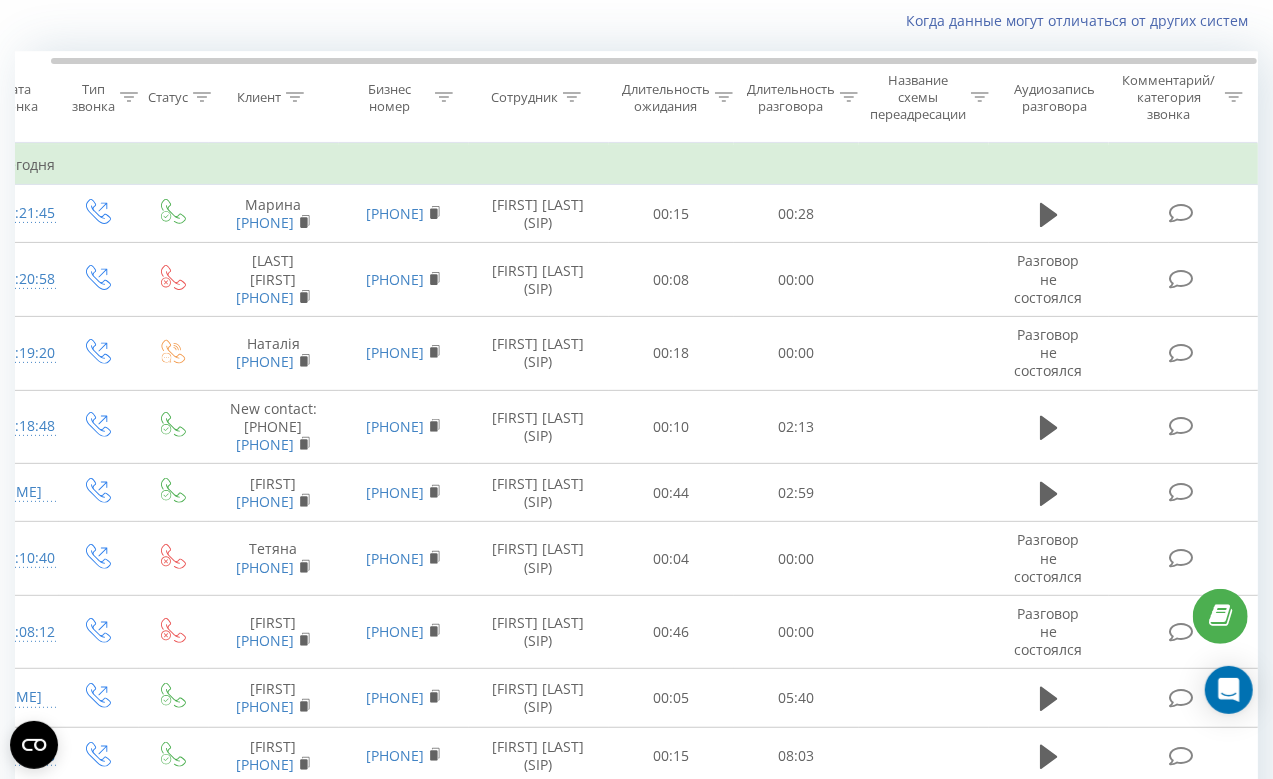 click 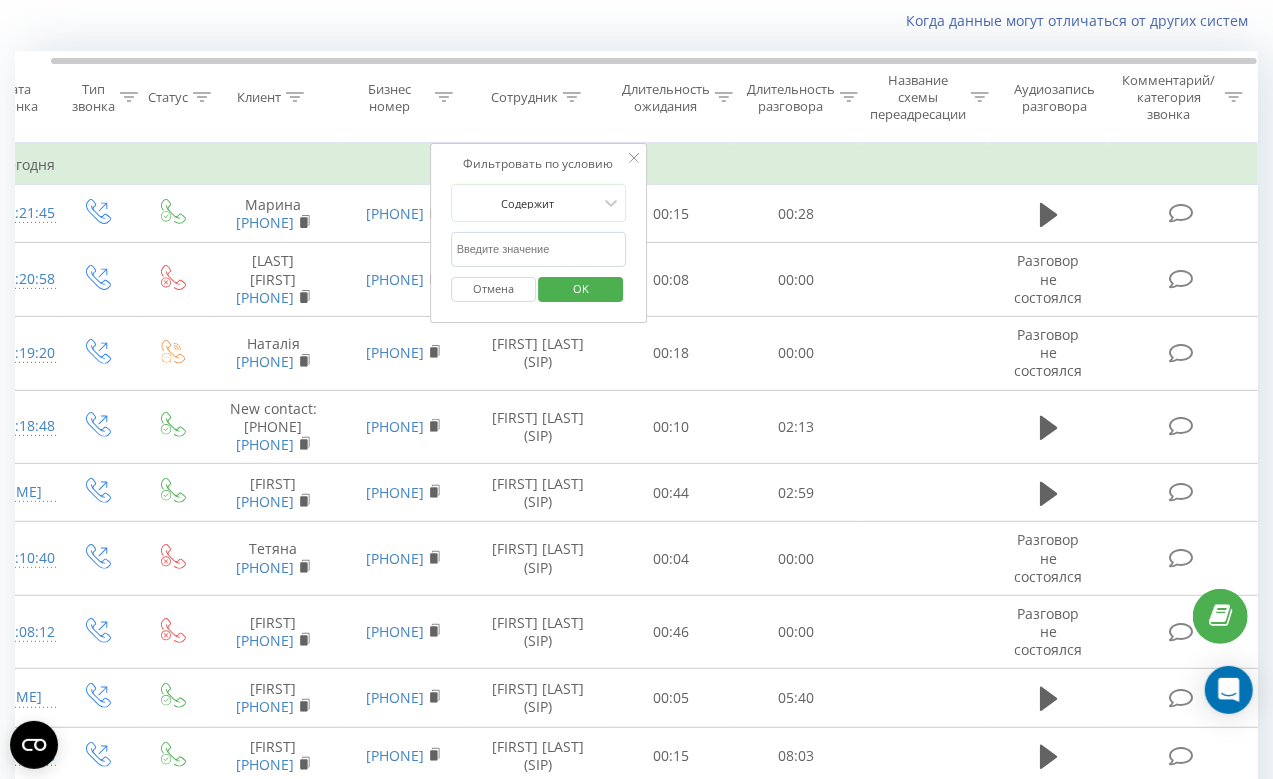 click at bounding box center [539, 249] 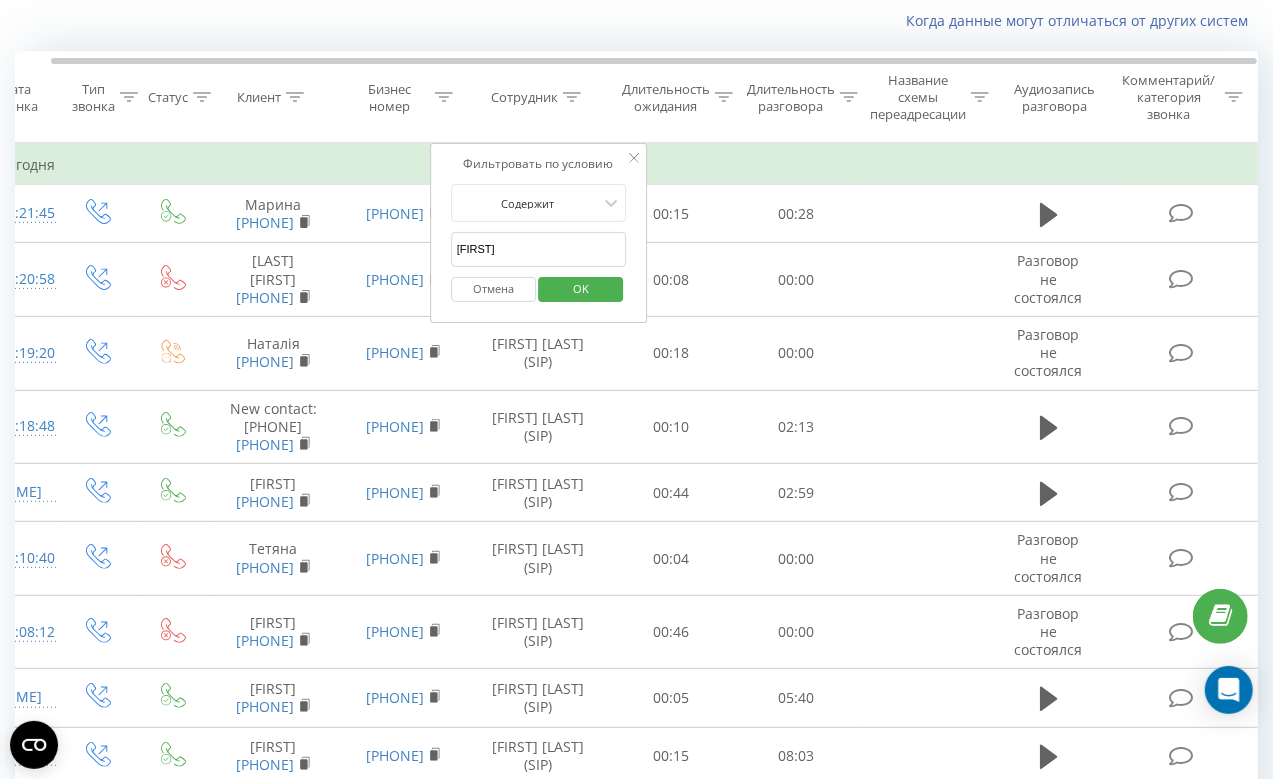 click on "OK" at bounding box center [581, 288] 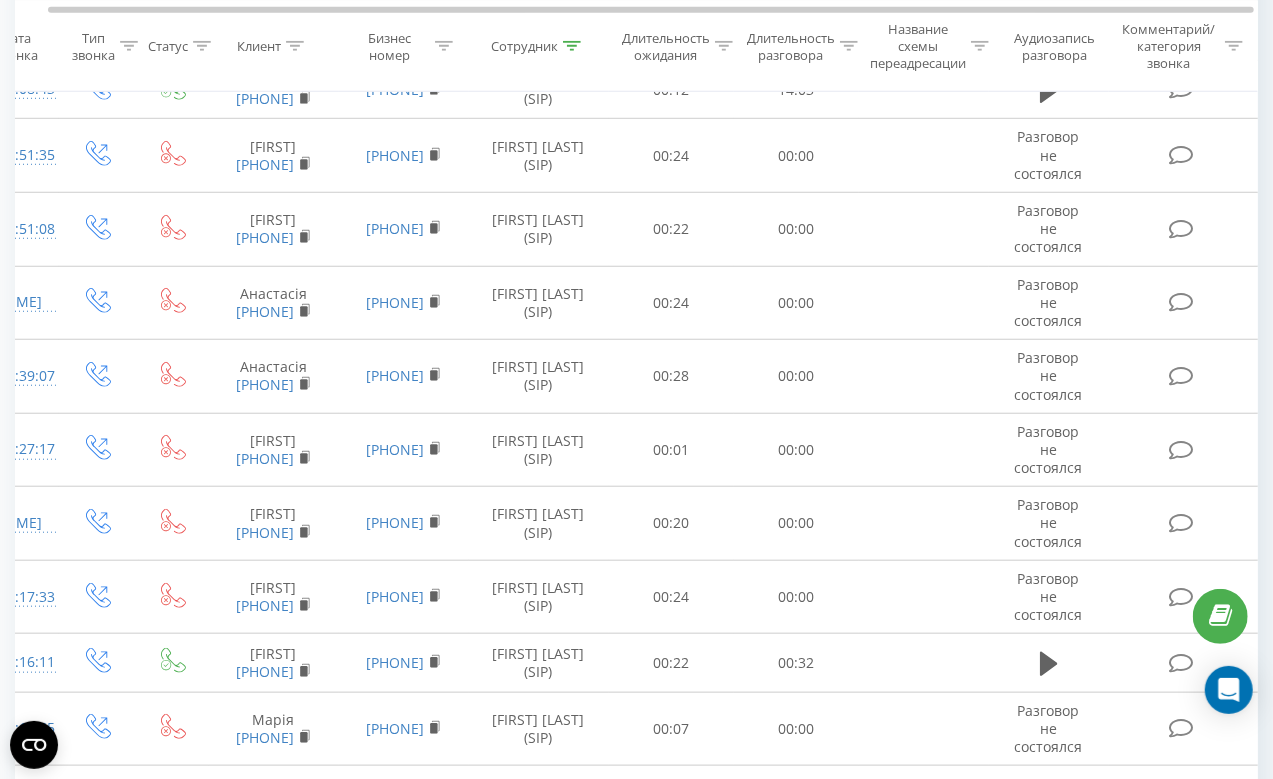 scroll, scrollTop: 1117, scrollLeft: 0, axis: vertical 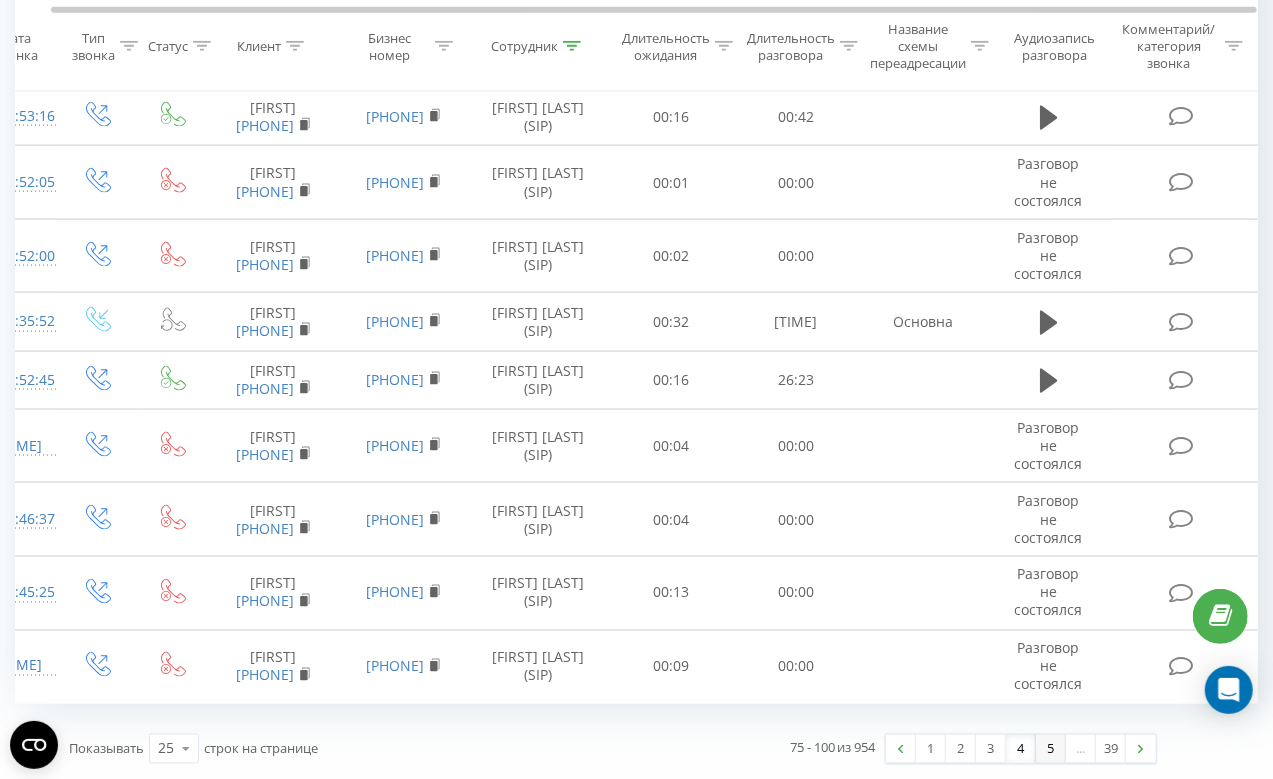 click on "5" at bounding box center (1051, 749) 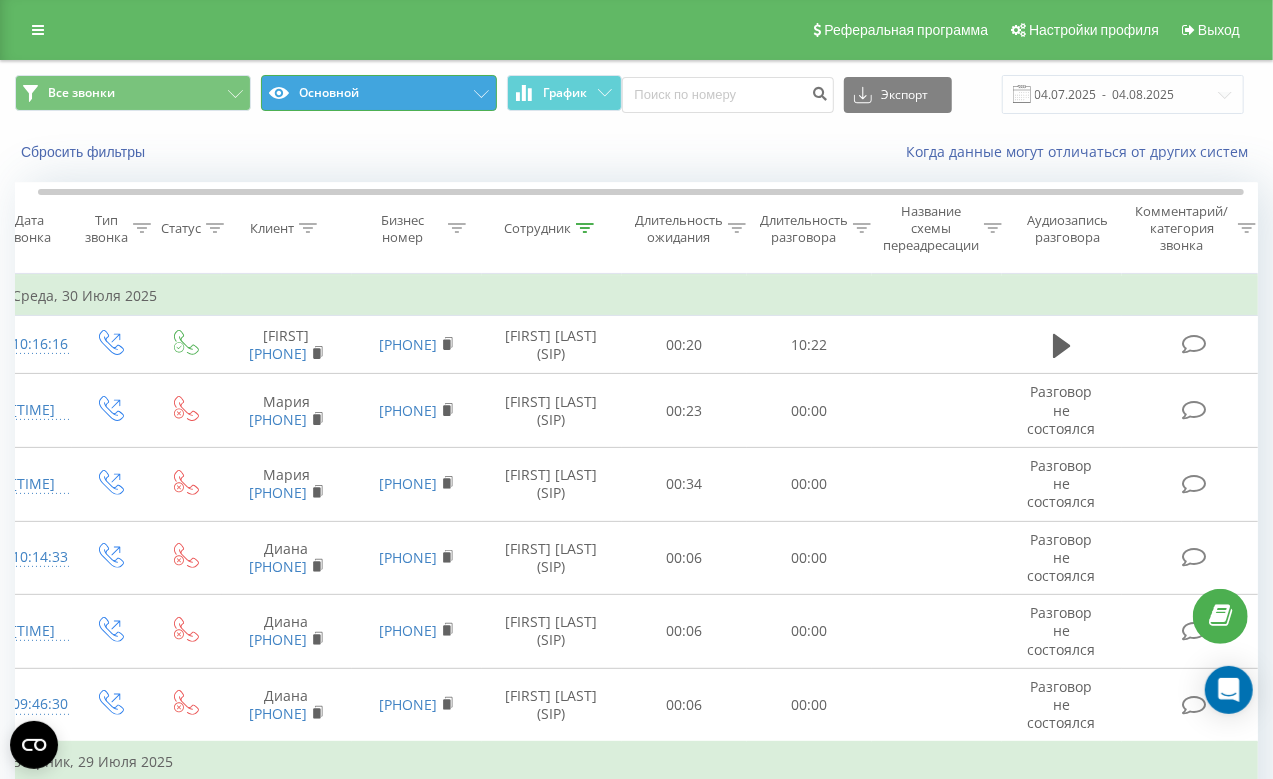 click on "Основной" at bounding box center (379, 93) 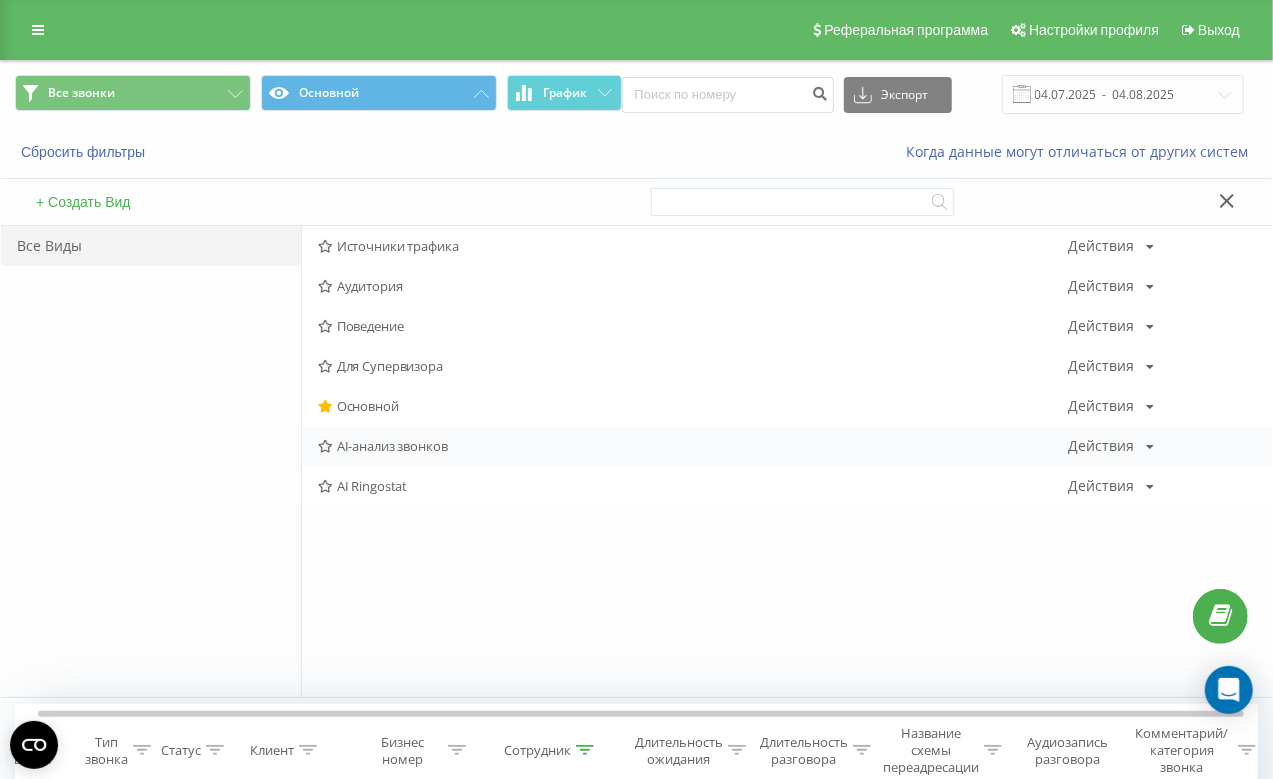click on "AI-анализ звонков" at bounding box center [693, 446] 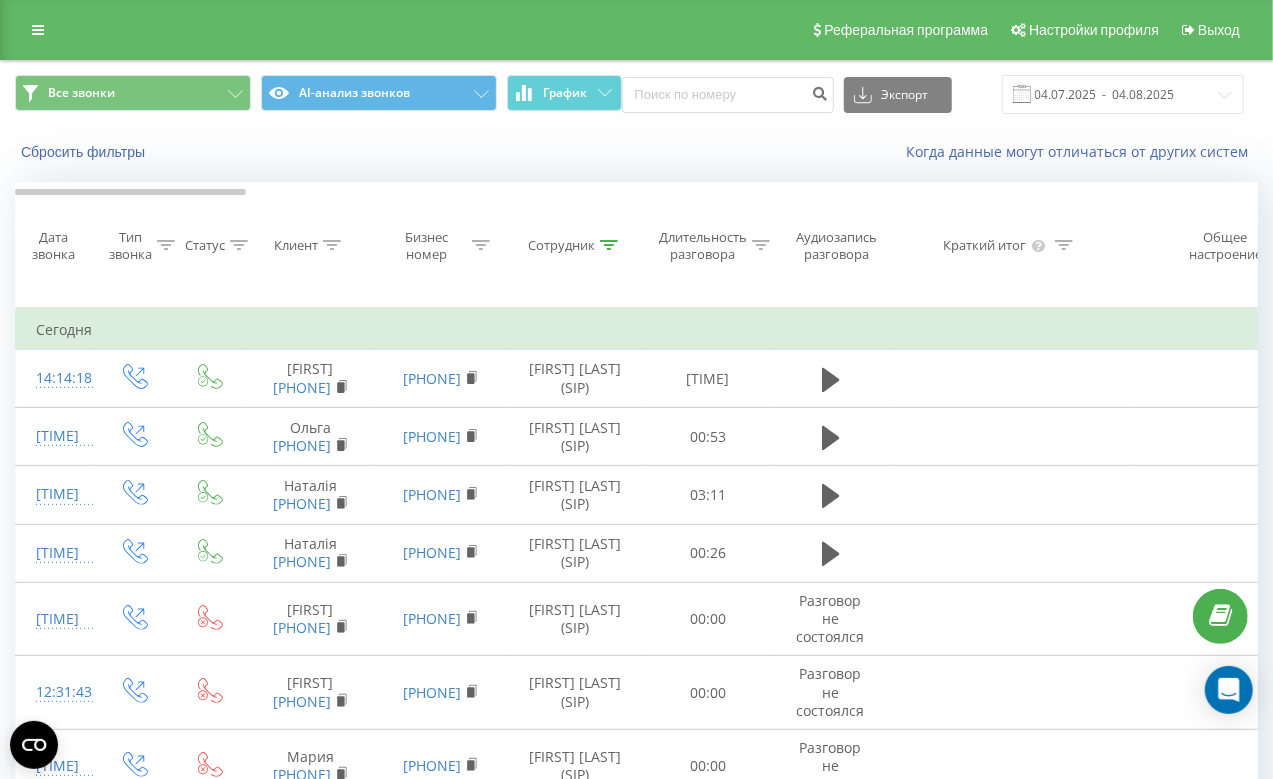 click on "Длительность разговора" at bounding box center [703, 246] 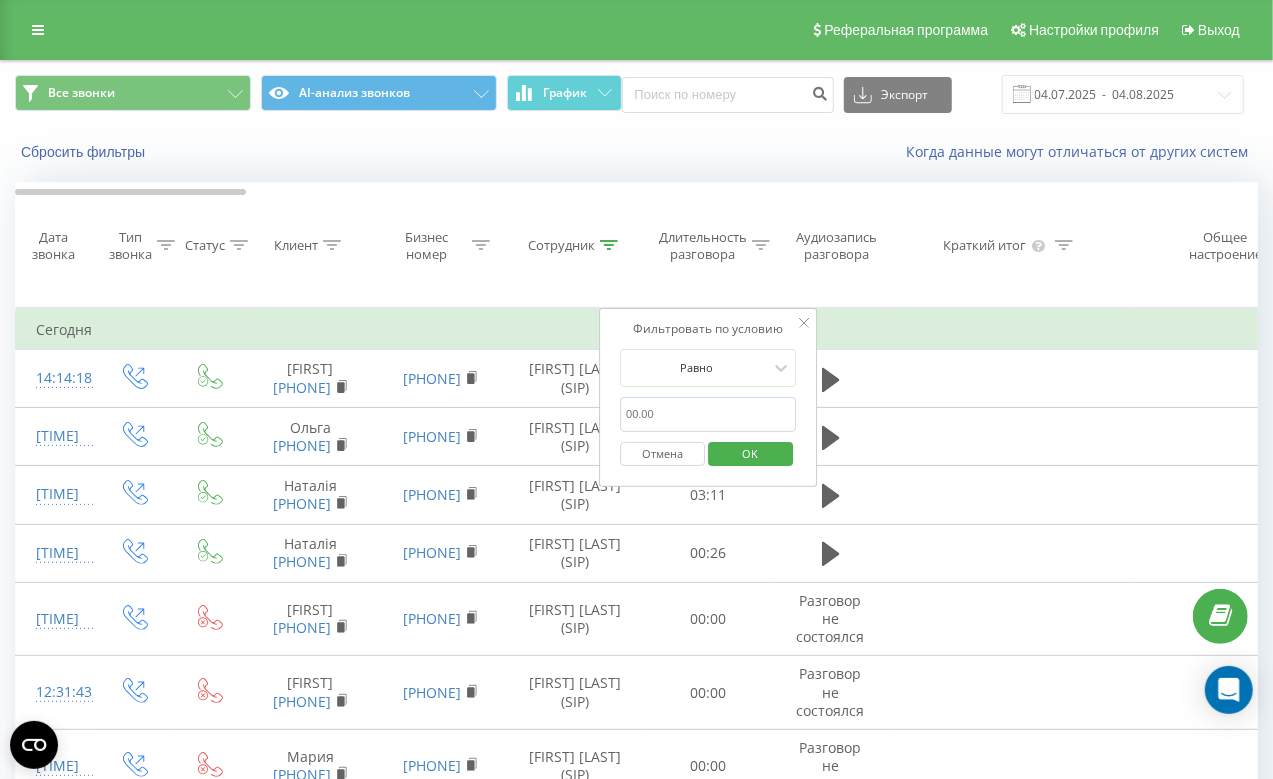 click at bounding box center (708, 414) 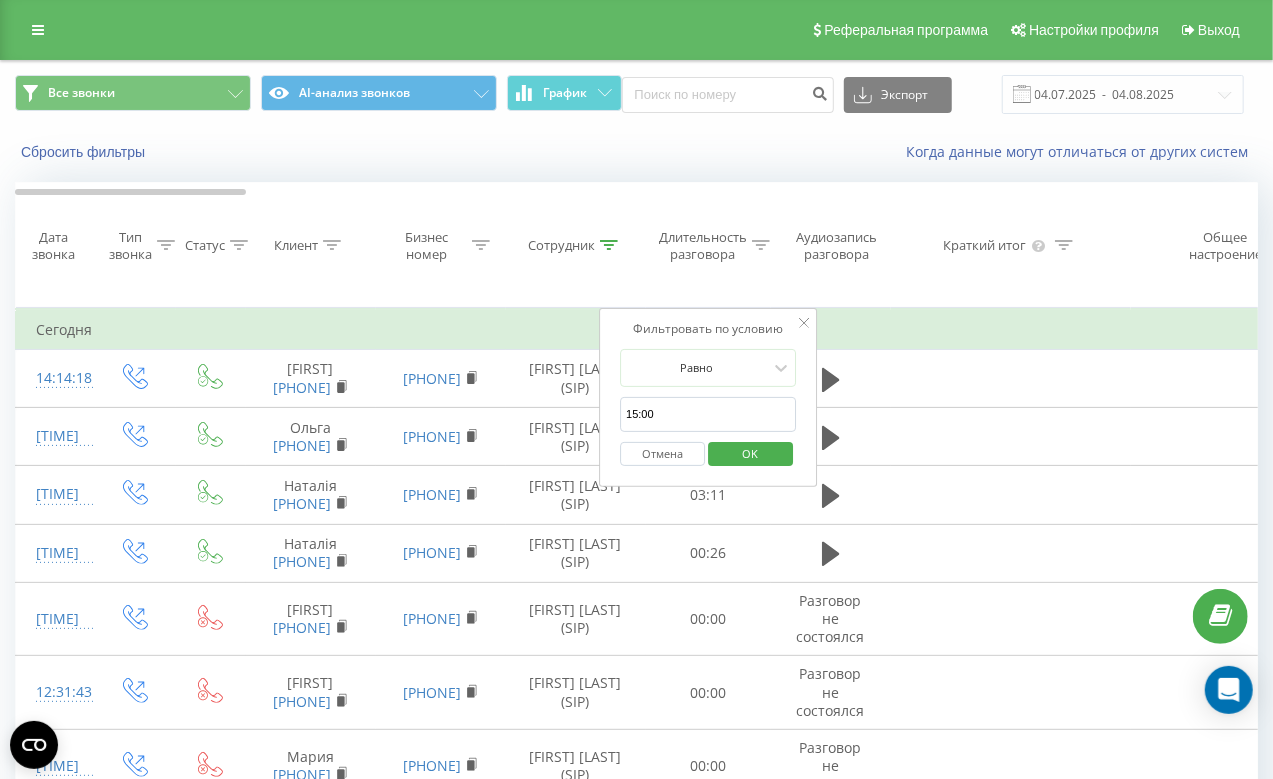 click on "OK" at bounding box center (751, 453) 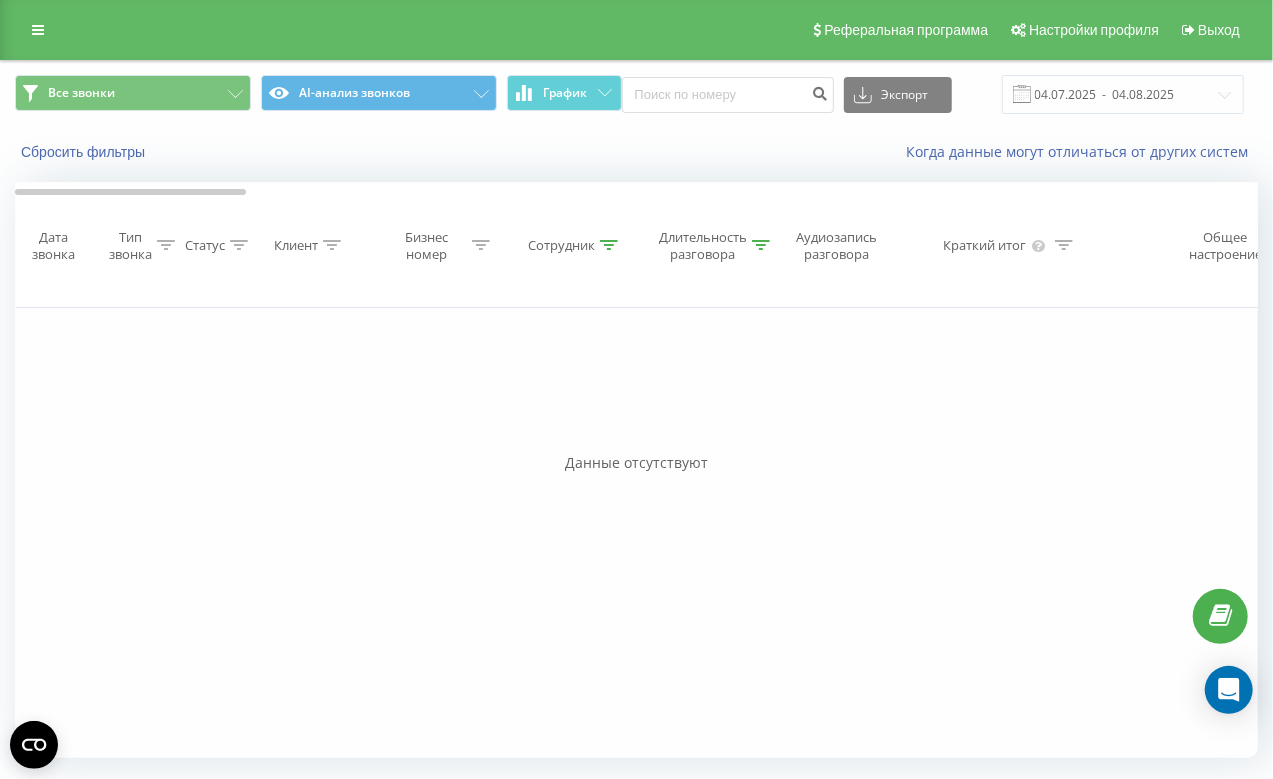 click on "Длительность разговора" at bounding box center (703, 246) 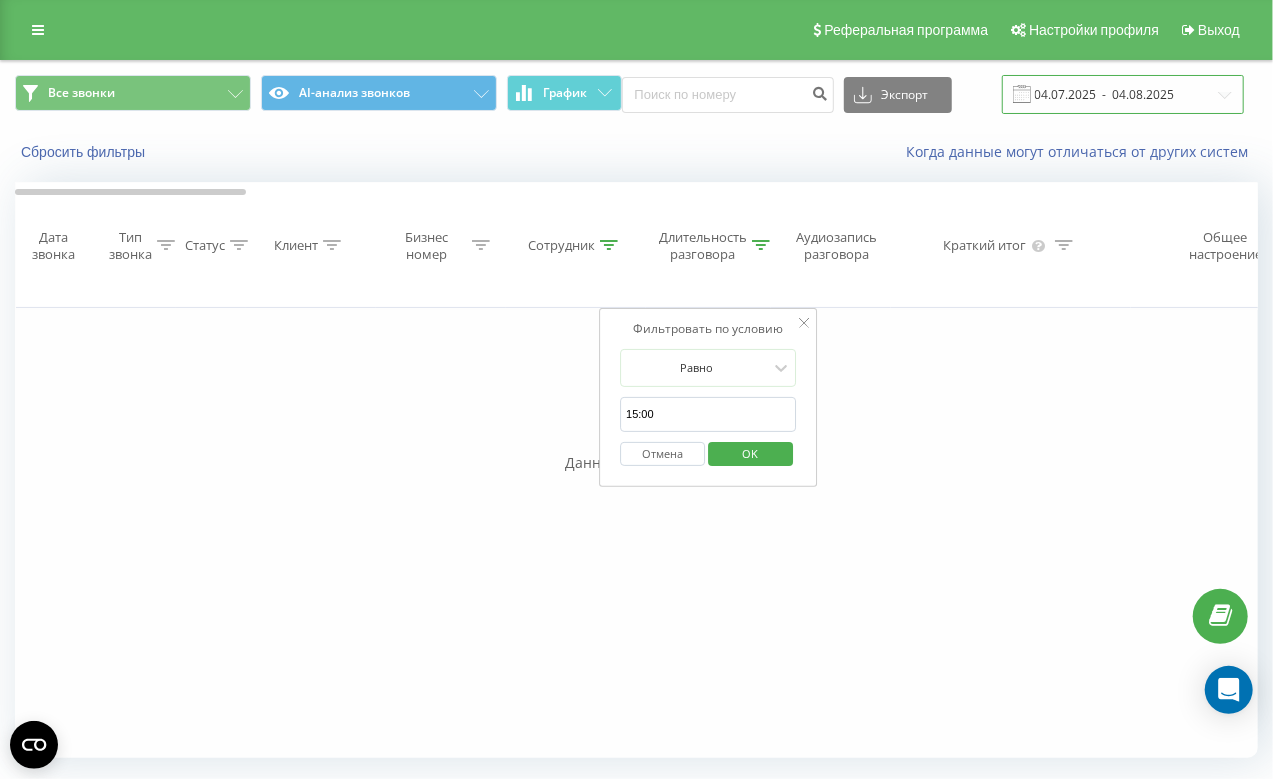 click on "04.07.2025  -  04.08.2025" at bounding box center [1123, 94] 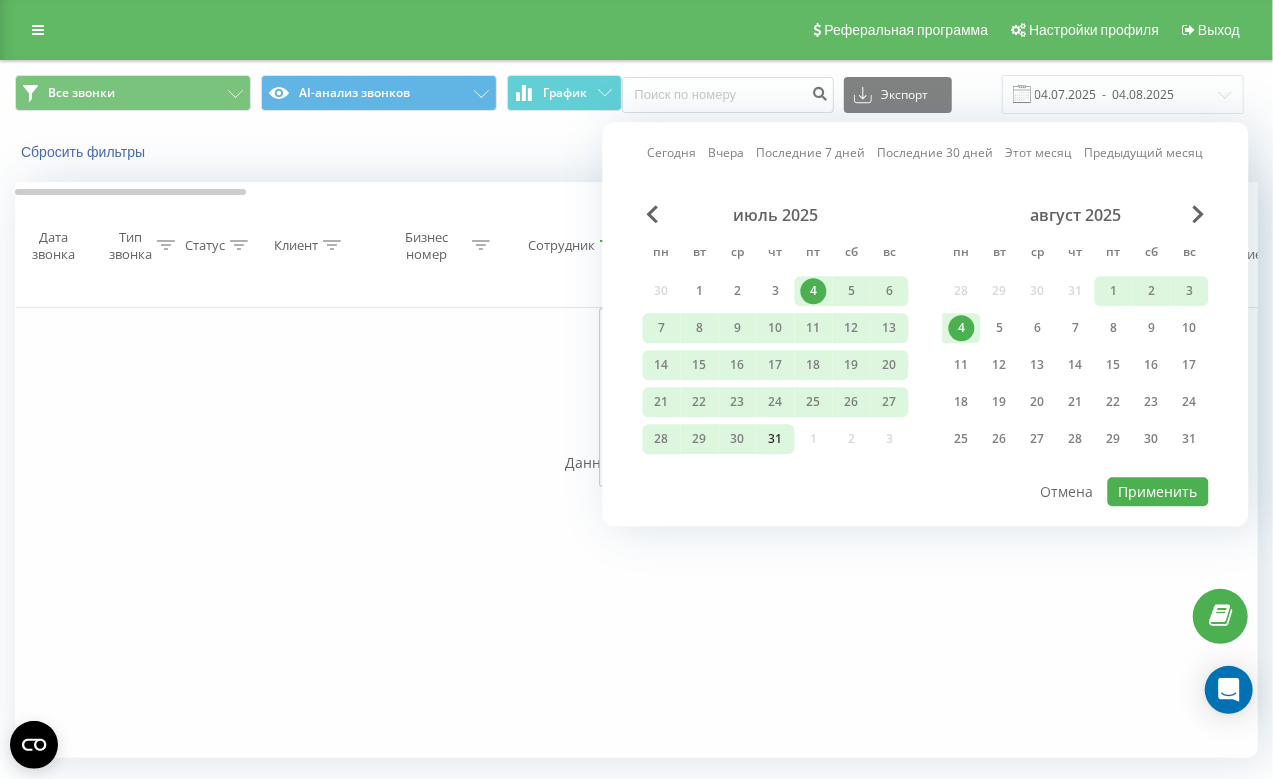 click on "31" at bounding box center (776, 439) 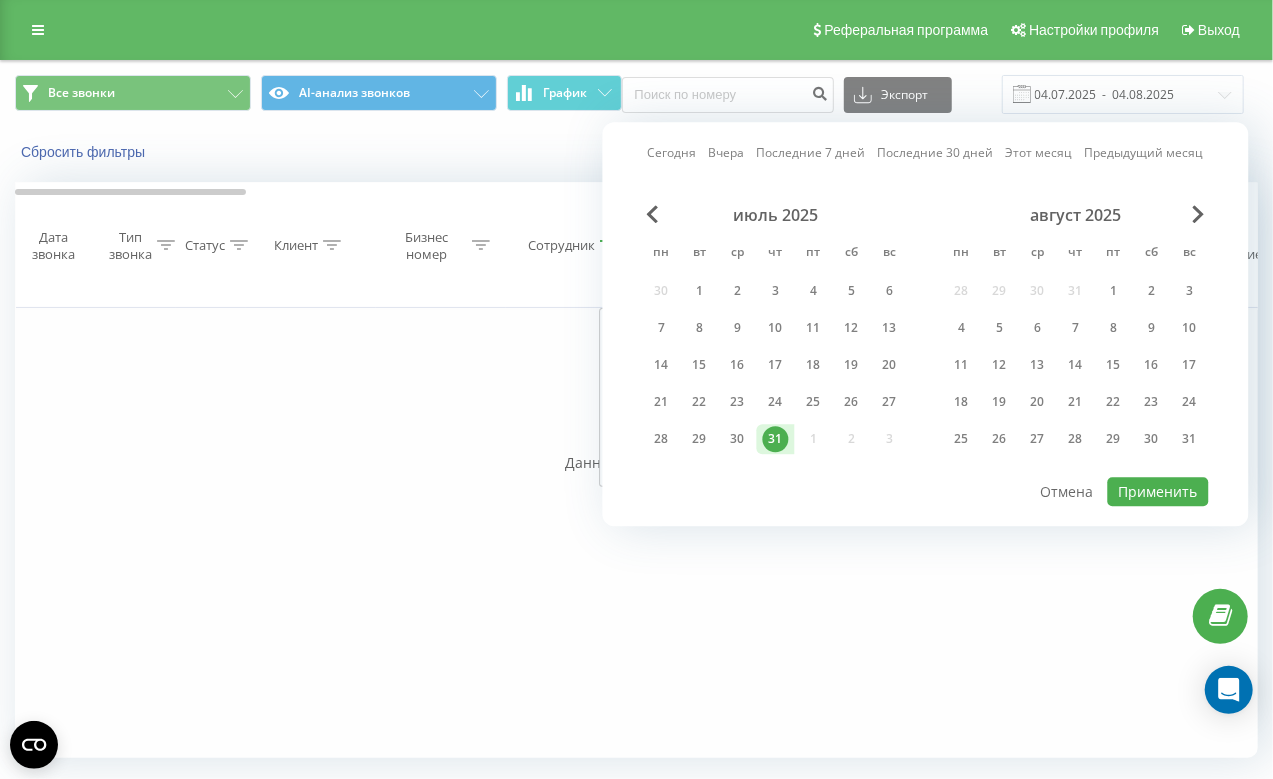 click on "июль 2025 пн вт ср чт пт сб вс 30 1 2 3 4 5 6 7 8 9 10 11 12 13 14 15 16 17 18 19 20 21 22 23 24 25 26 27 28 29 30 31 1 2 3" at bounding box center [776, 333] 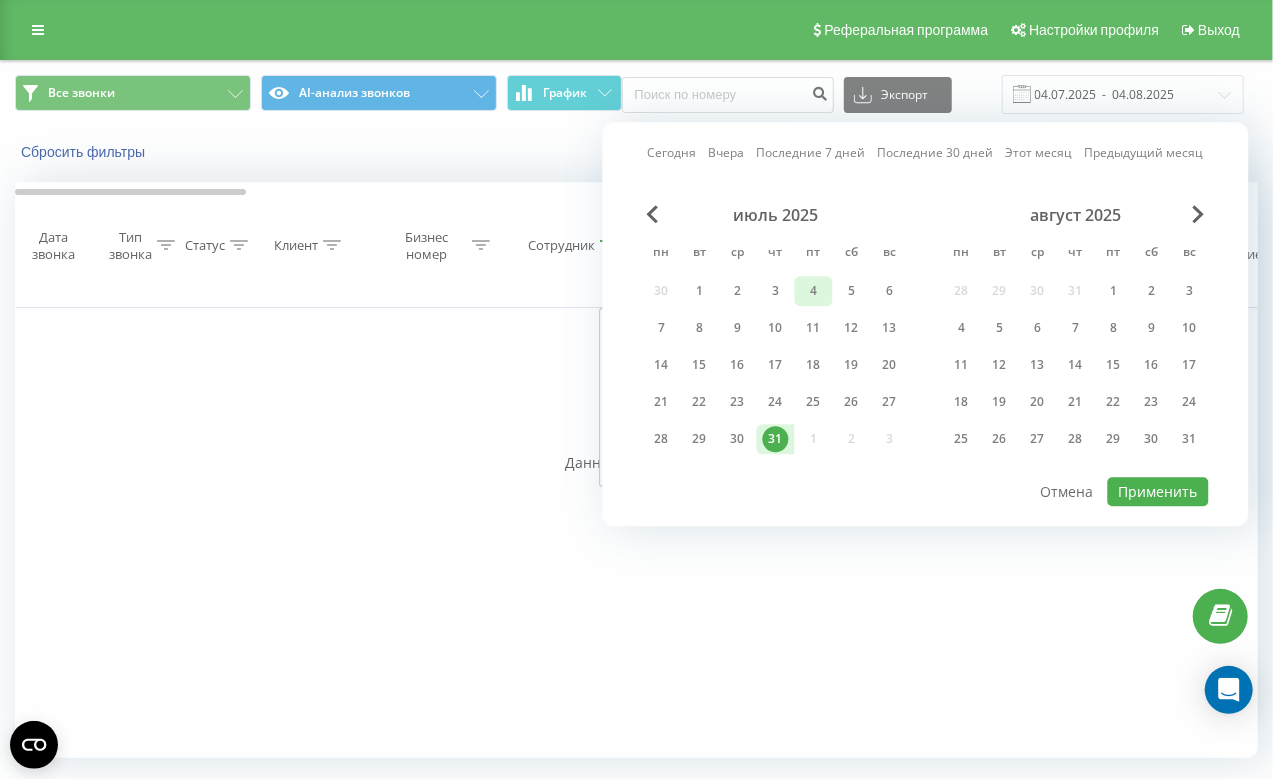 click on "4" at bounding box center [814, 291] 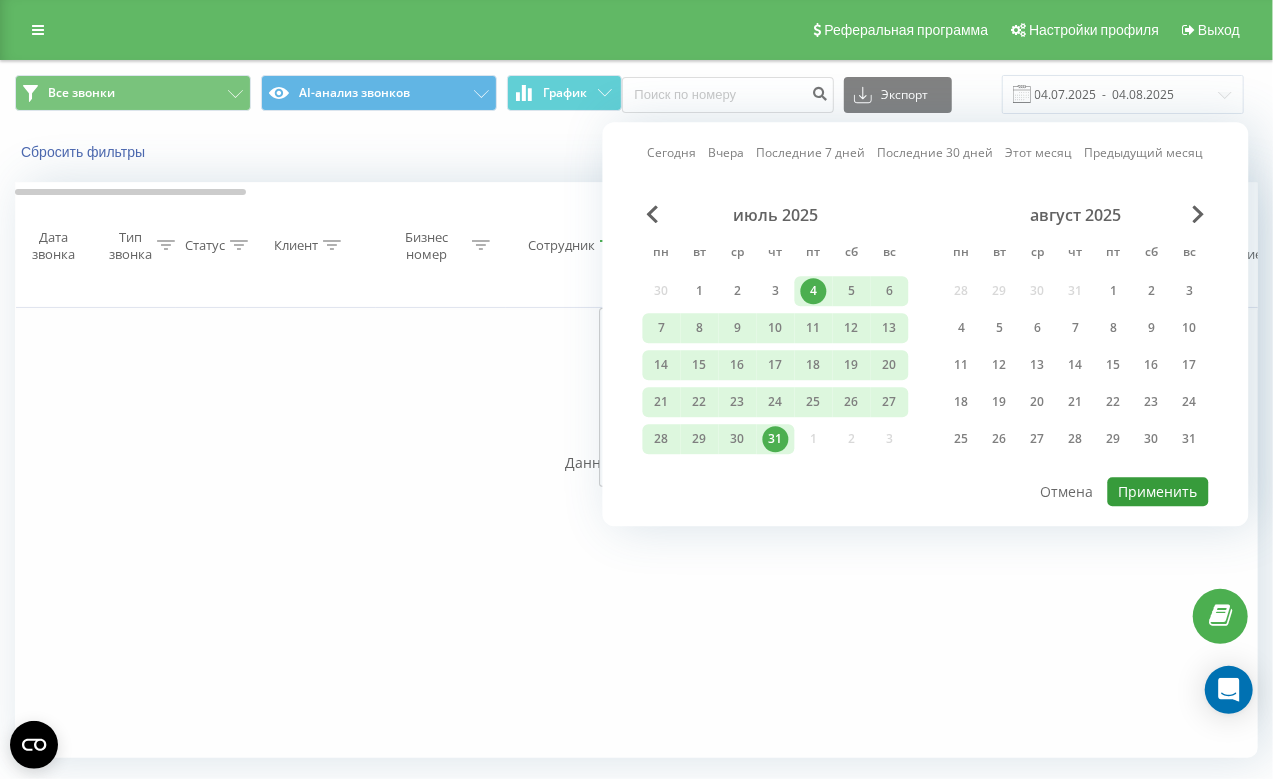 click on "Применить" at bounding box center [1158, 491] 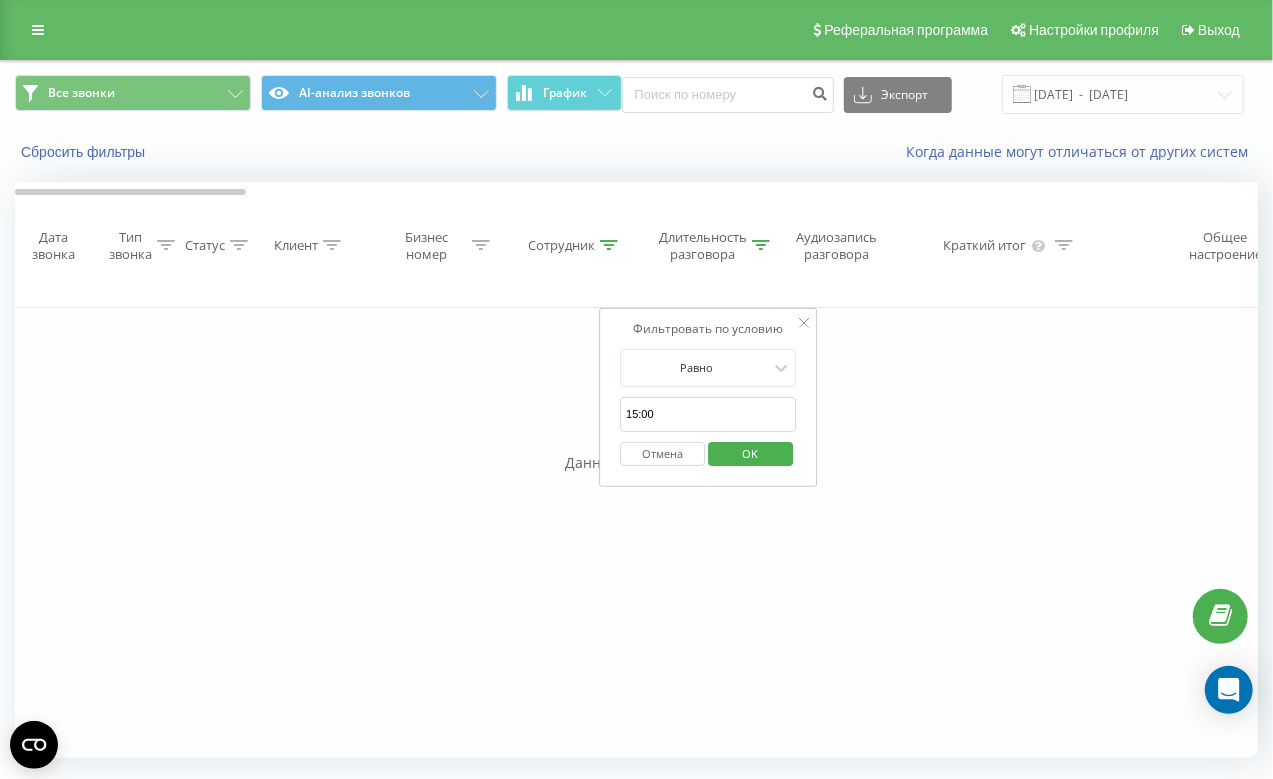 click on "OK" at bounding box center (751, 453) 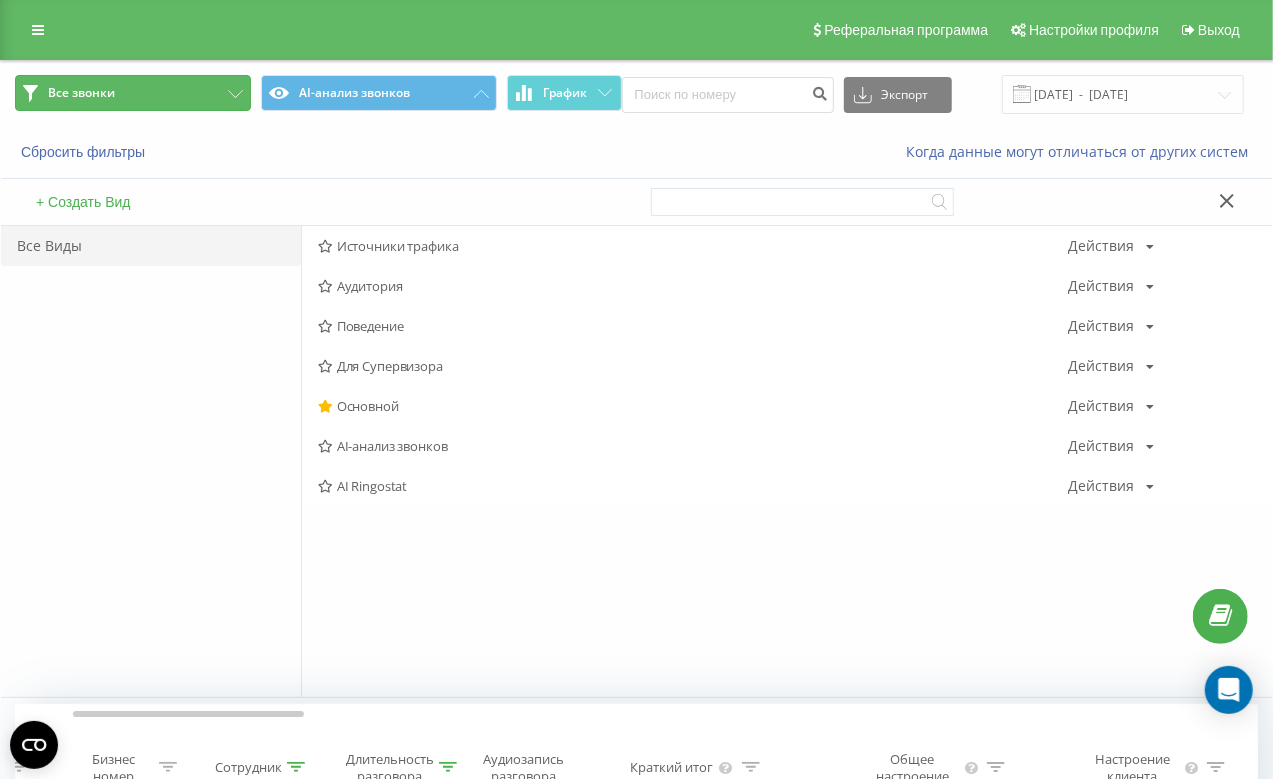 click on "Все звонки" at bounding box center (133, 93) 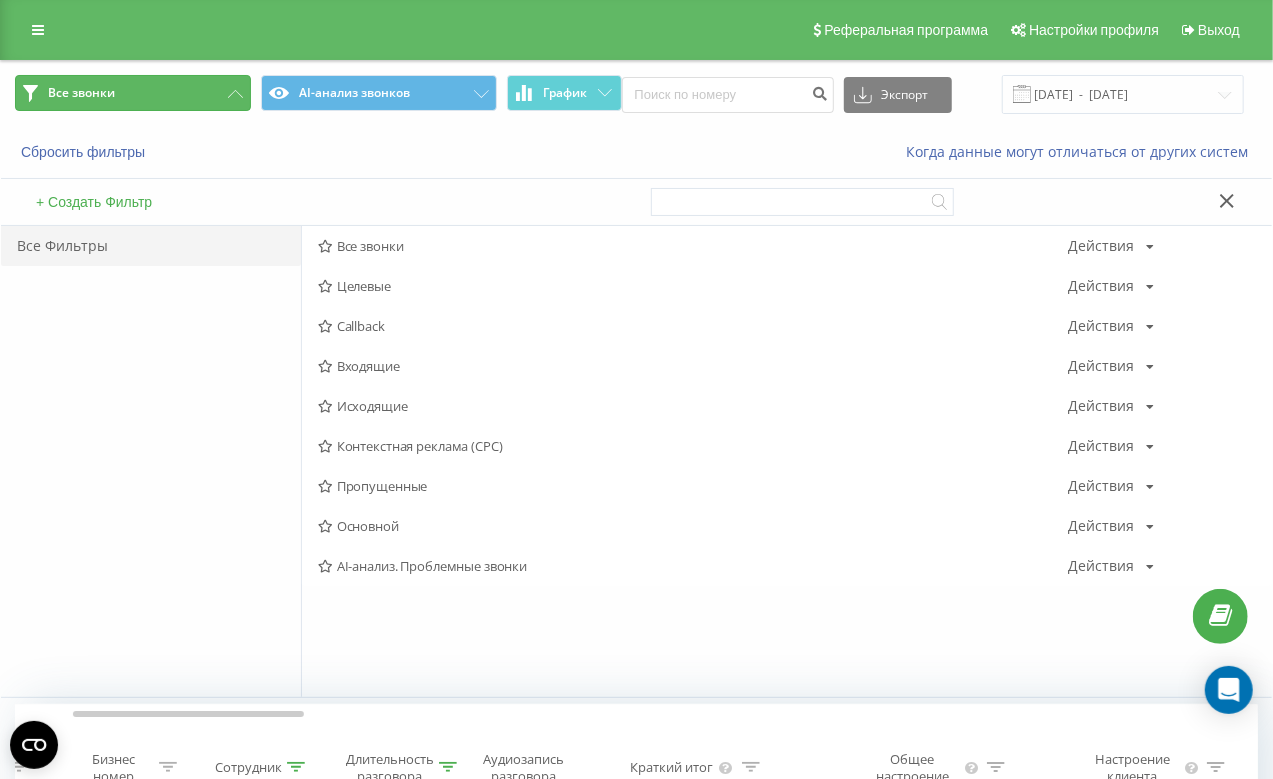 click on "Все звонки" at bounding box center (133, 93) 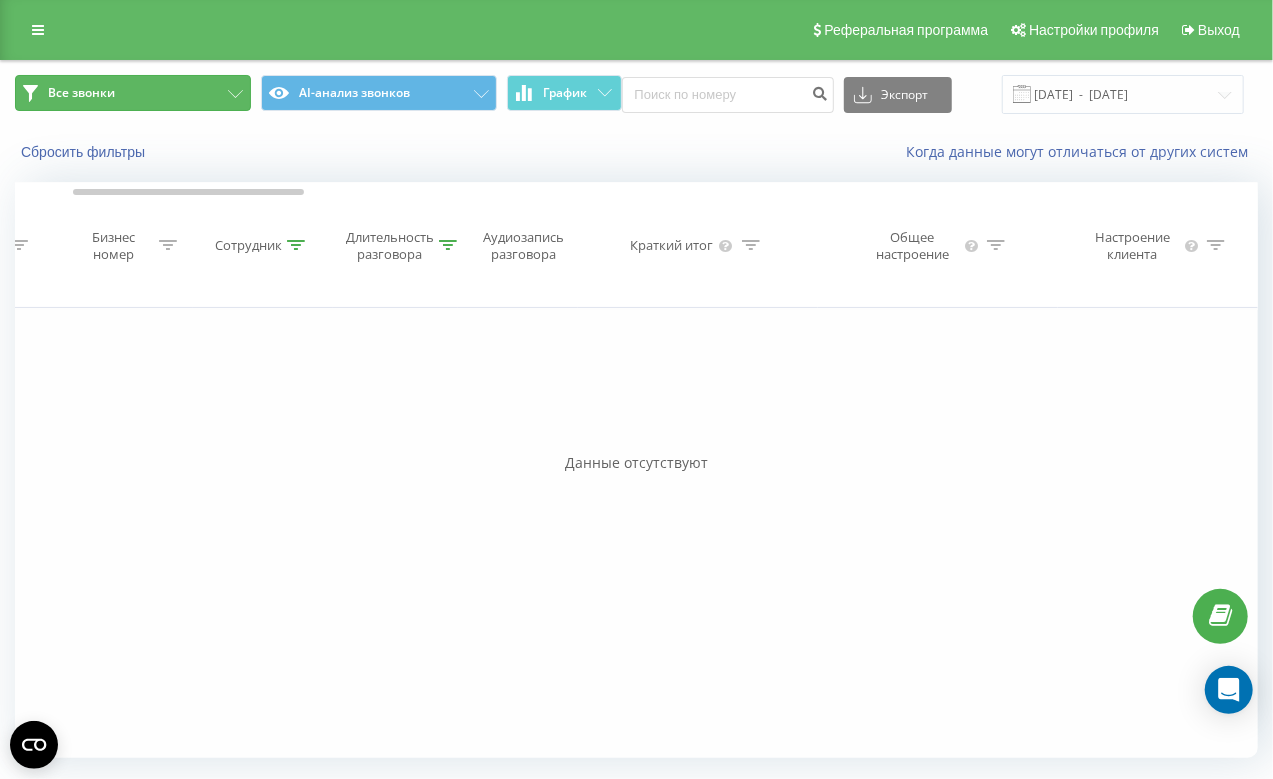 click on "Все звонки" at bounding box center [133, 93] 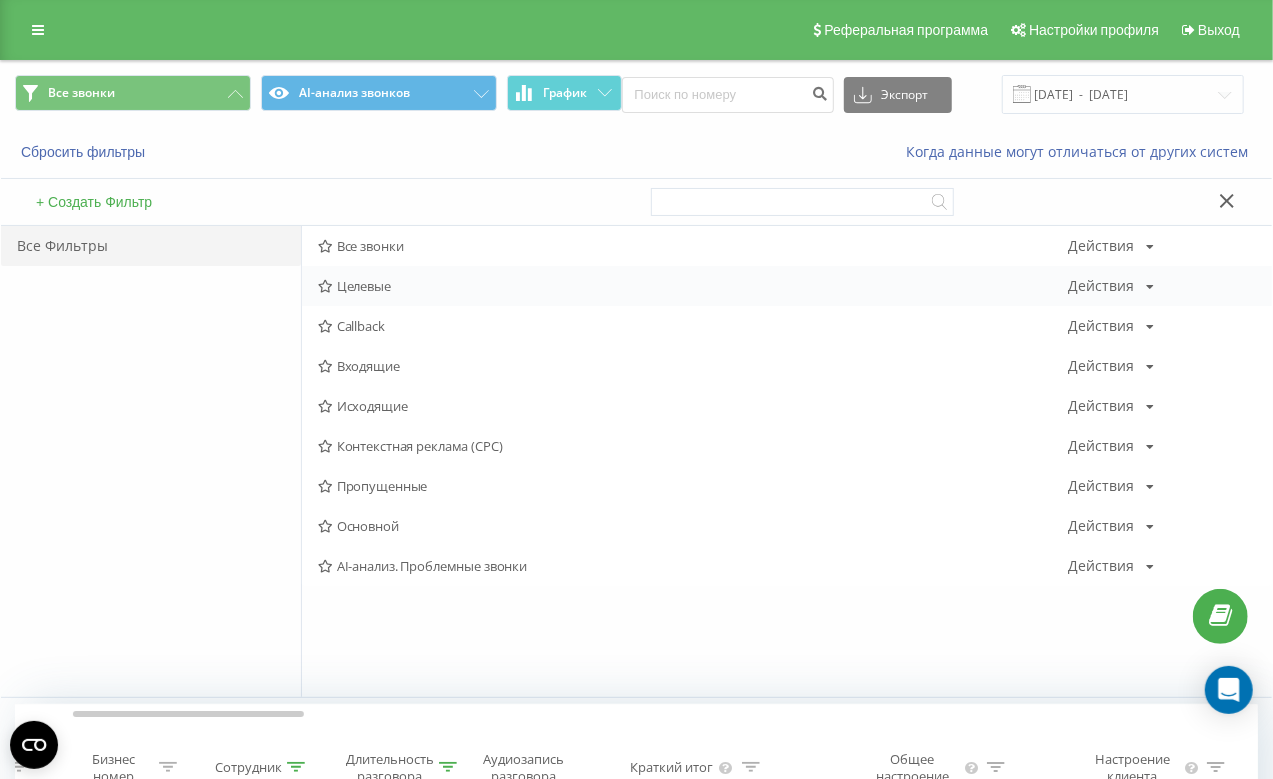 click on "Целевые Действия Редактировать Копировать Удалить По умолчанию Поделиться" at bounding box center (787, 286) 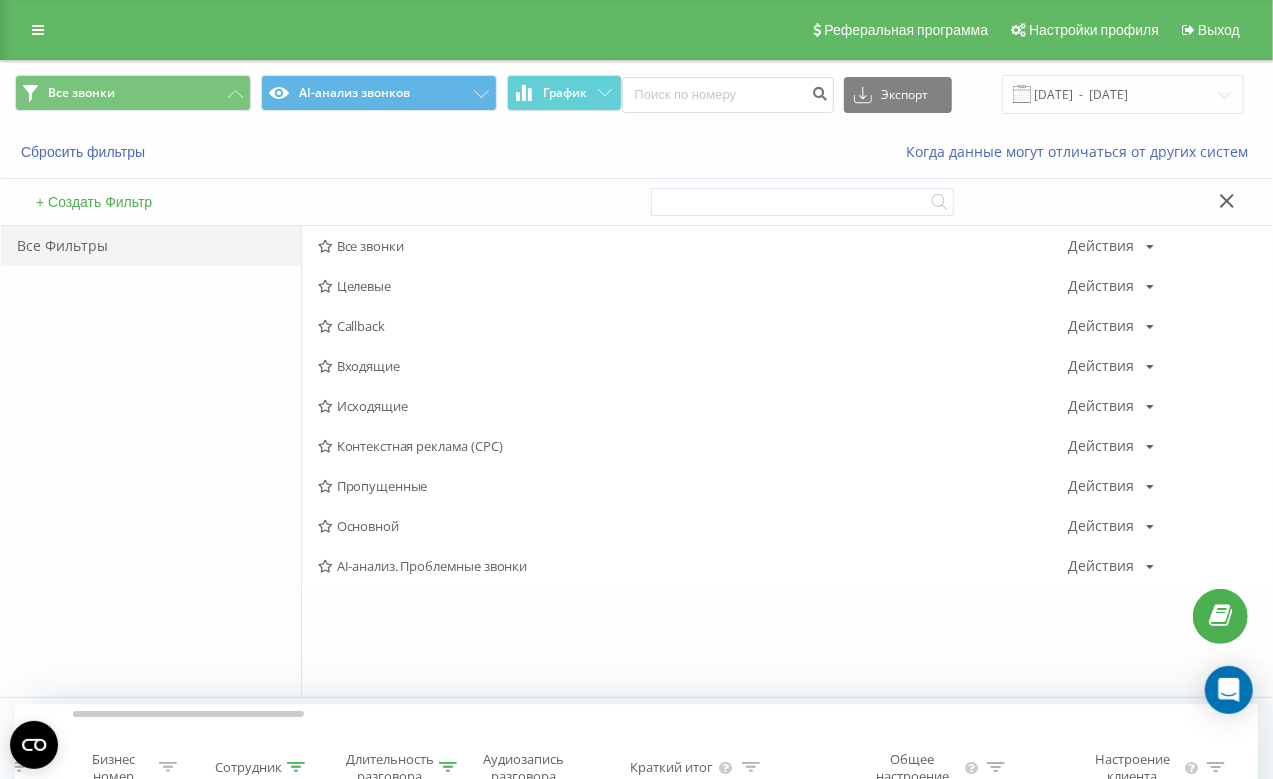 click on "AI-анализ. Проблемные звонки" at bounding box center [693, 566] 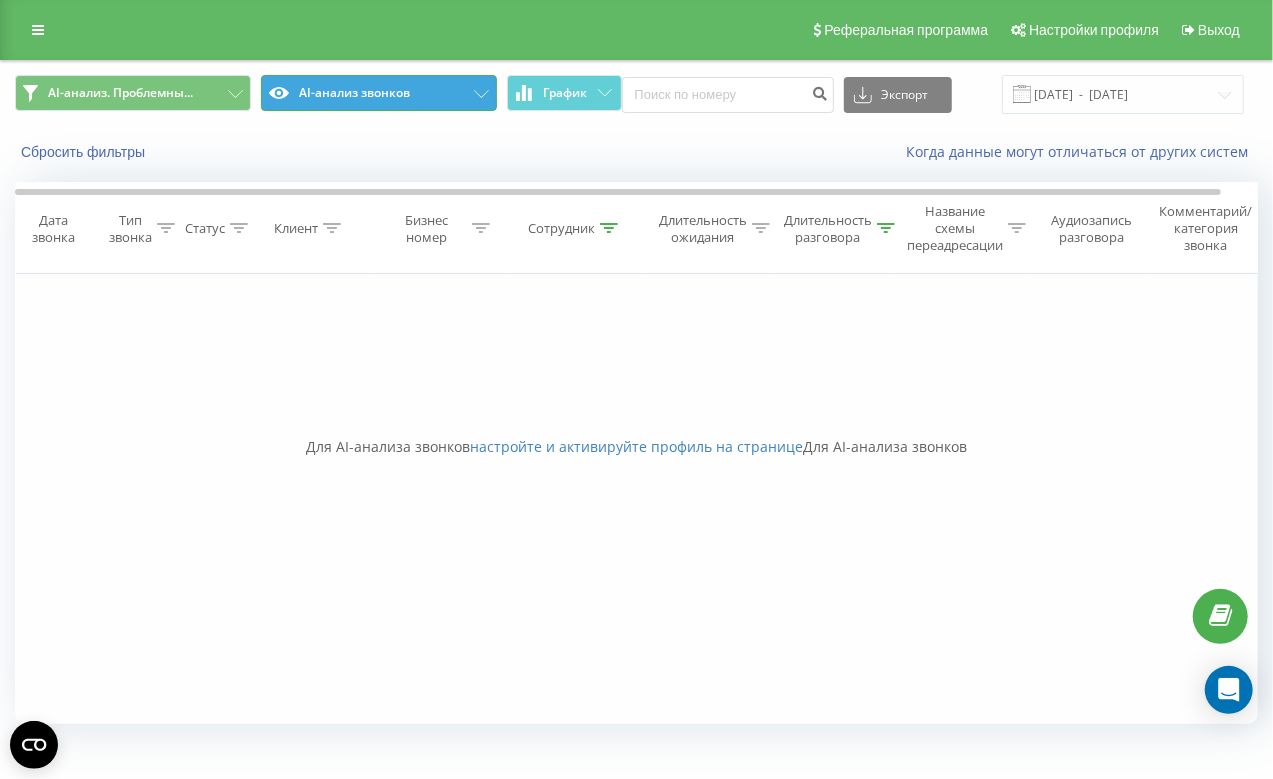 click on "AI-анализ звонков" at bounding box center (379, 93) 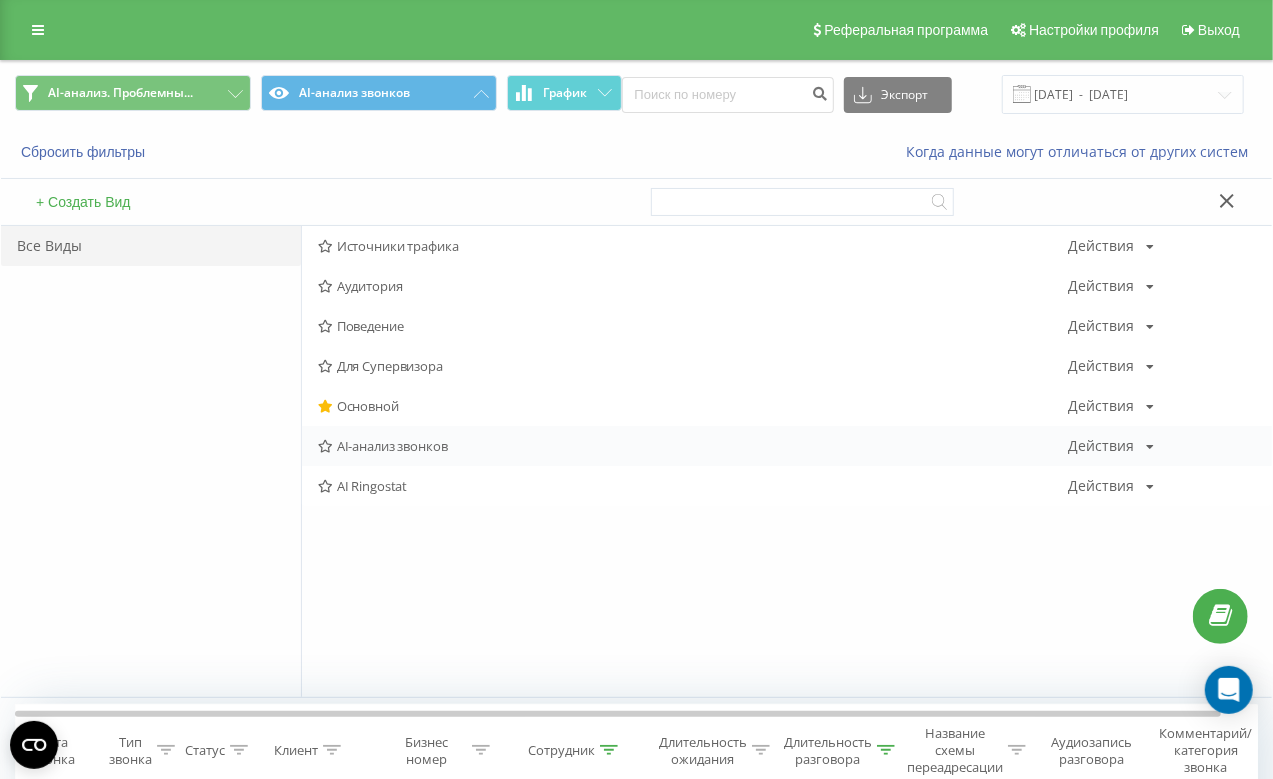 click on "AI-анализ звонков" at bounding box center [693, 446] 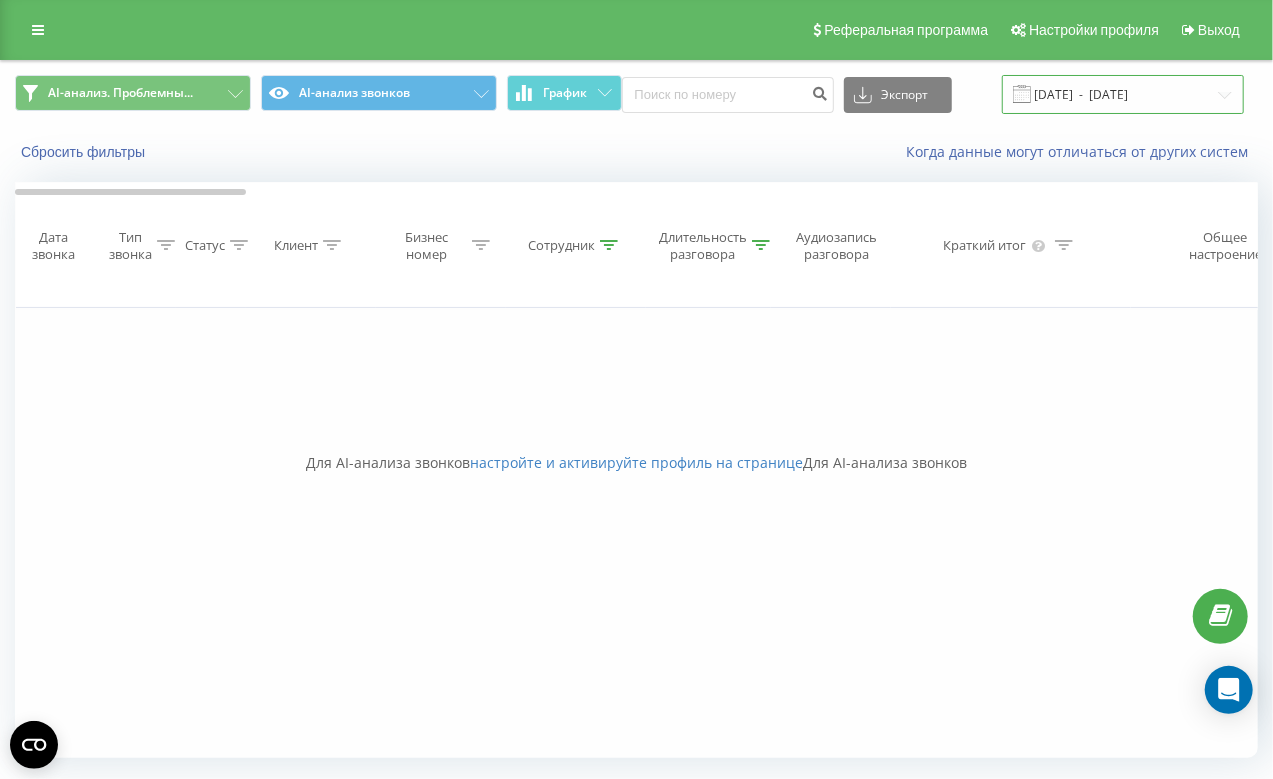click on "04.07.2025  -  31.07.2025" at bounding box center [1123, 94] 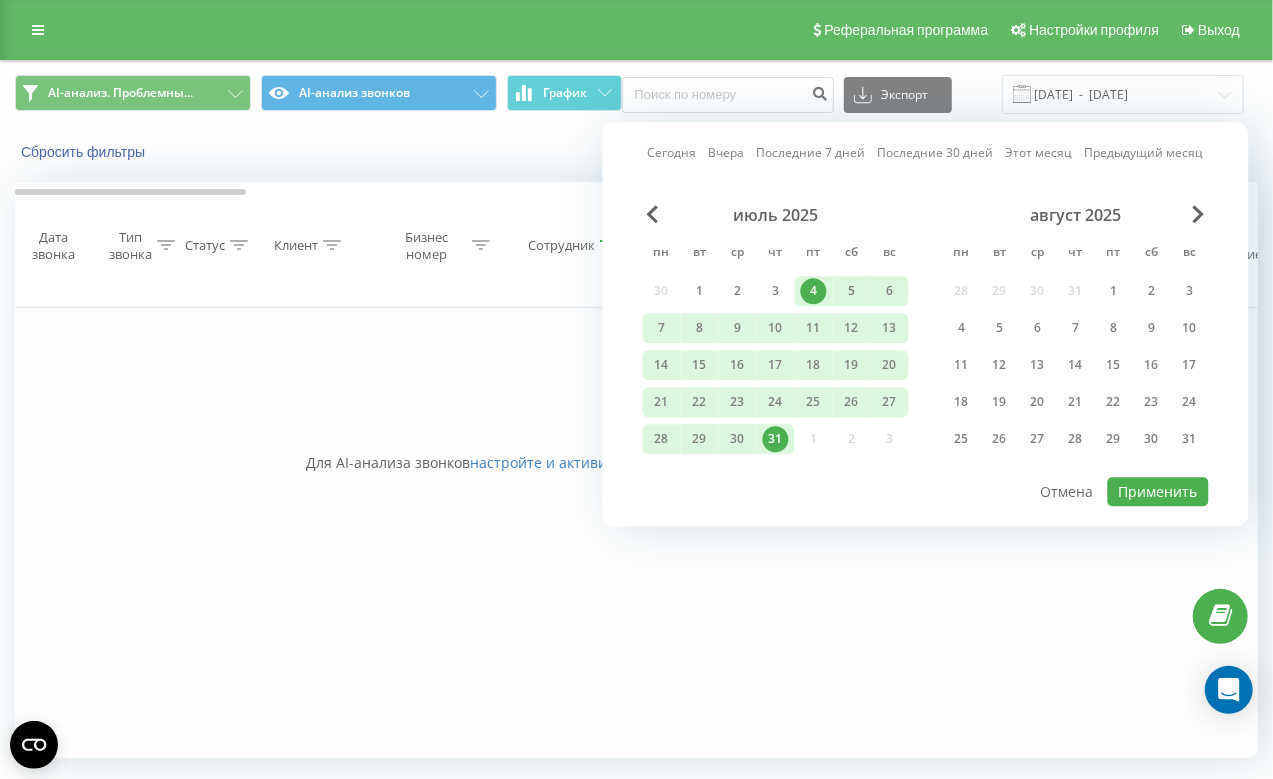 click on "Фильтровать по условию Равно Введите значение Отмена OK Фильтровать по условию Равно Введите значение Отмена OK Фильтровать по условию Содержит Отмена OK Фильтровать по условию Содержит Отмена OK Фильтровать по условию Содержит Татьяна Отмена OK Фильтровать по условию Равно 15:00 Отмена OK Фильтровать по условию Содержит Отмена OK Фильтровать по условию Содержит Отмена OK Фильтровать по условию Содержит Отмена OK Фильтровать по условию Содержит Отмена OK Фильтровать по условию Содержит Отмена OK Фильтровать по условию Содержит Отмена OK Фильтровать по условию OK" at bounding box center (636, 533) 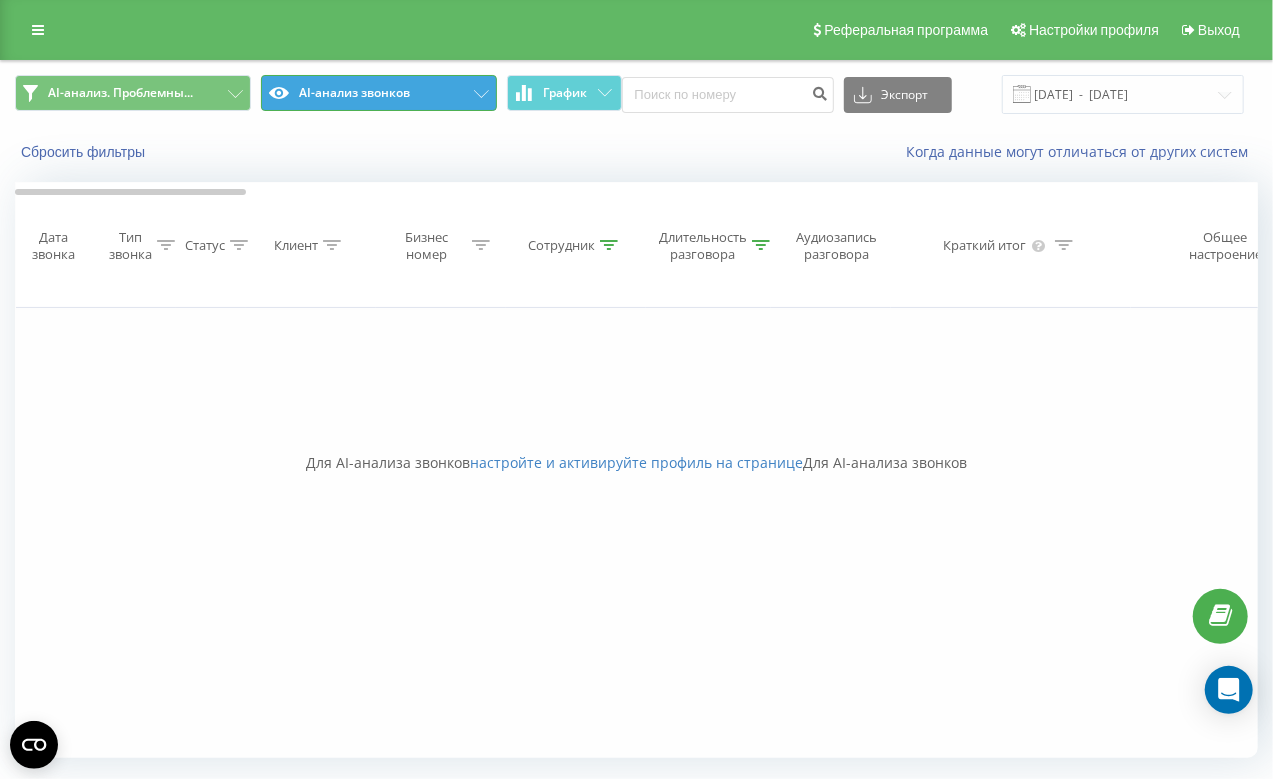 click on "AI-анализ звонков" at bounding box center [379, 93] 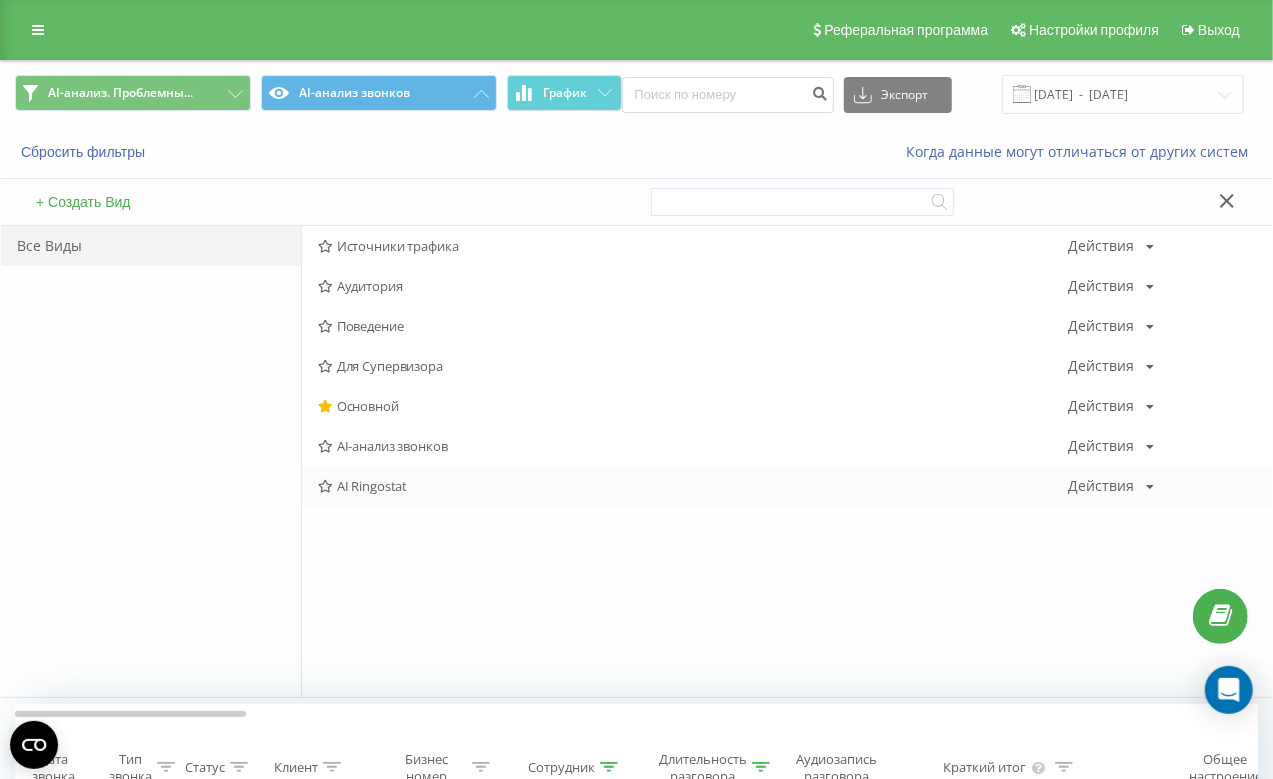 click on "AI Ringostat" at bounding box center (693, 486) 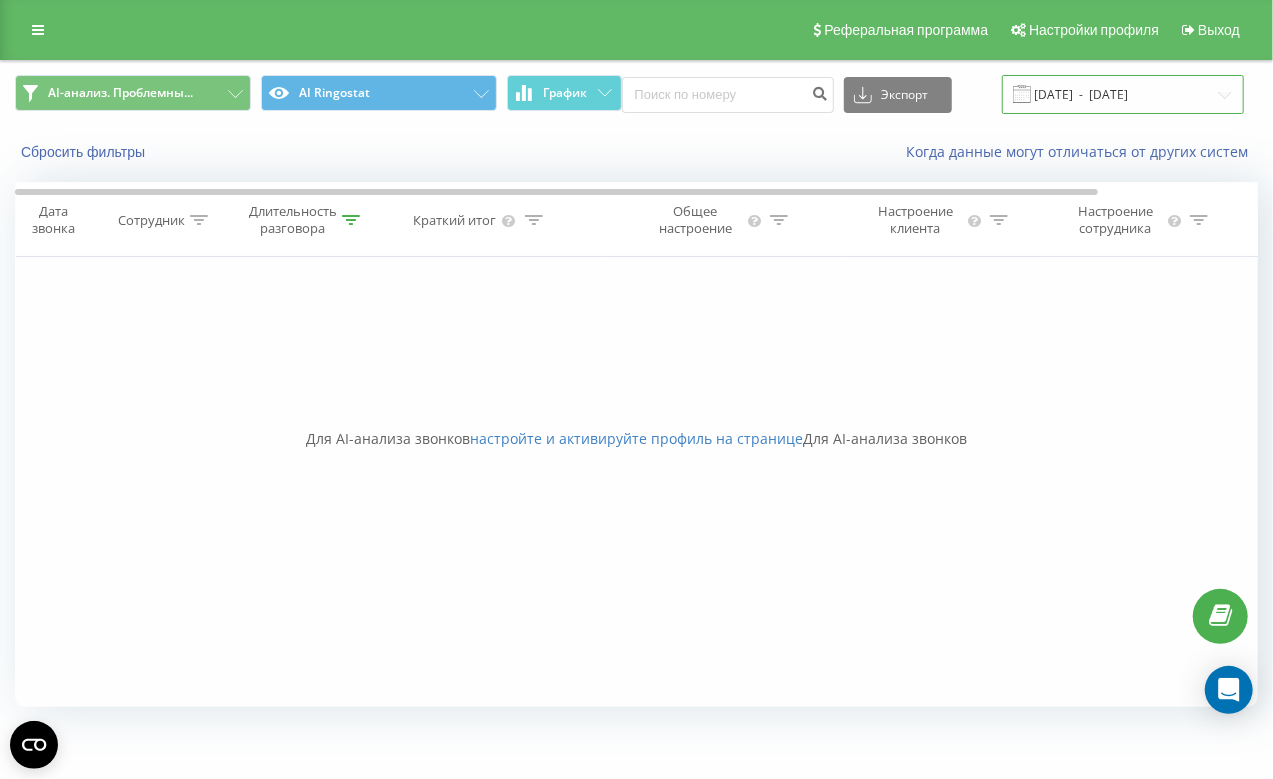 click on "04.07.2025  -  31.07.2025" at bounding box center [1123, 94] 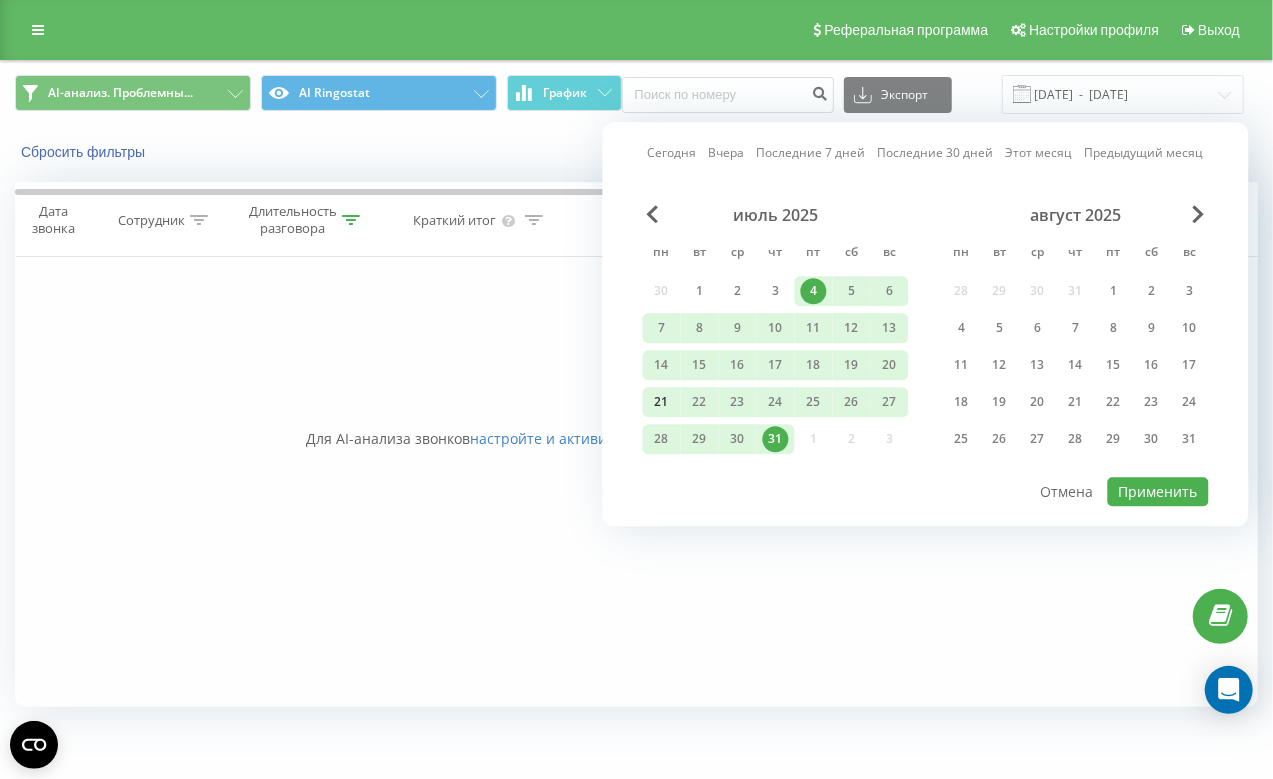 click on "21" at bounding box center [662, 402] 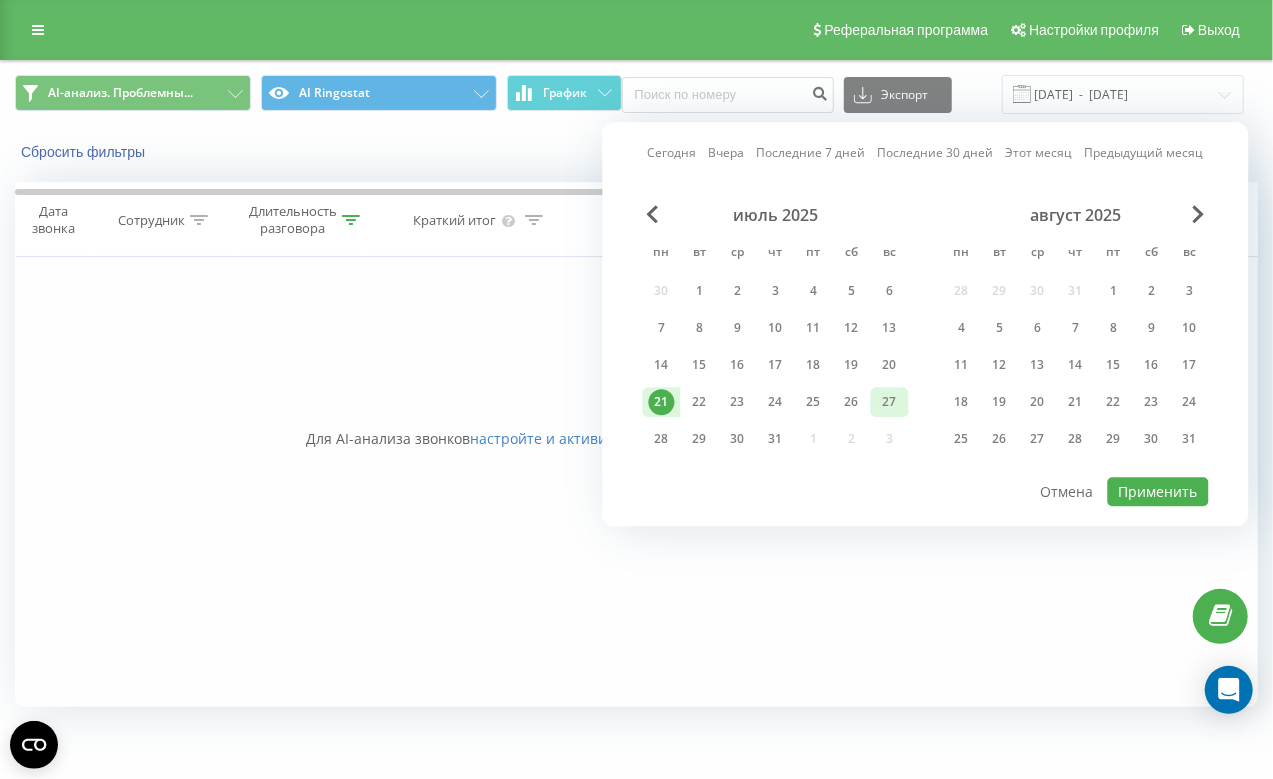 click on "27" at bounding box center [890, 402] 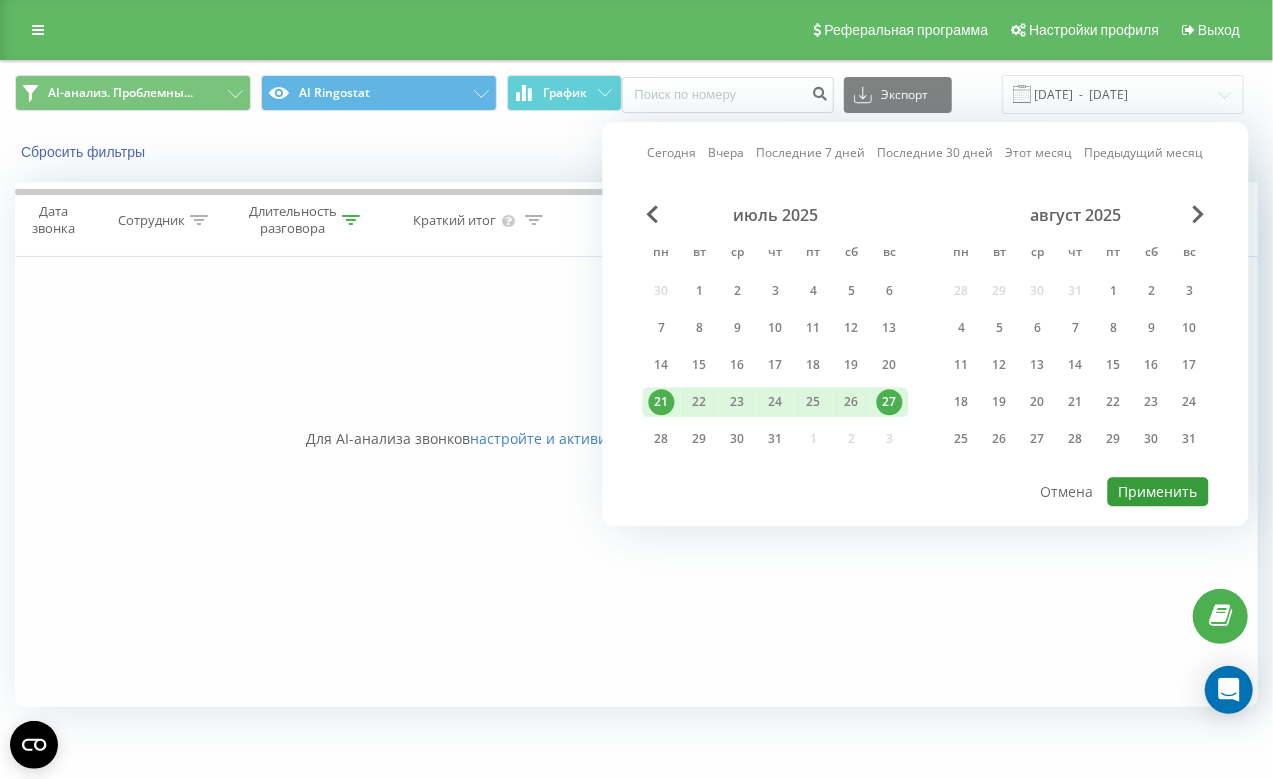 click on "Применить" at bounding box center [1158, 491] 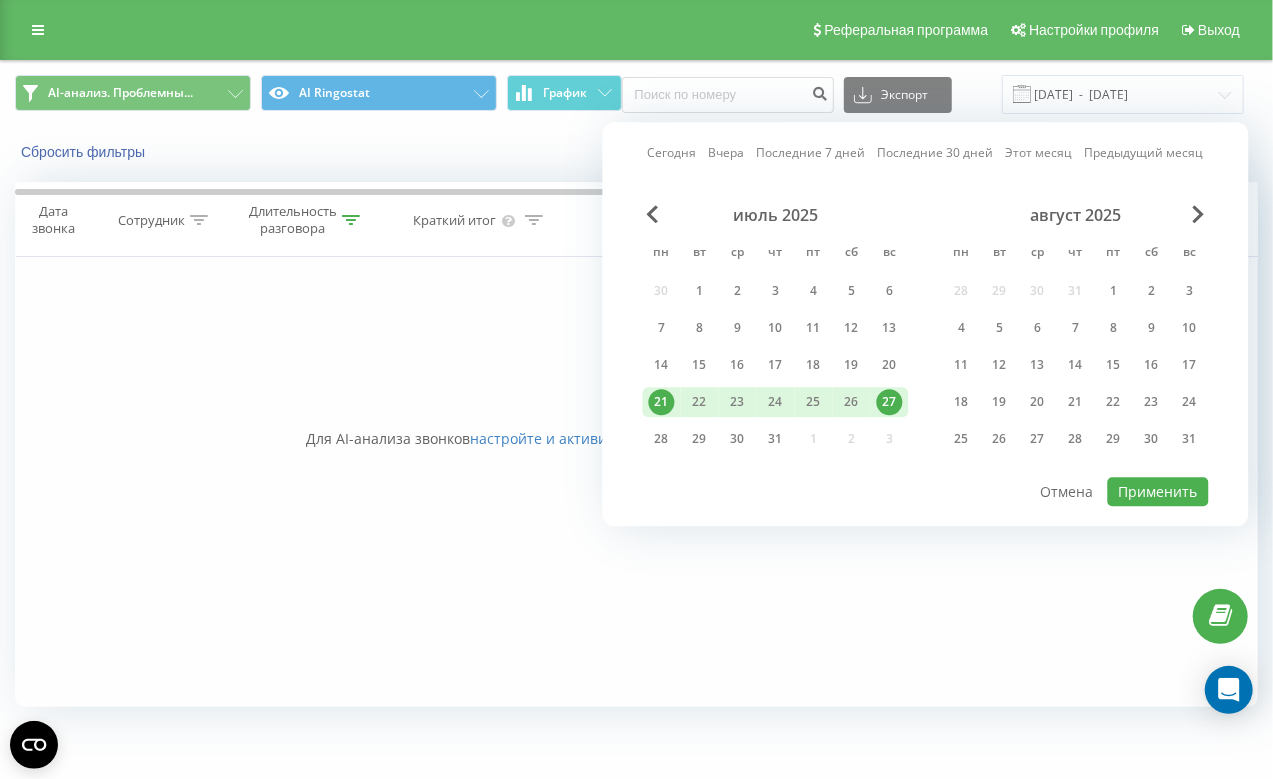 type on "21.07.2025  -  27.07.2025" 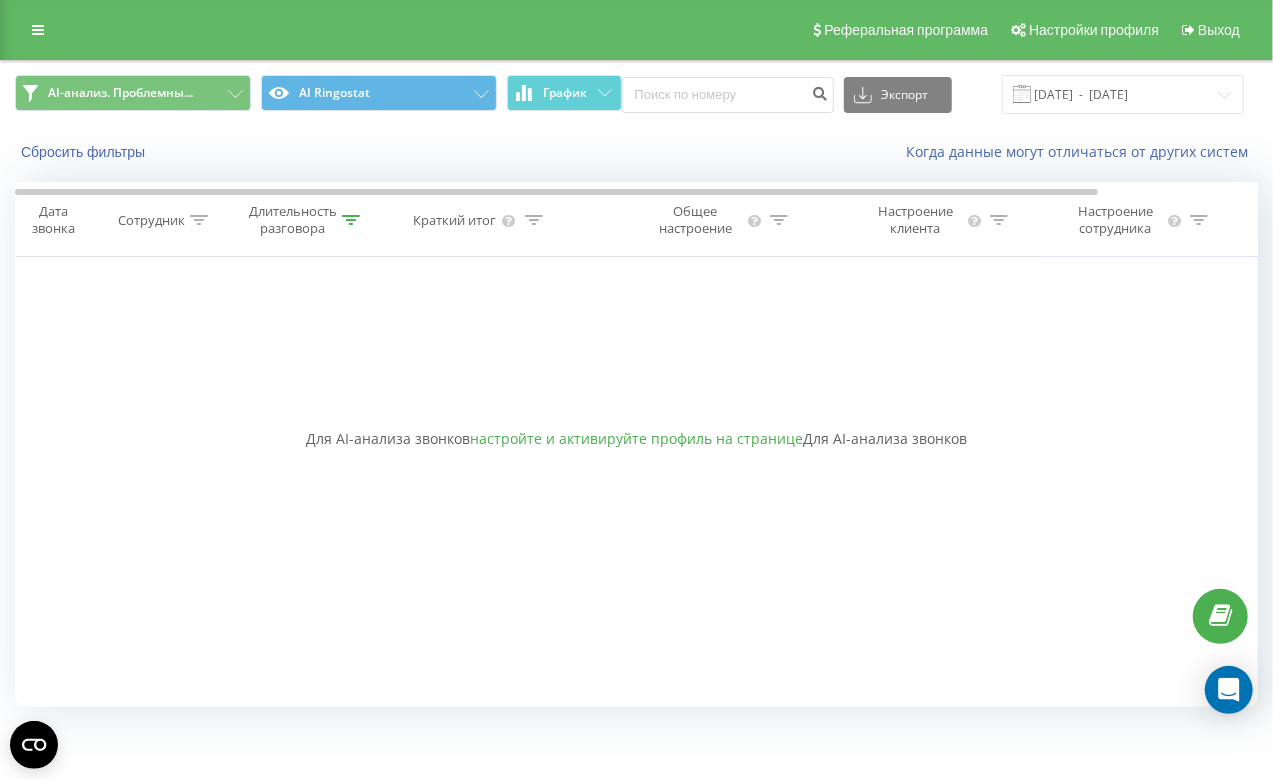 click on "настройте и активируйте профиль на странице" at bounding box center (636, 438) 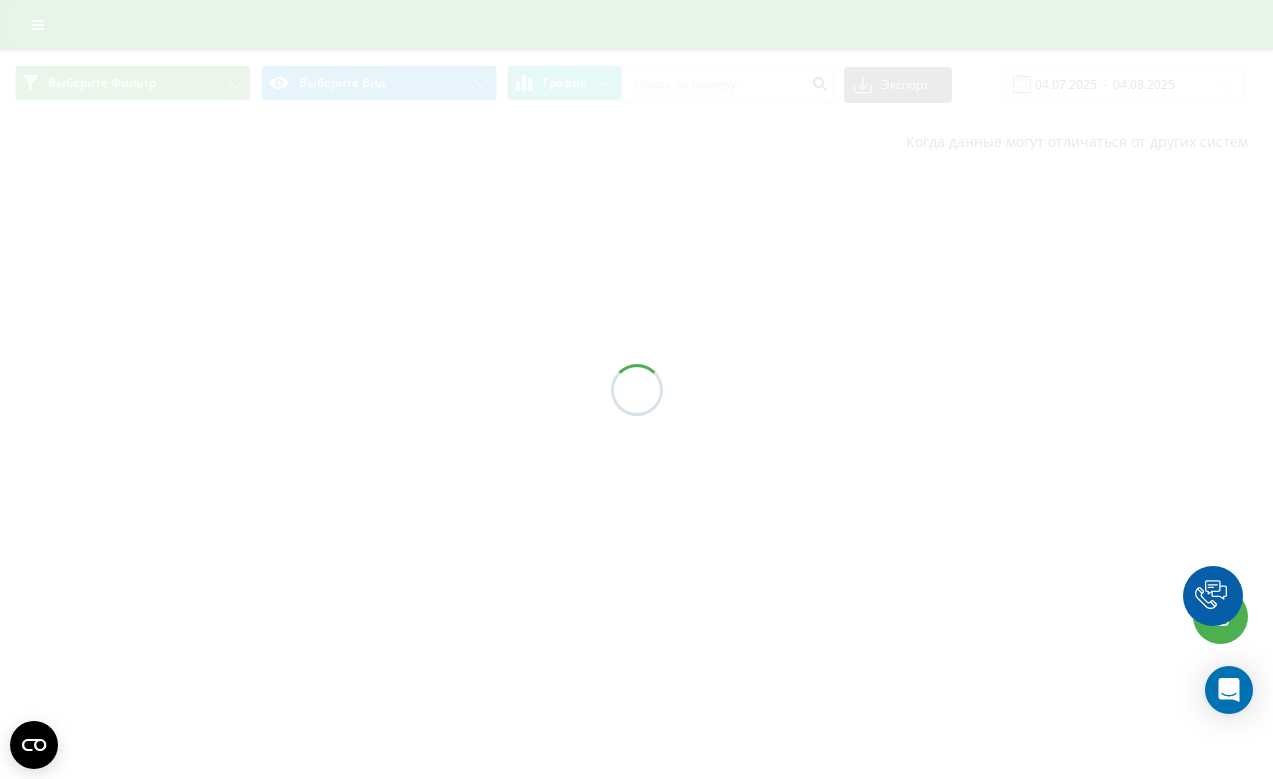 scroll, scrollTop: 0, scrollLeft: 0, axis: both 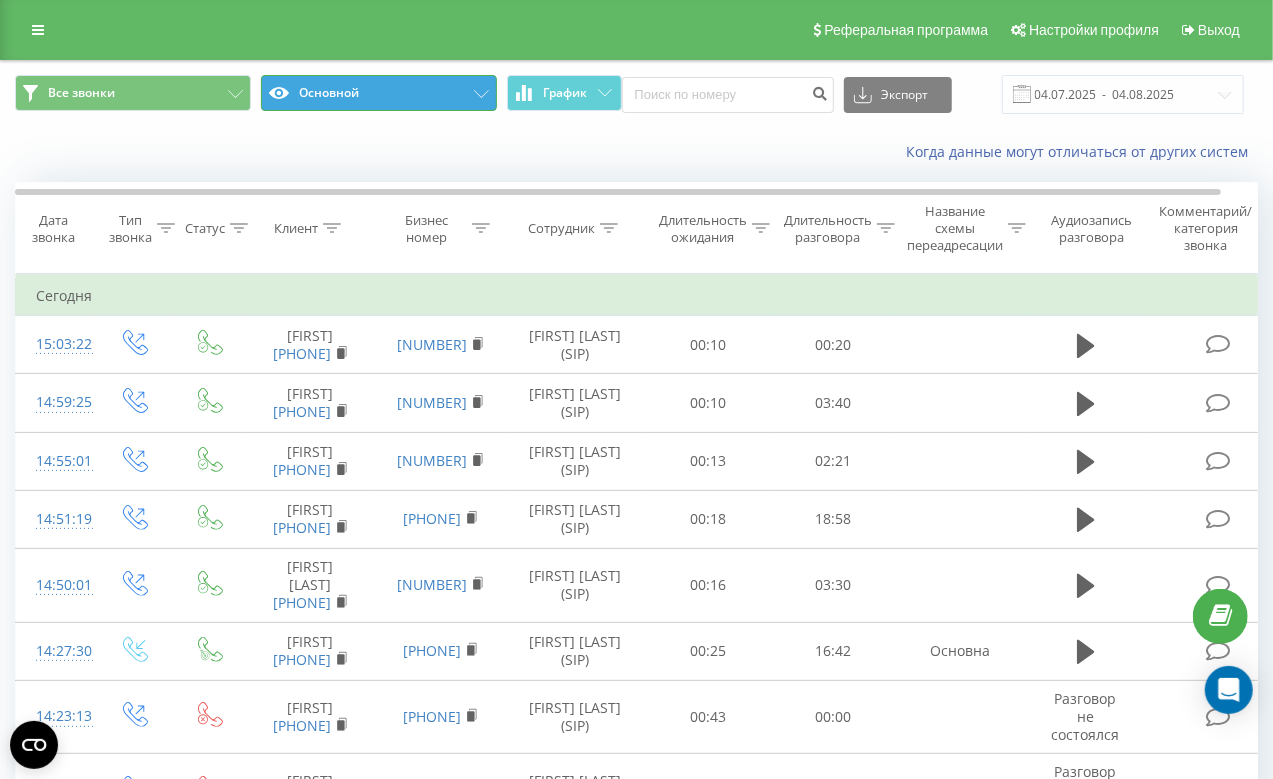 click on "Основной" at bounding box center [379, 93] 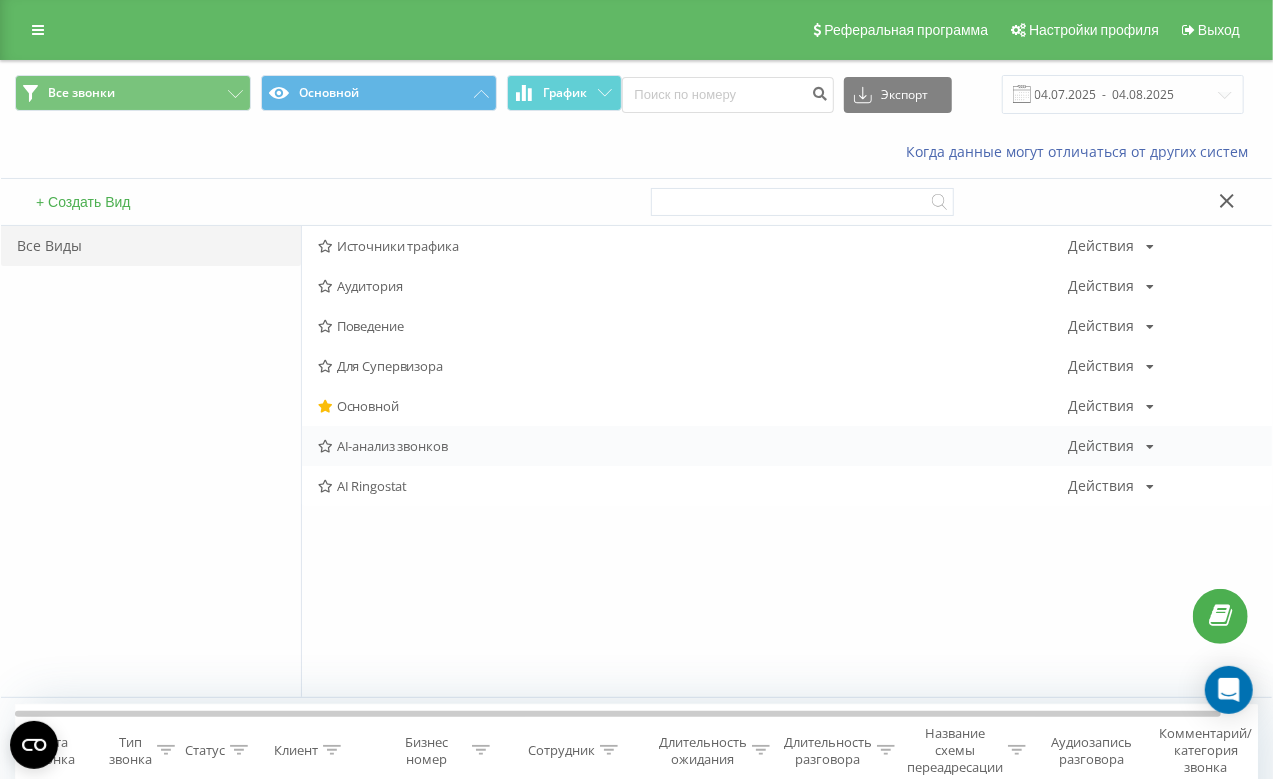 click on "AI-анализ звонков" at bounding box center (693, 446) 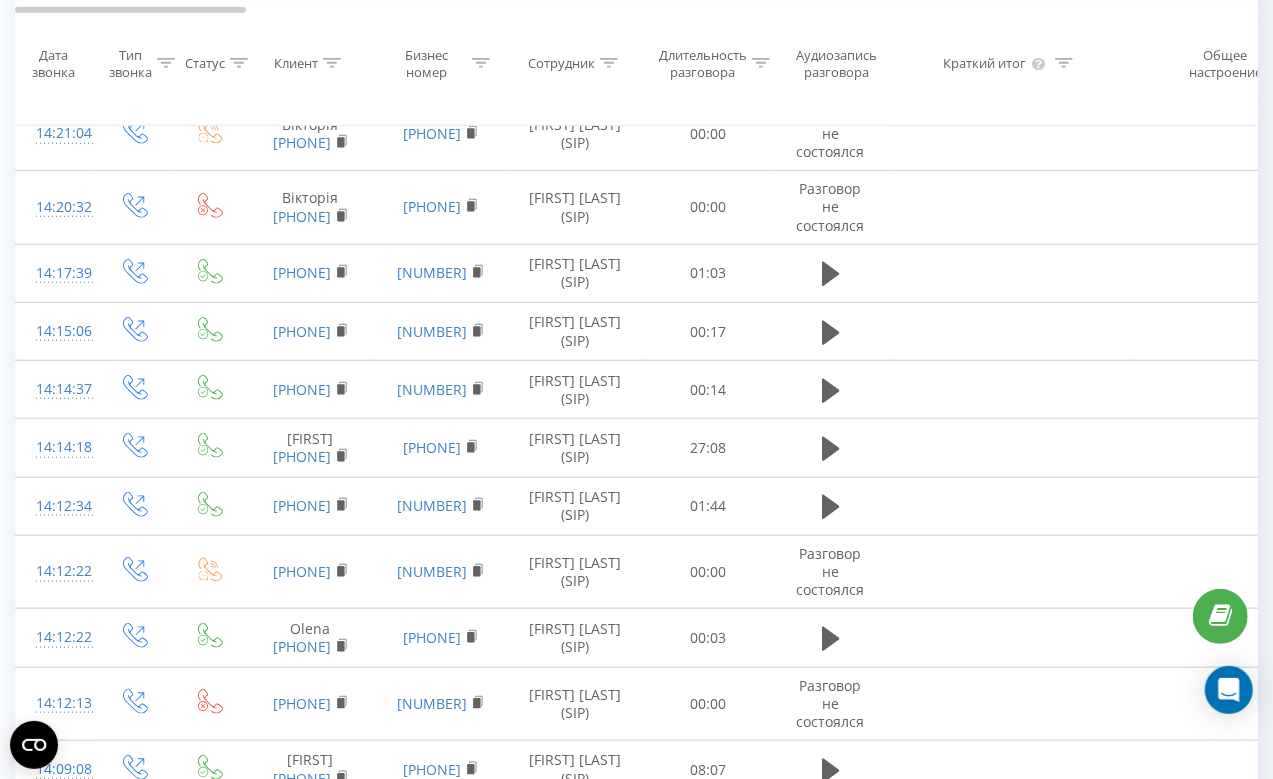 scroll, scrollTop: 808, scrollLeft: 0, axis: vertical 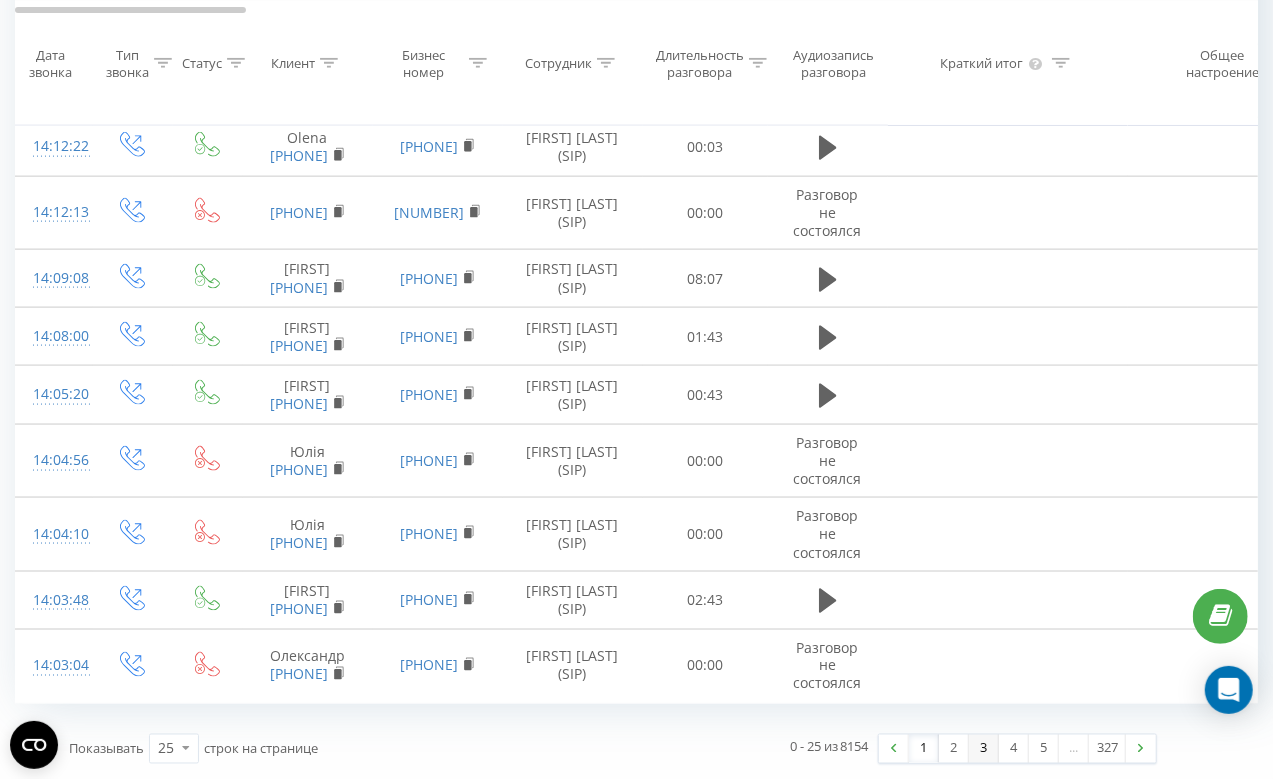 click on "3" at bounding box center [984, 749] 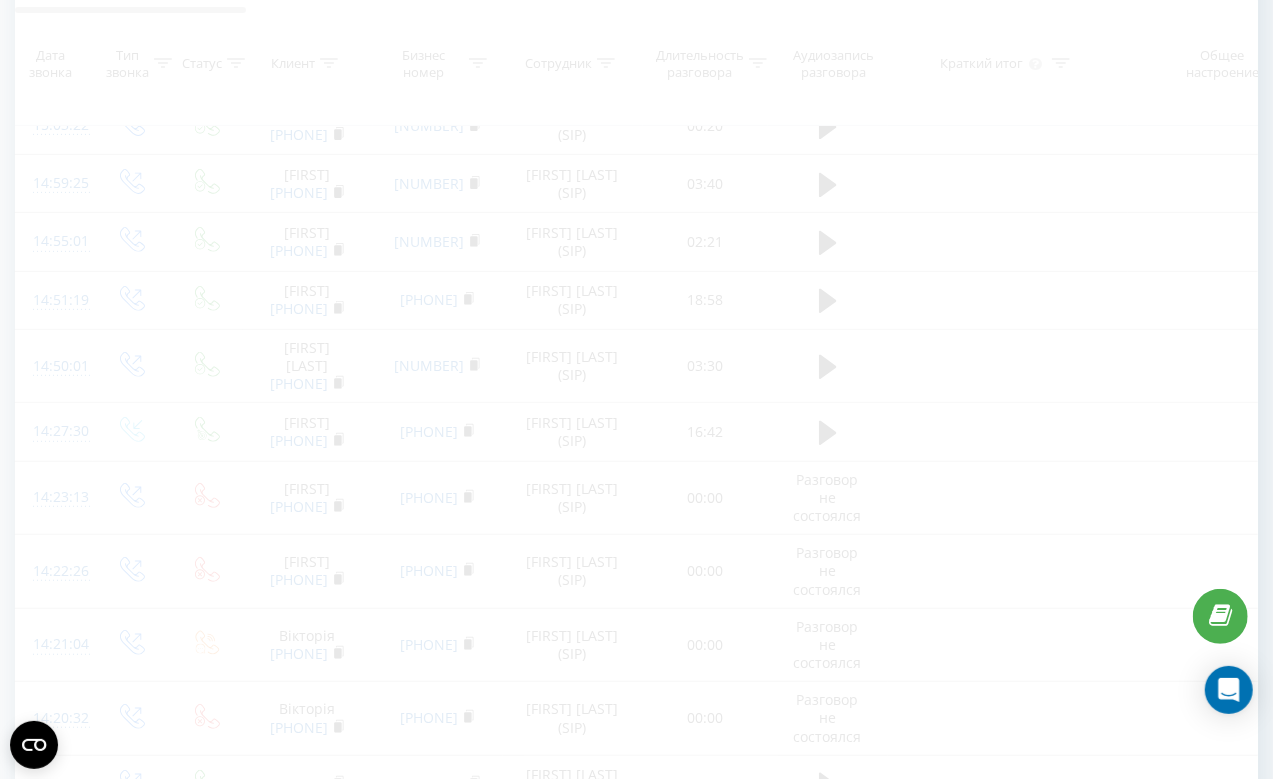 scroll, scrollTop: 131, scrollLeft: 0, axis: vertical 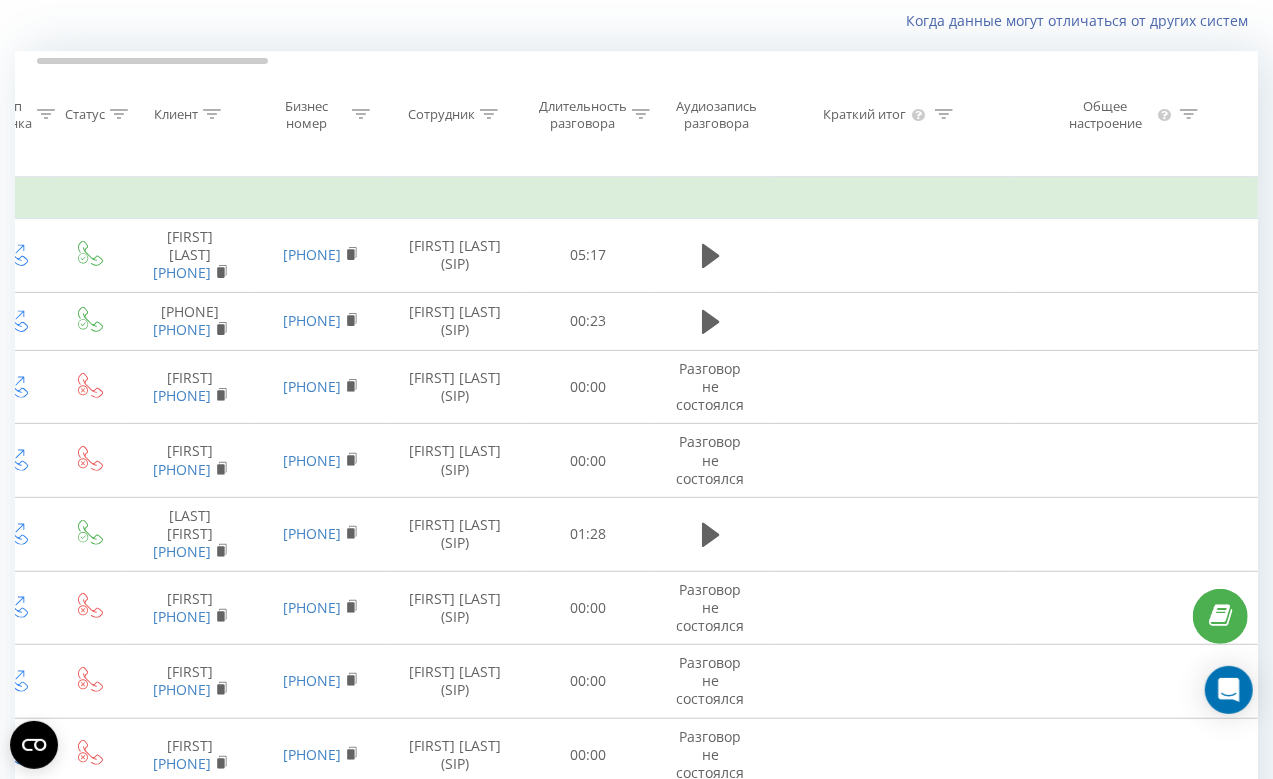 click on "Сотрудник" at bounding box center (453, 114) 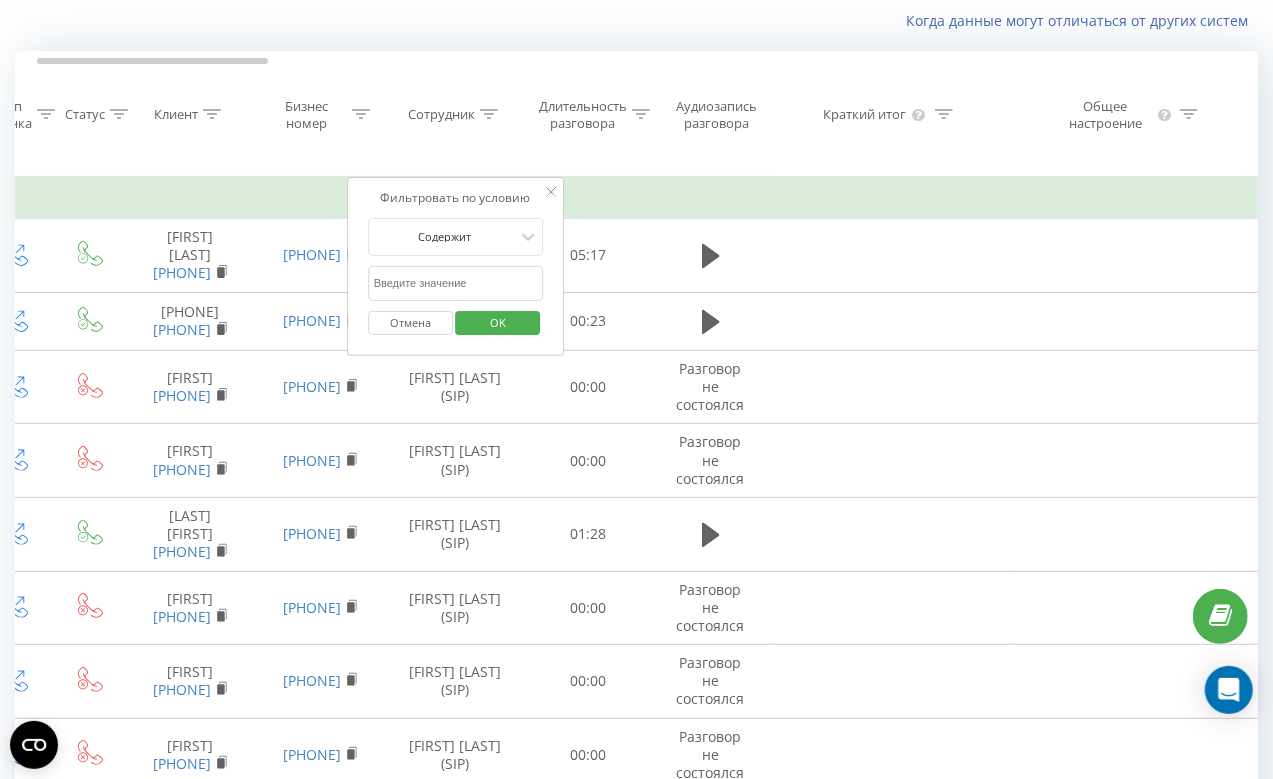 click at bounding box center (456, 283) 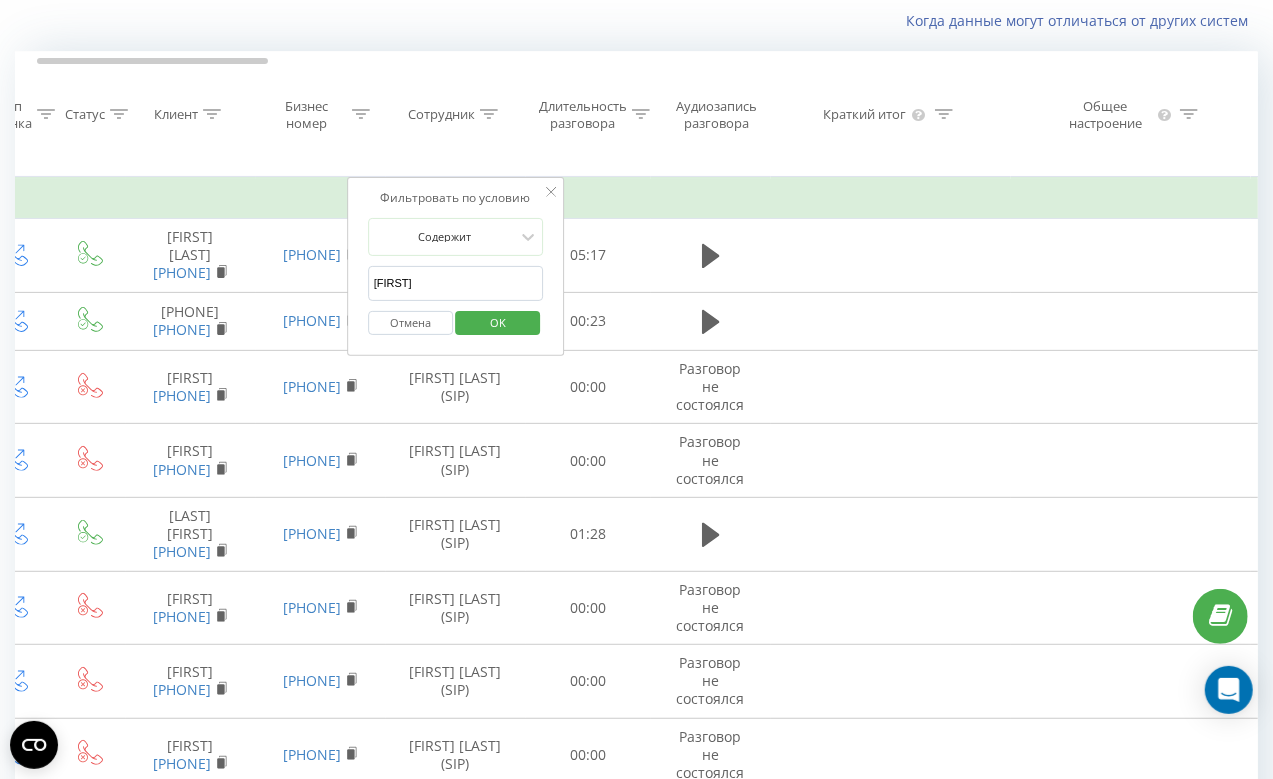 click on "OK" at bounding box center (498, 322) 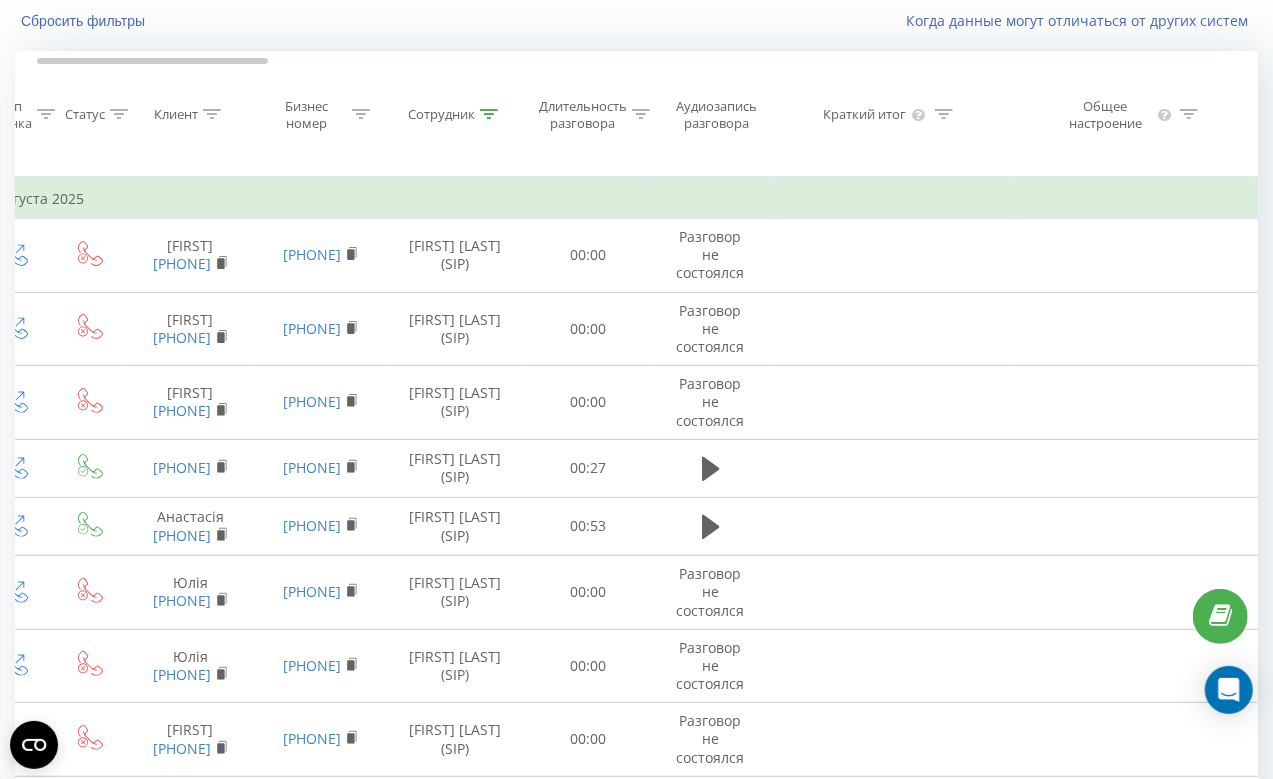 click on "Длительность разговора" at bounding box center [583, 115] 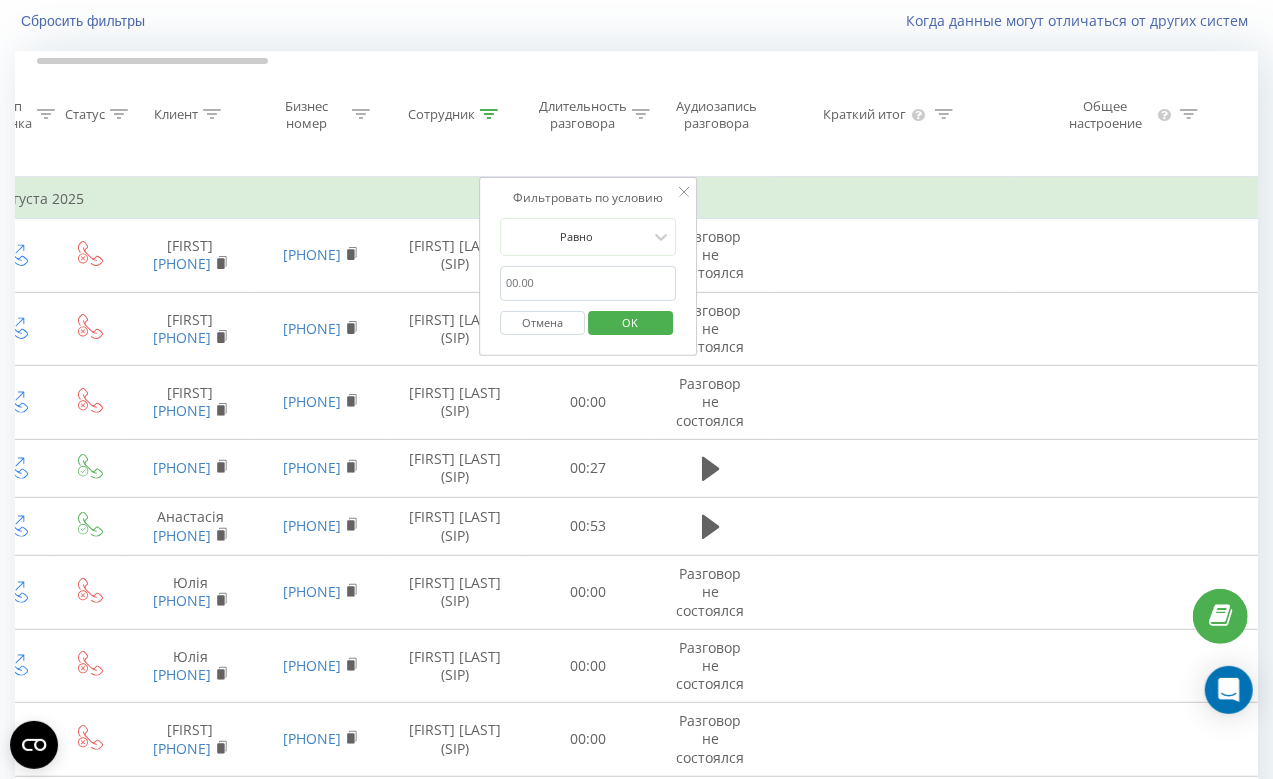 click at bounding box center (588, 283) 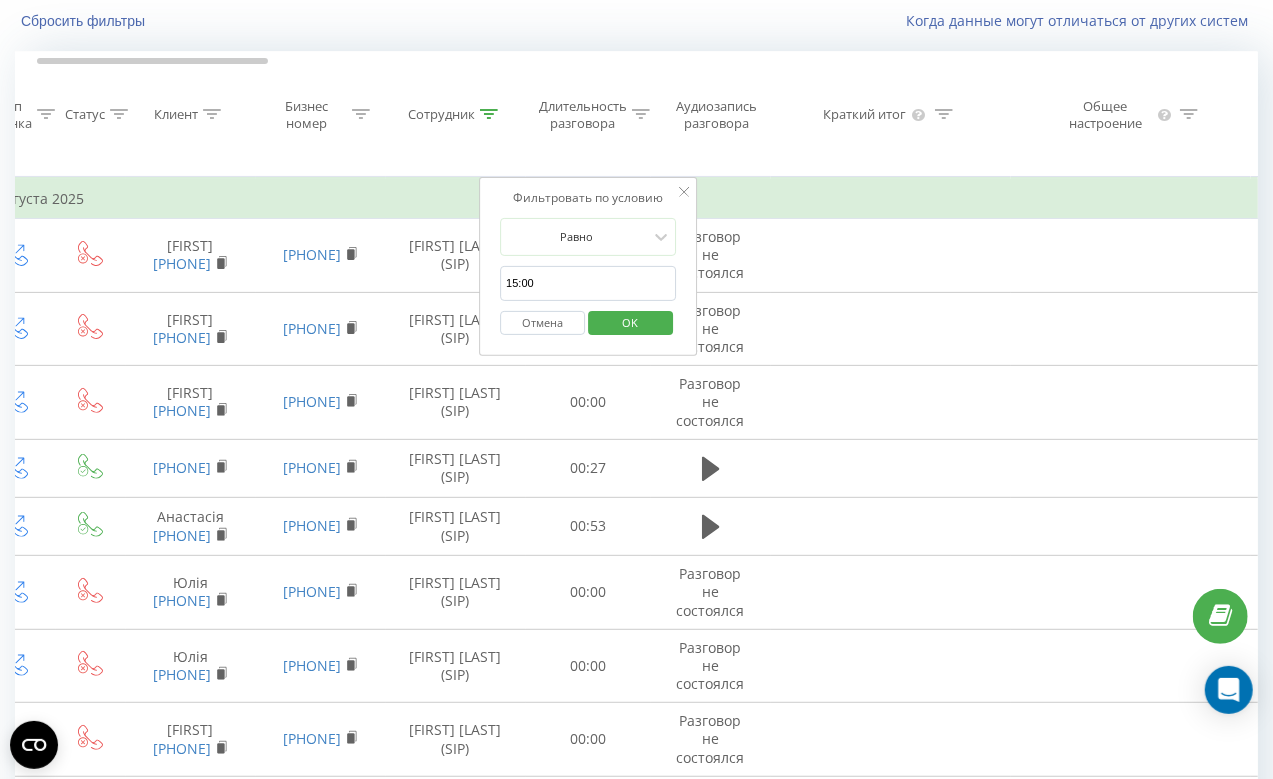 click on "OK" at bounding box center [631, 322] 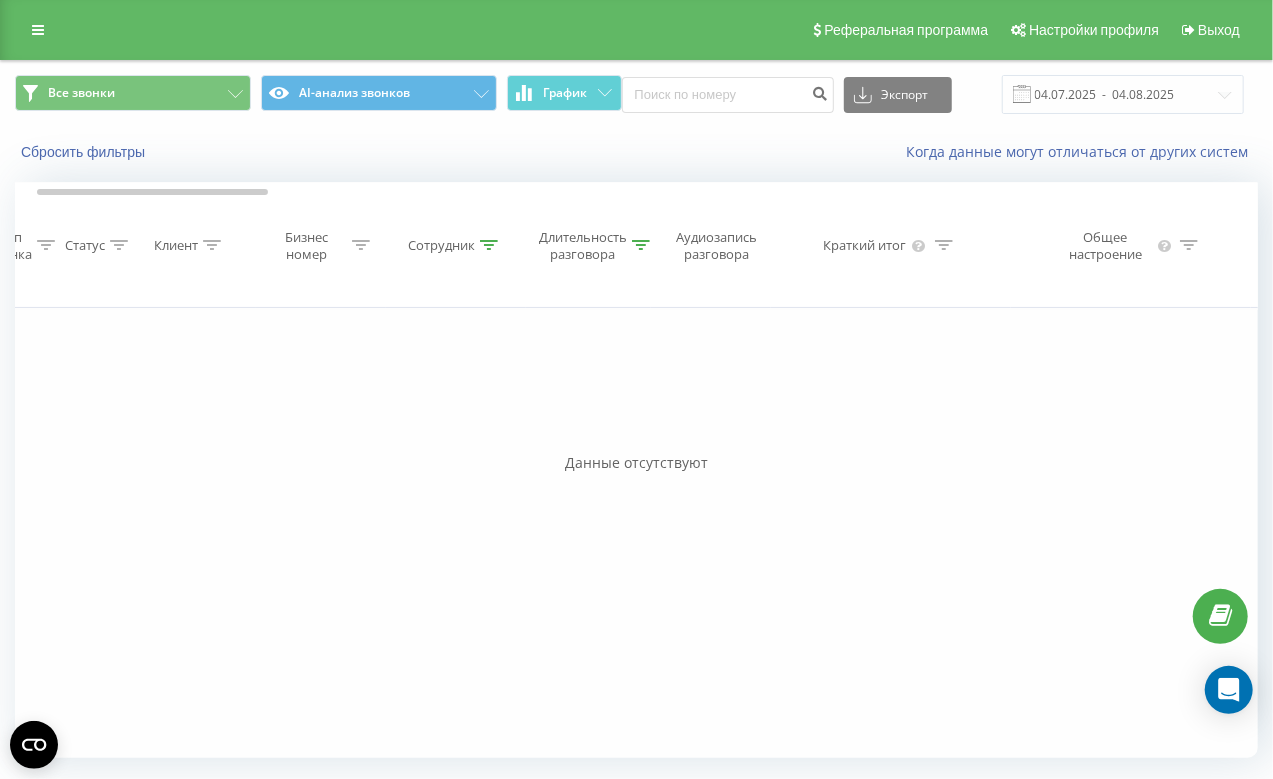 scroll, scrollTop: 0, scrollLeft: 0, axis: both 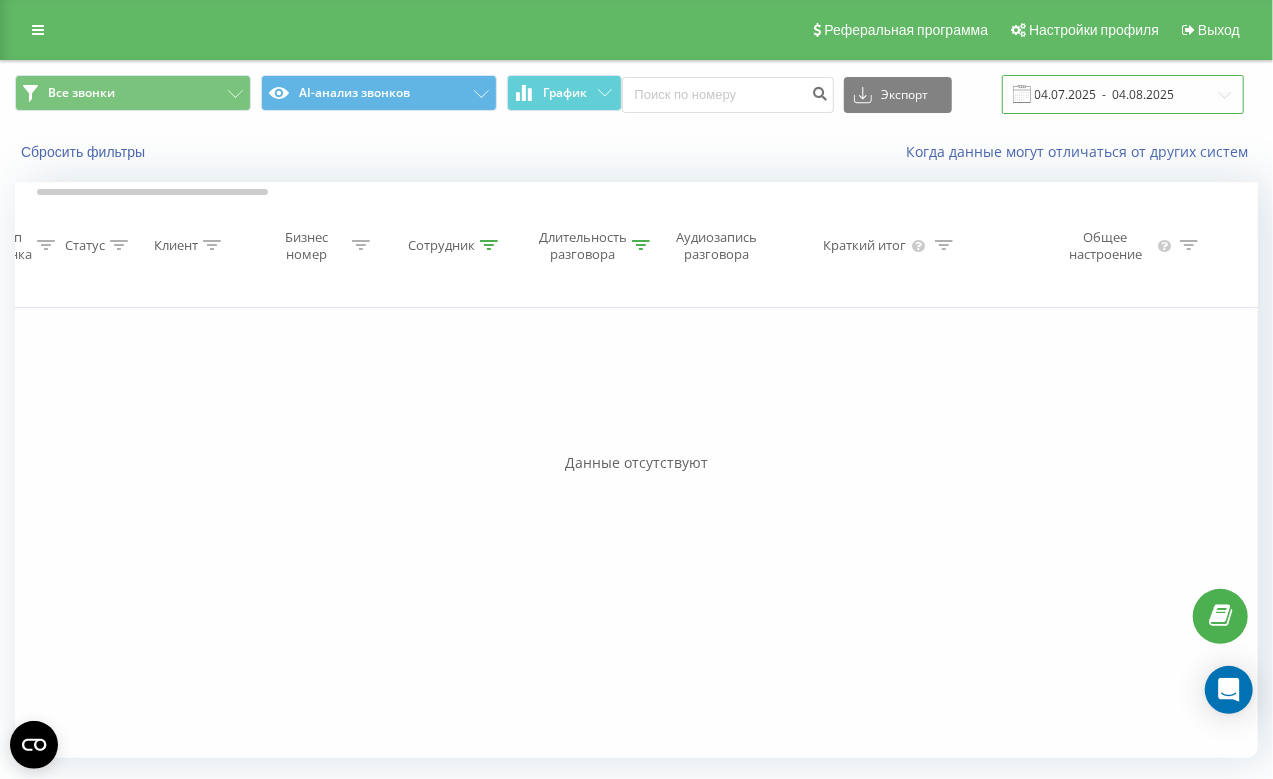 click on "04.07.2025  -  04.08.2025" at bounding box center (1123, 94) 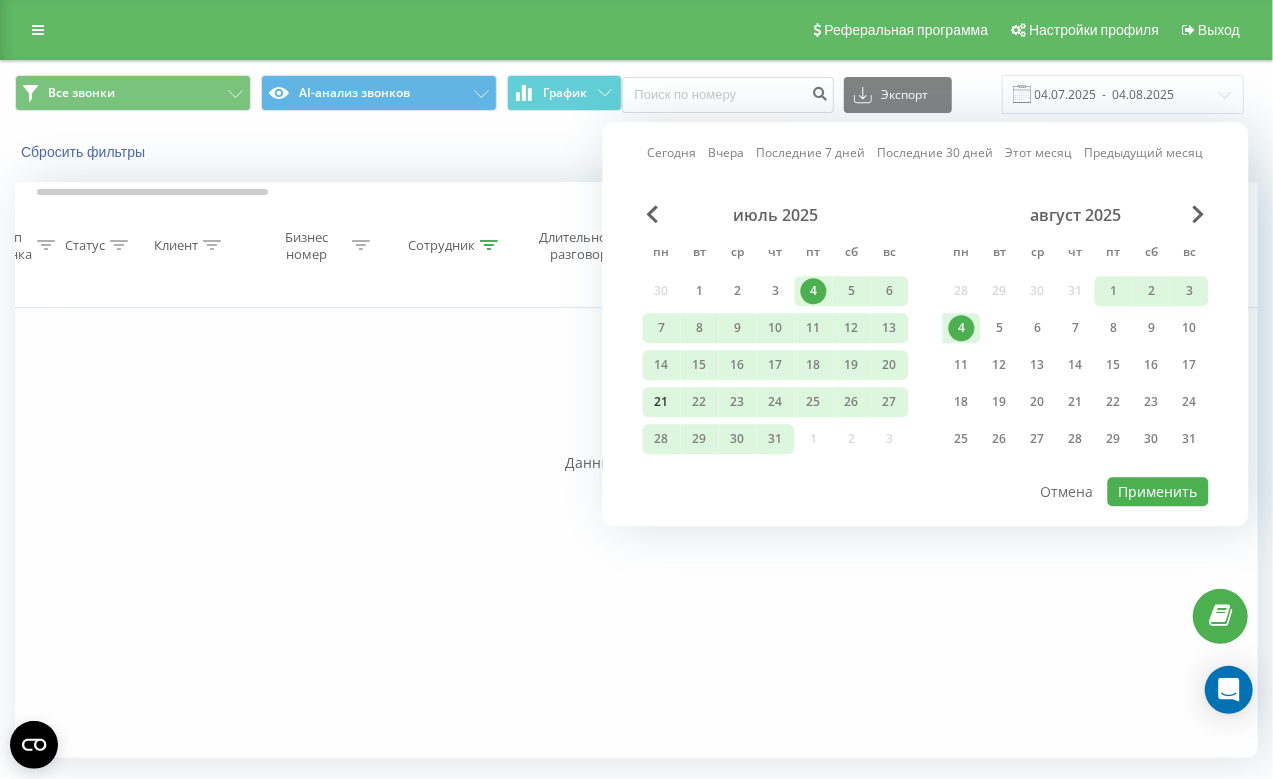 click on "21" at bounding box center (662, 402) 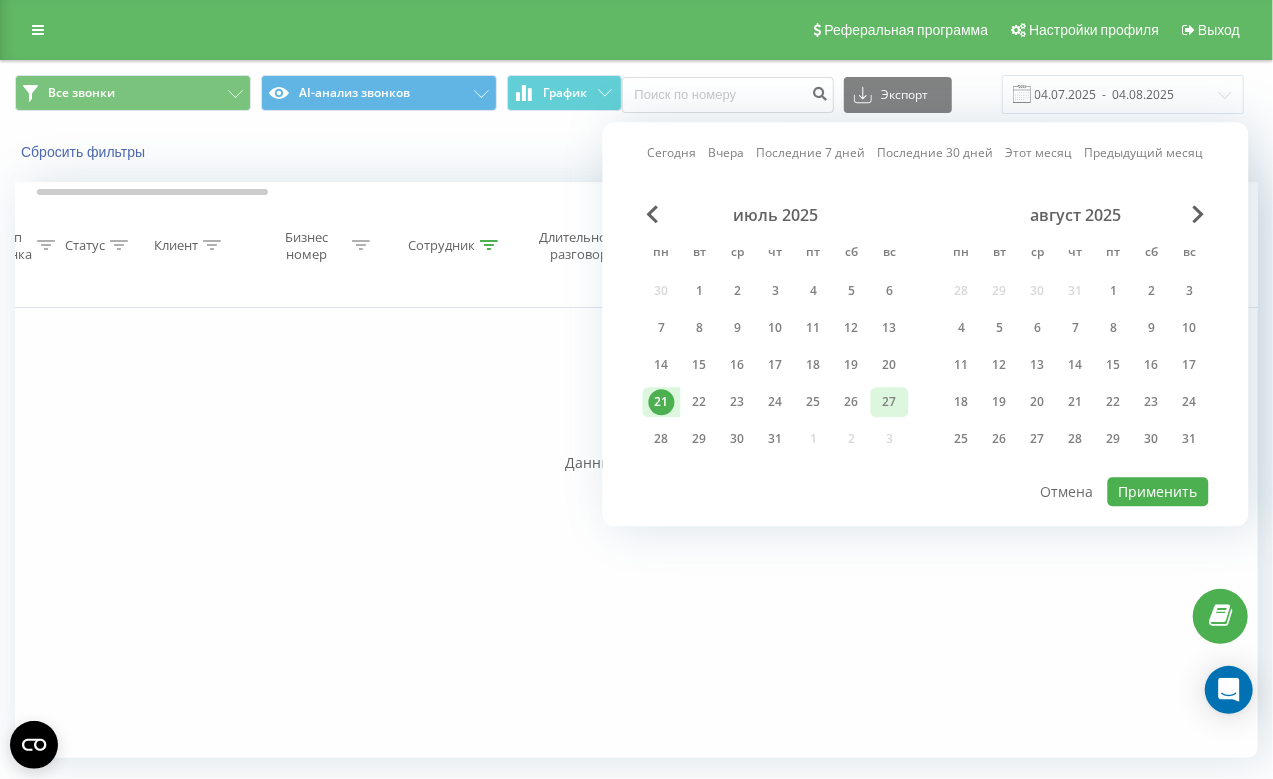click on "27" at bounding box center [890, 402] 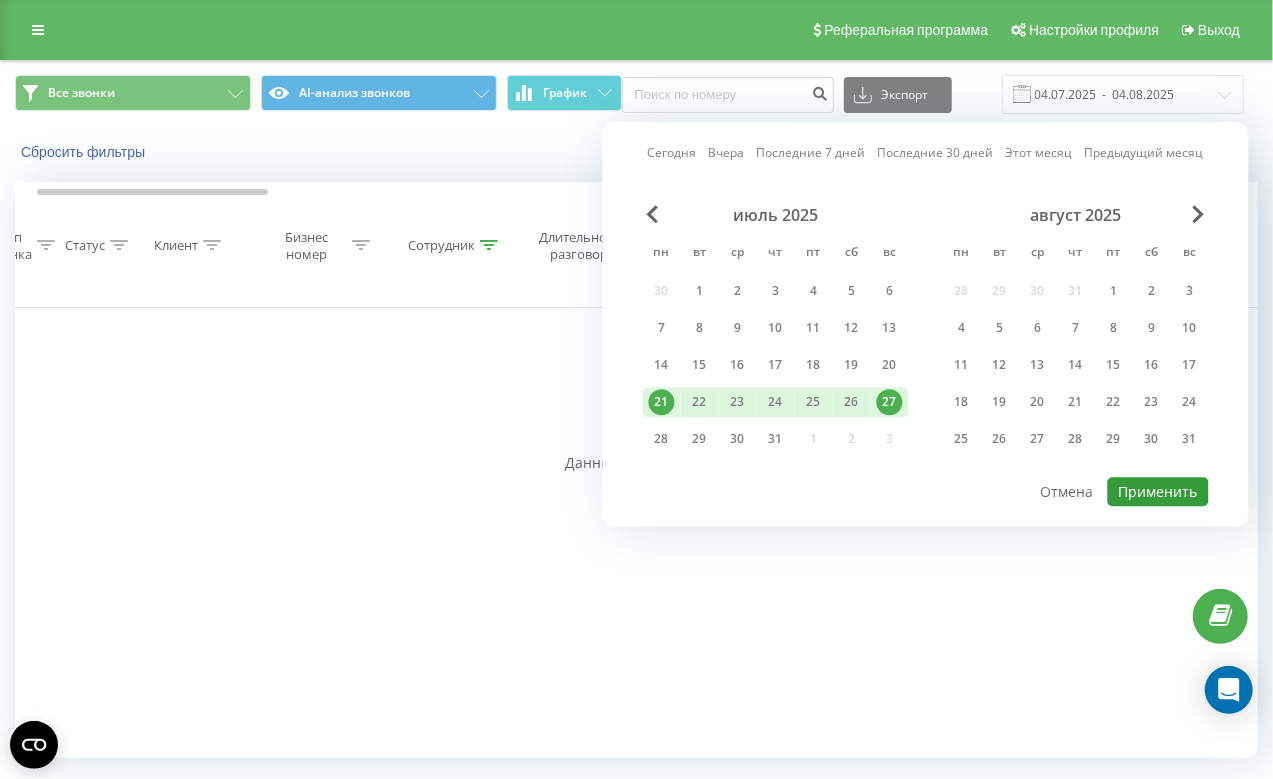 click on "Применить" at bounding box center [1158, 491] 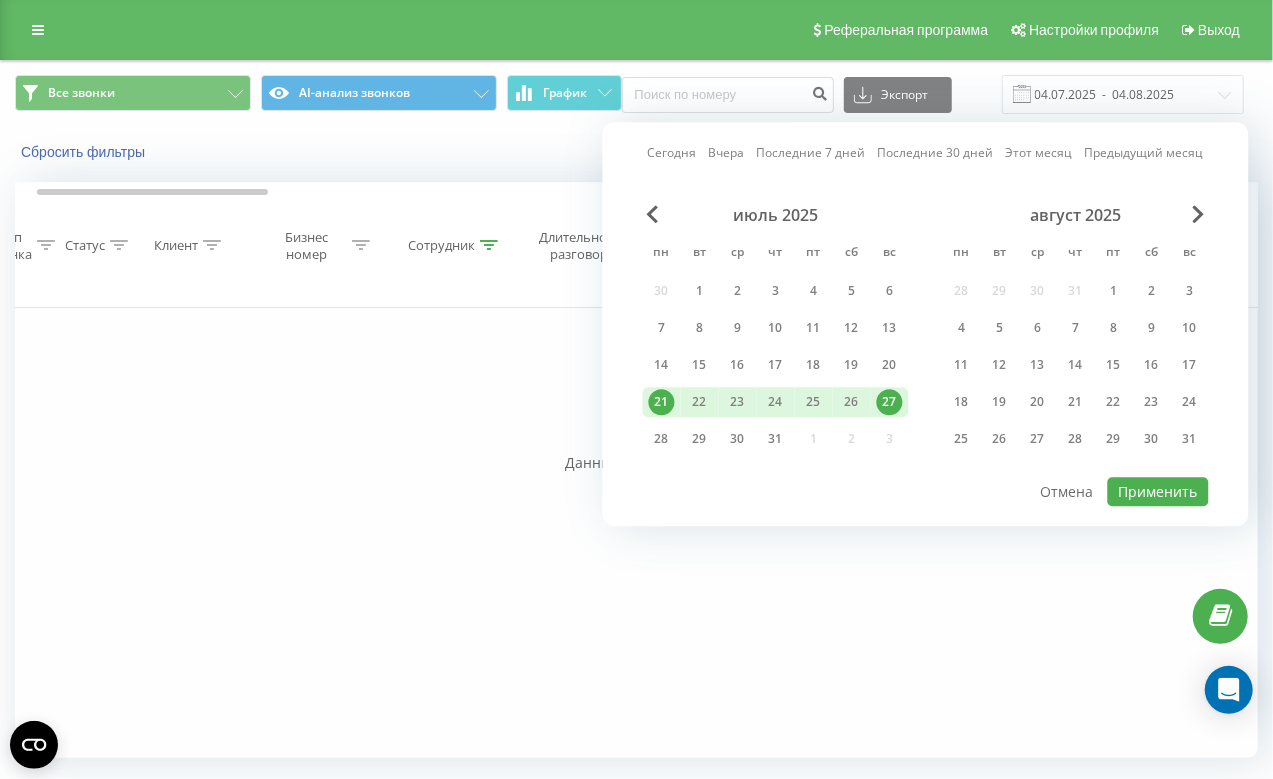 type on "21.07.2025  -  27.07.2025" 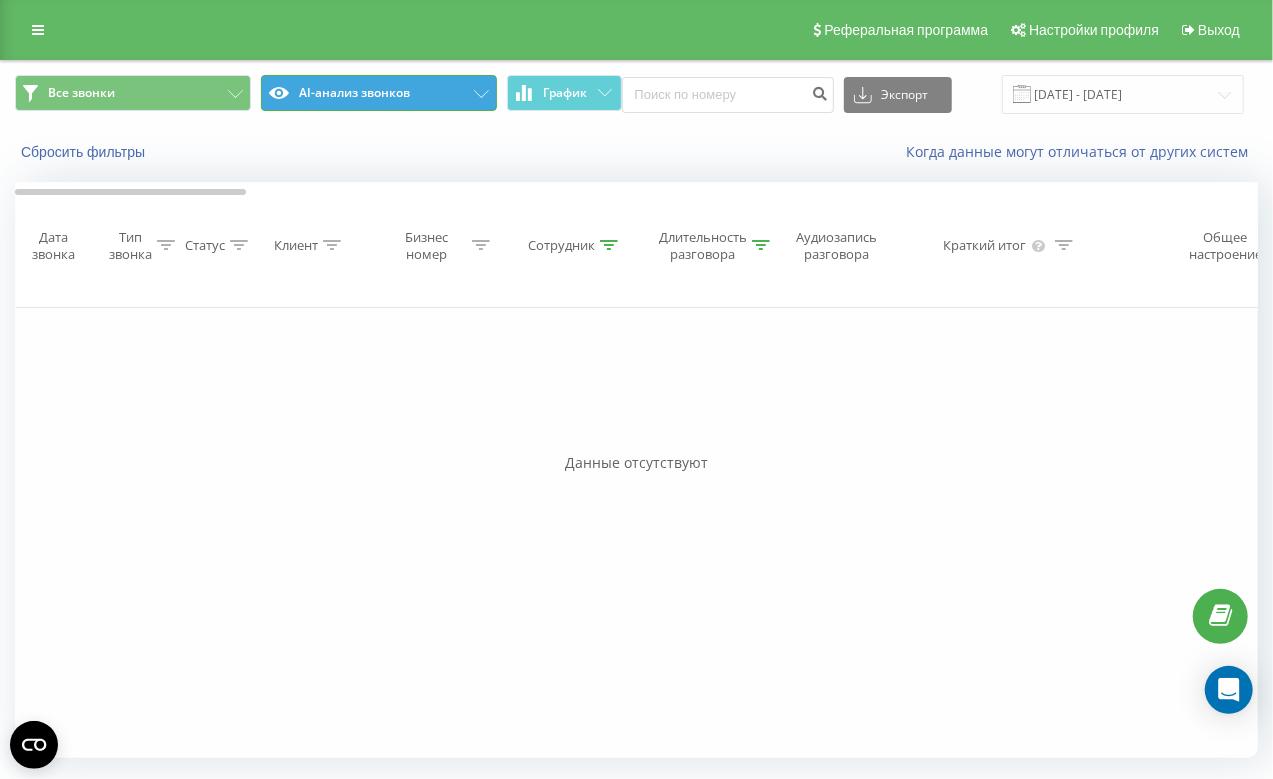 click on "AI-анализ звонков" at bounding box center [379, 93] 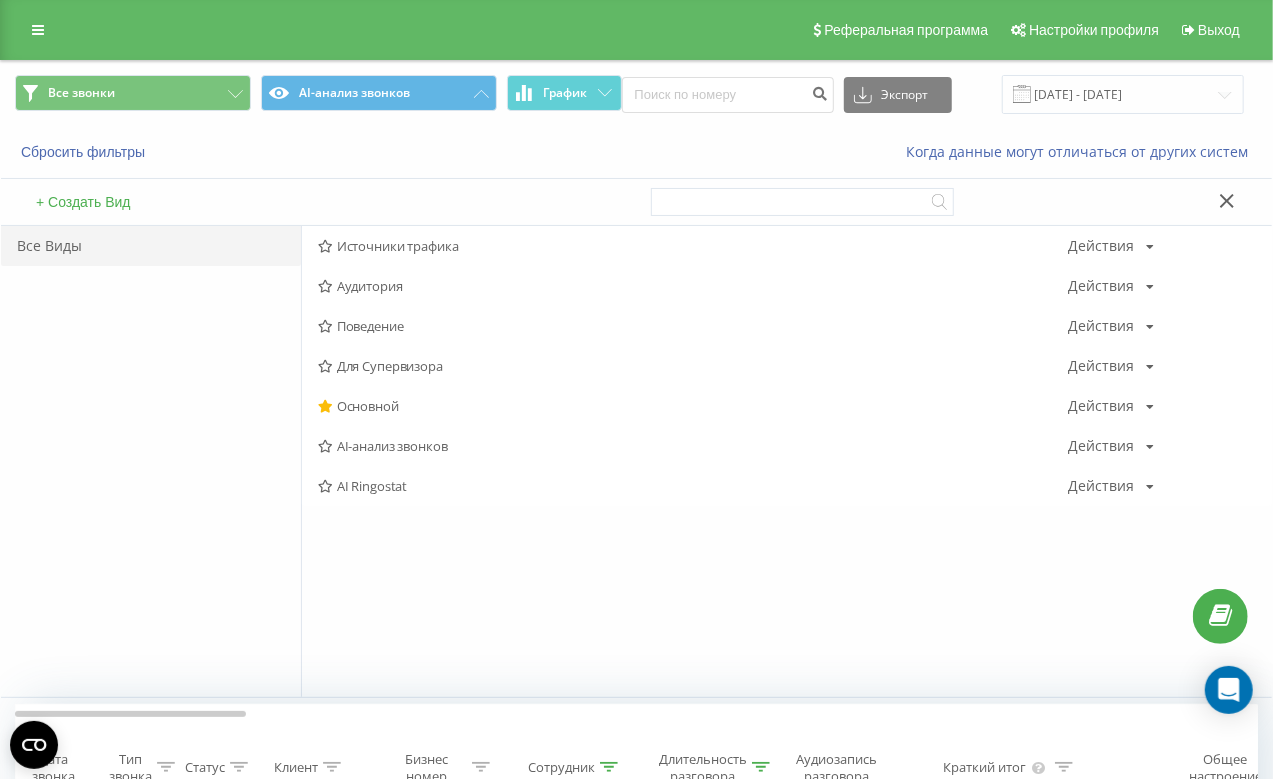 click on "AI Ringostat" at bounding box center (693, 486) 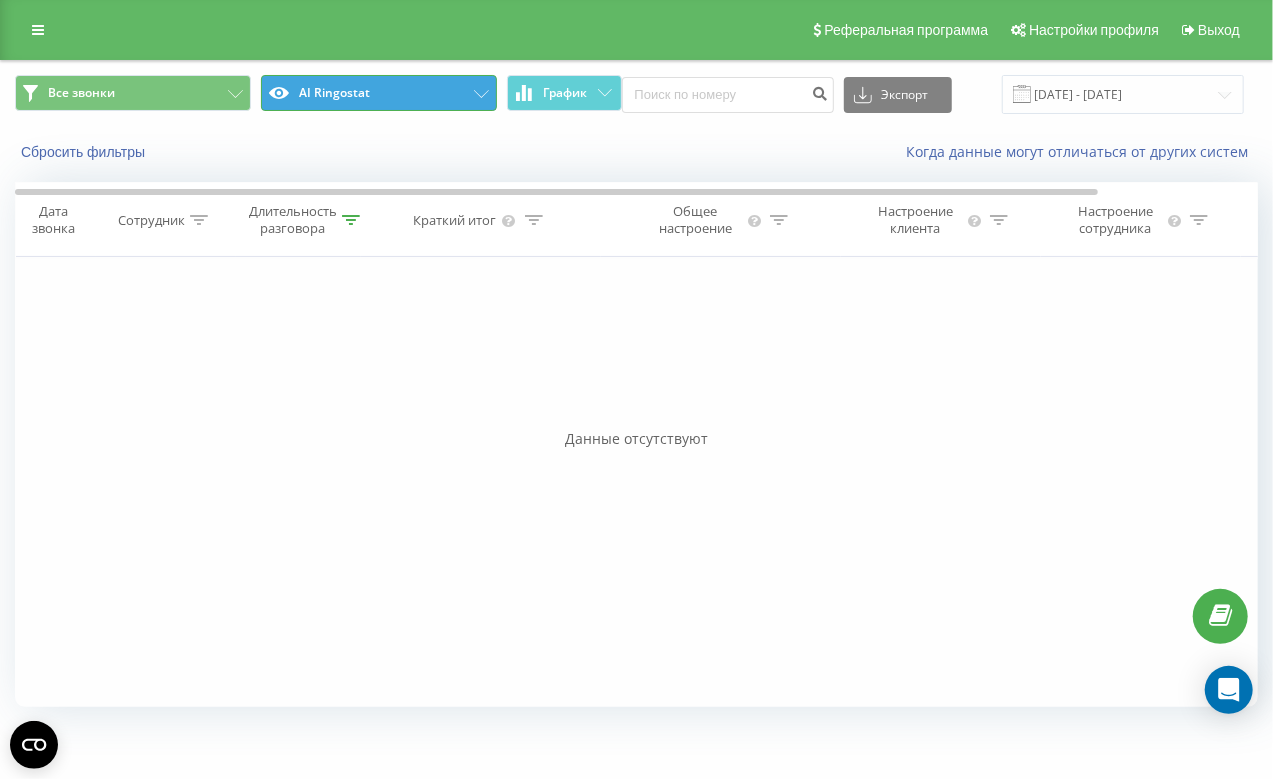 click on "AI Ringostat" at bounding box center (379, 93) 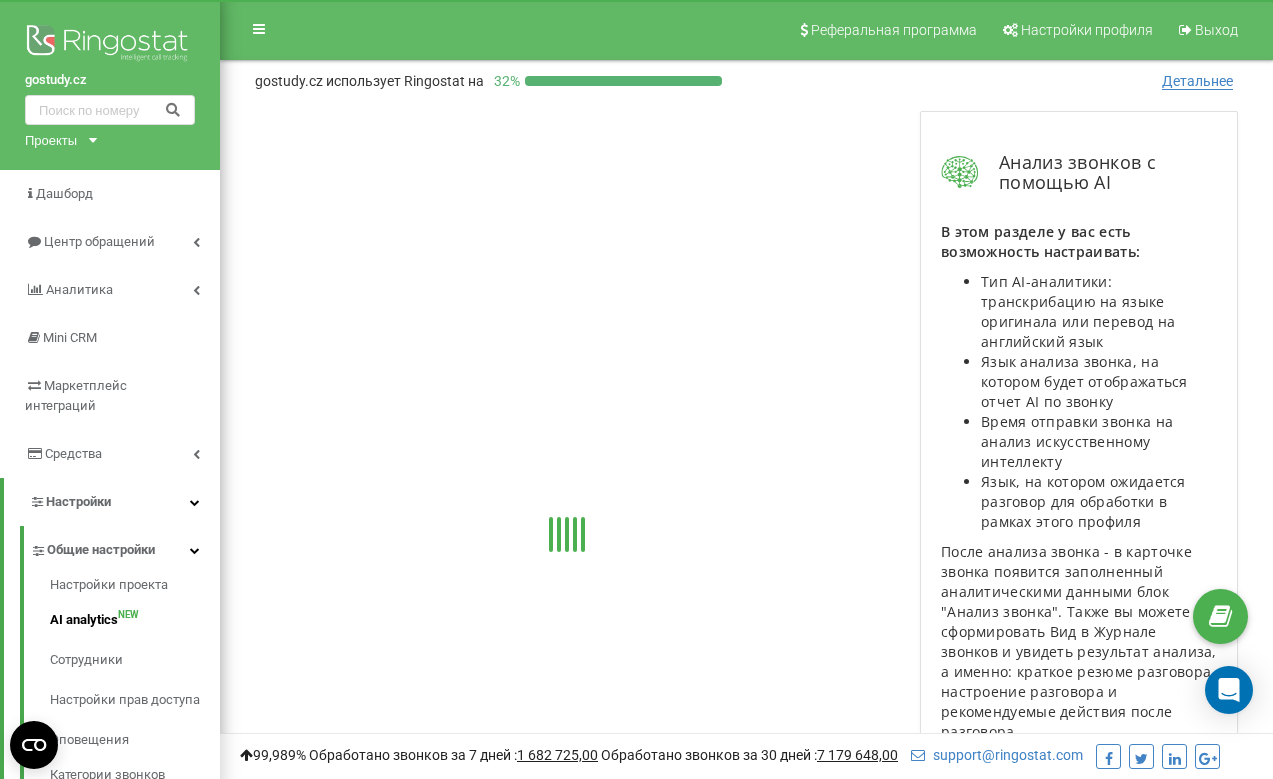 scroll, scrollTop: 0, scrollLeft: 0, axis: both 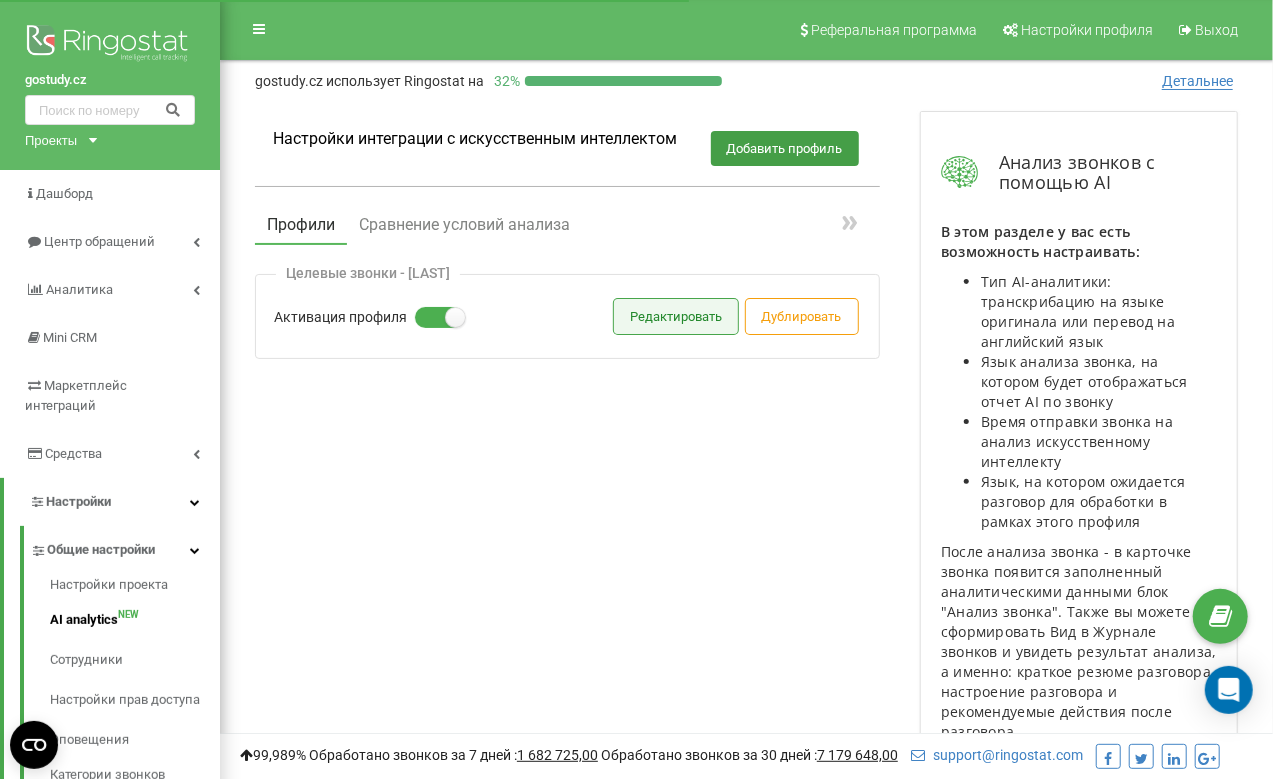 click on "Редактировать" at bounding box center [676, 316] 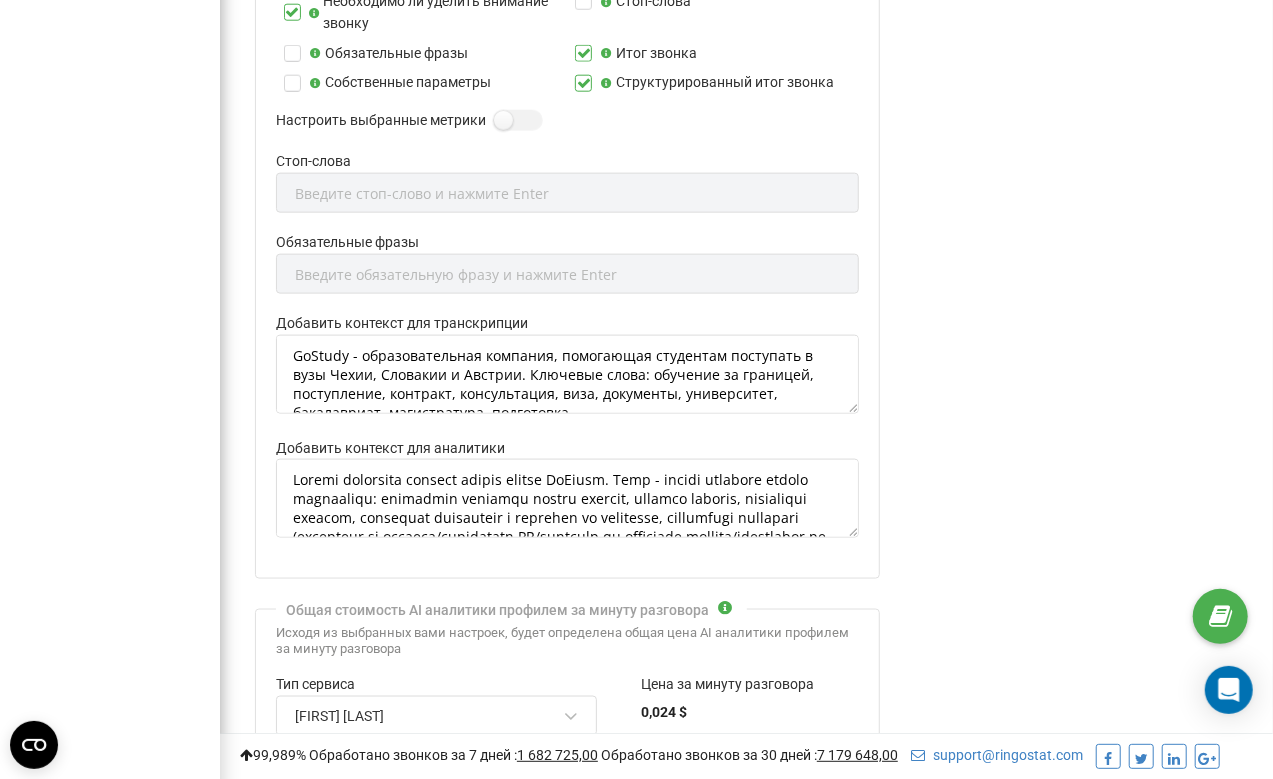 scroll, scrollTop: 1194, scrollLeft: 0, axis: vertical 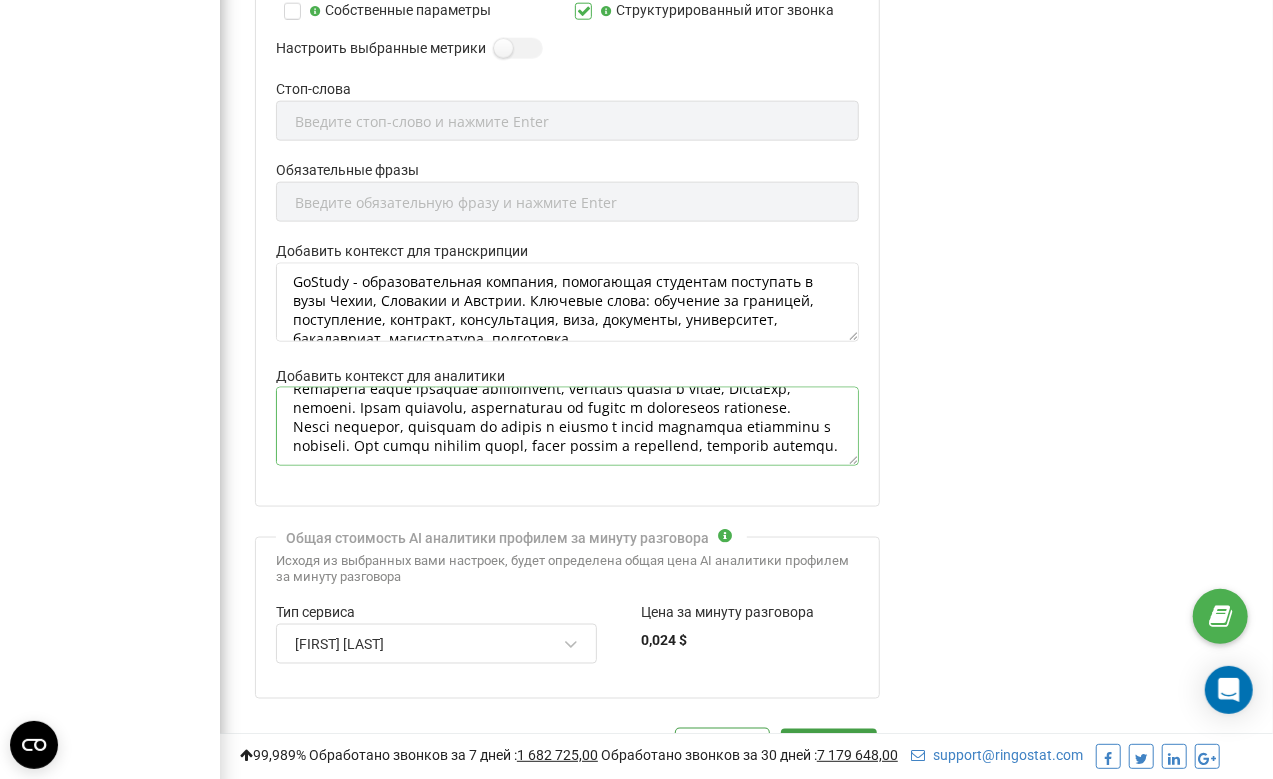 drag, startPoint x: 743, startPoint y: 431, endPoint x: 759, endPoint y: 446, distance: 21.931713 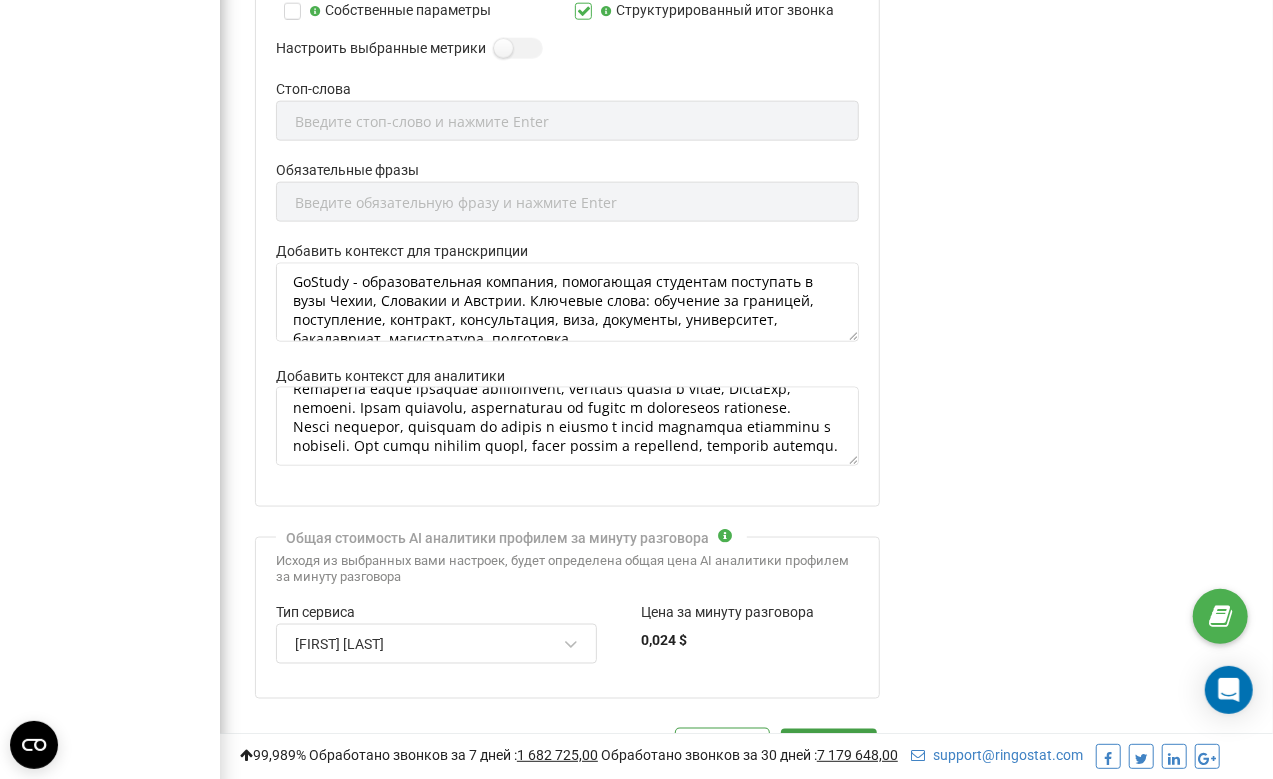 click on "Настройки аналитики Оценка качества диалога Тема диалога Слова-паразиты Нецензурная лексика Ключевые слова Анализ настроения Ключевые моменты диалога Ошибки оператора Что было хорошо Дальнейшие шаги Необходимо ли уделить внимание звонку Стоп-слова Обязательные фразы Итог звонка Собственные параметры Структурированный итог звонка Настроить выбранные метрики Стоп-слова Введите стоп-слово и нажмите Enter Обязательные фразы Введите обязательную фразу и нажмите Enter Добавить контекст для транскрипции Добавить контекст для аналитики" at bounding box center (567, 116) 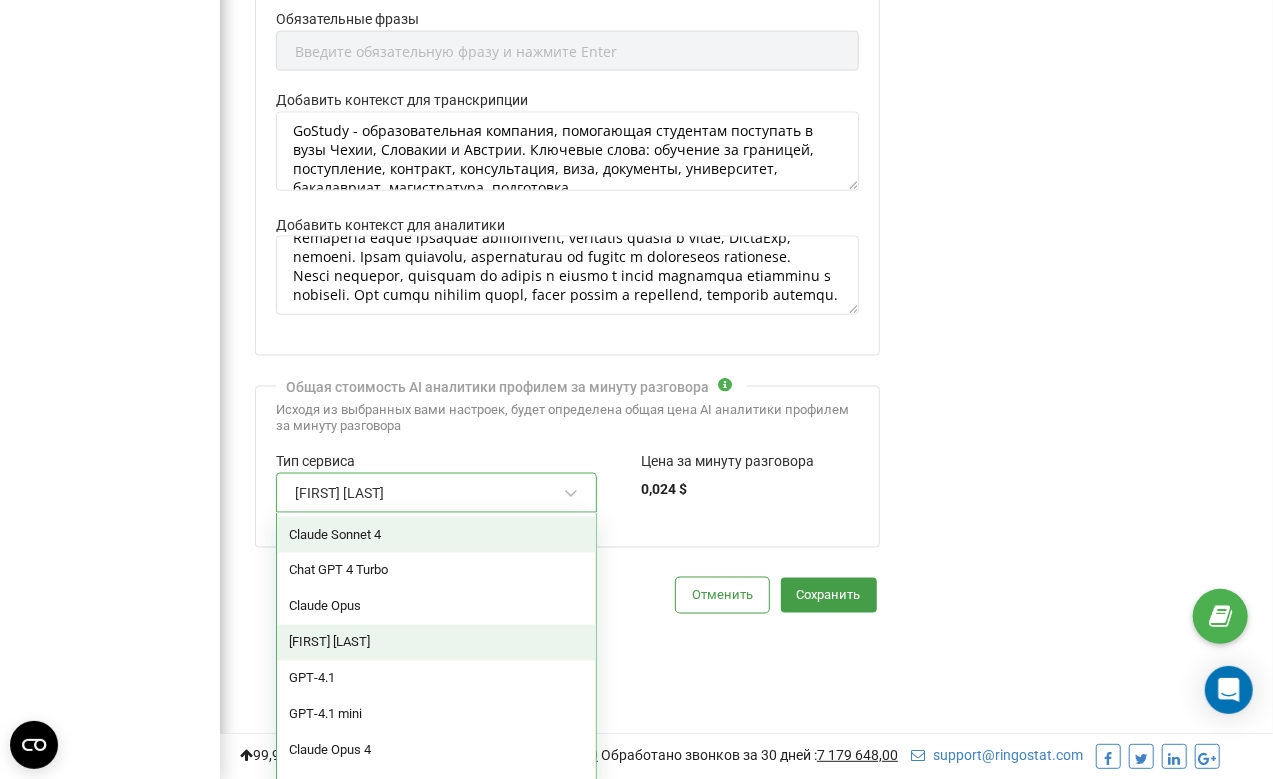 click at bounding box center (571, 494) 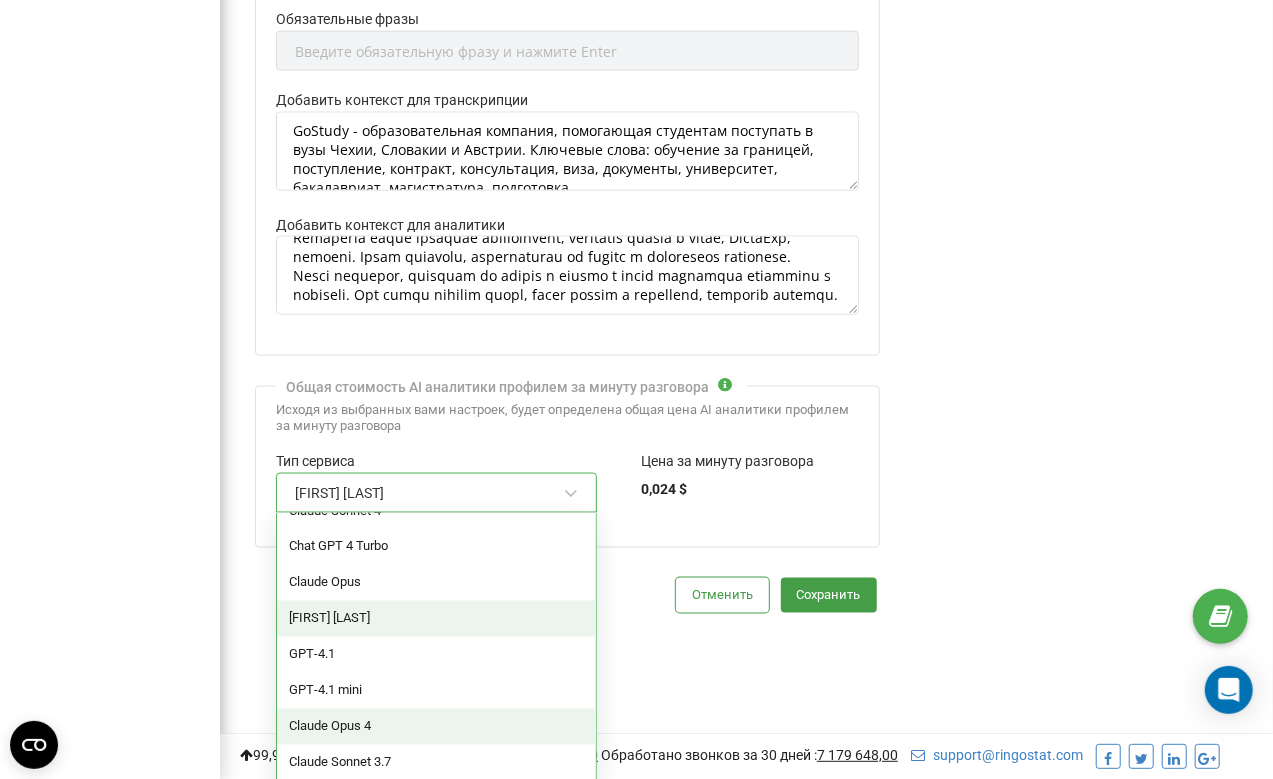 scroll, scrollTop: 0, scrollLeft: 0, axis: both 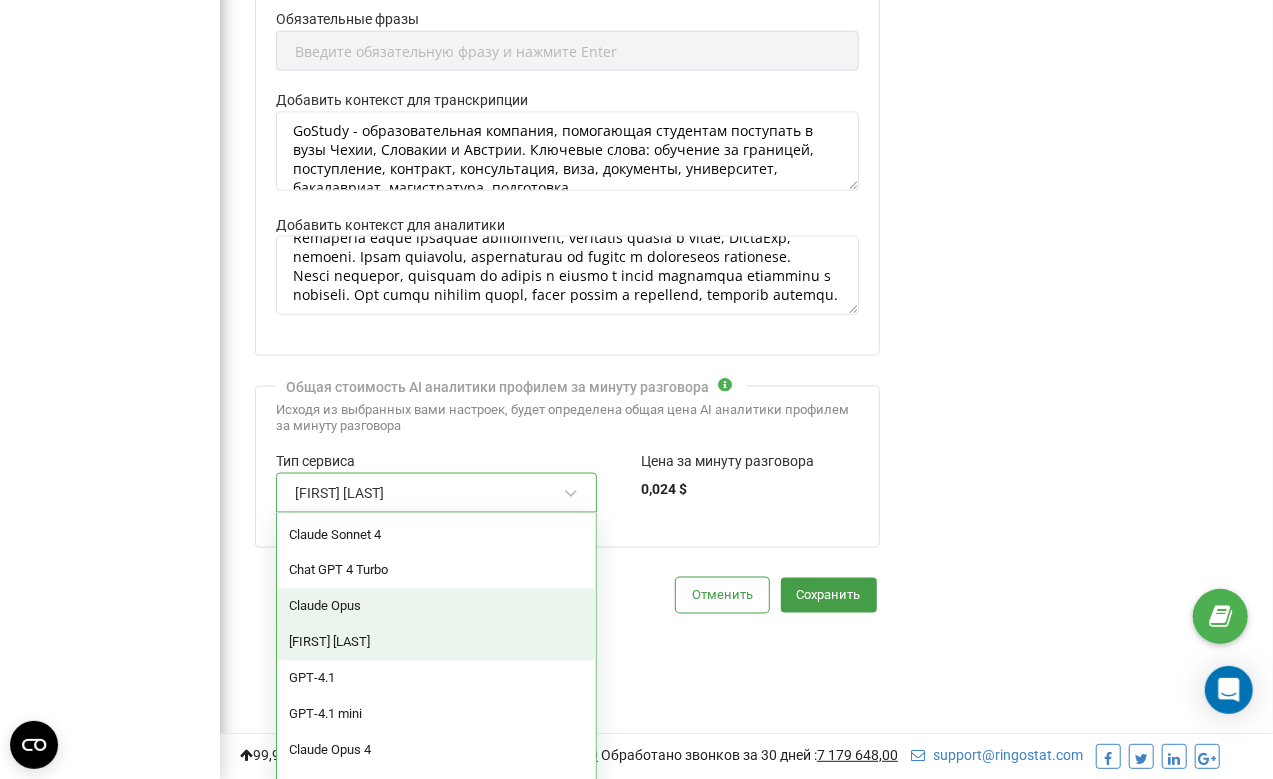 click on "Анализ звонков с помощью AI В этом разделе у вас есть возможность настраивать: Тип AI-аналитики: транскрибацию на языке оригинала или перевод на английский язык Язык анализа звонка, на котором будет отображаться отчет AI по звонку Время отправки звонка на анализ искусственному интеллекту Язык, на котором ожидается разговор для обработки в рамках этого профиля Чтобы получить инструкции по интеграции, перейдите в базу знаний" at bounding box center [1079, -244] 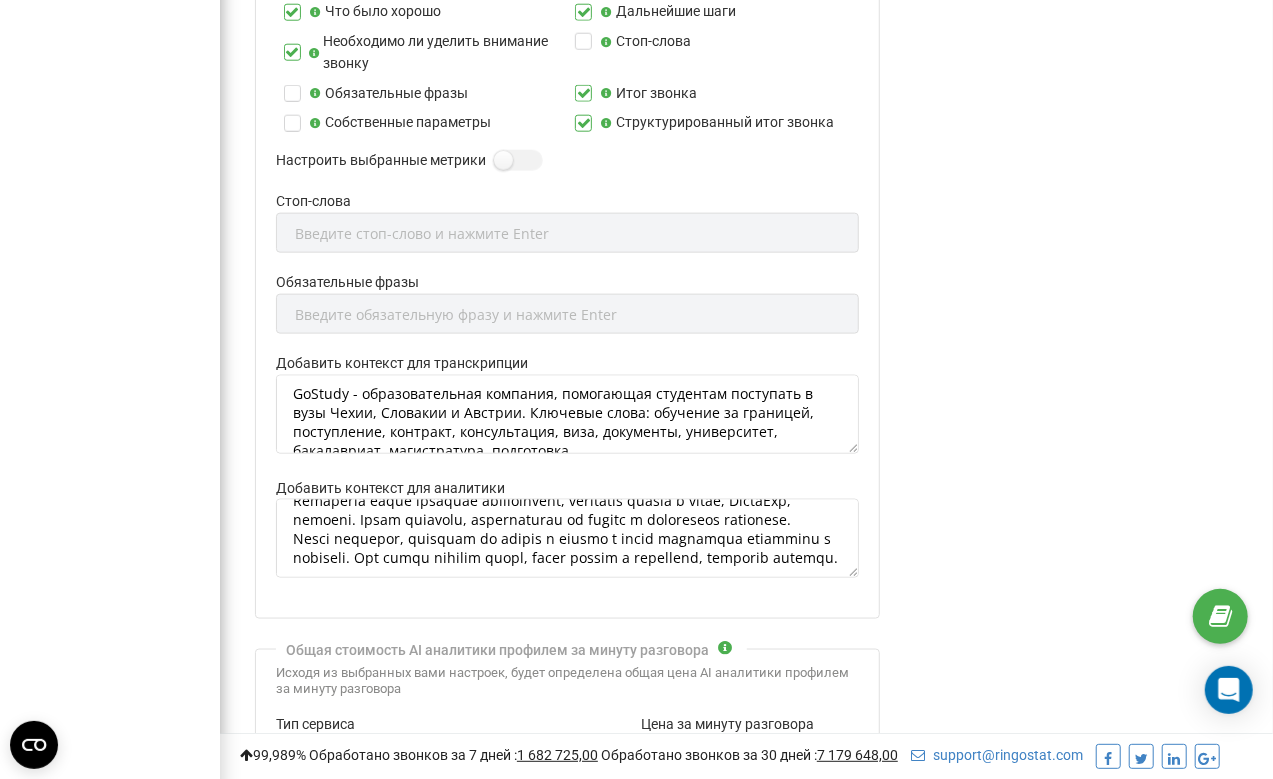 scroll, scrollTop: 0, scrollLeft: 0, axis: both 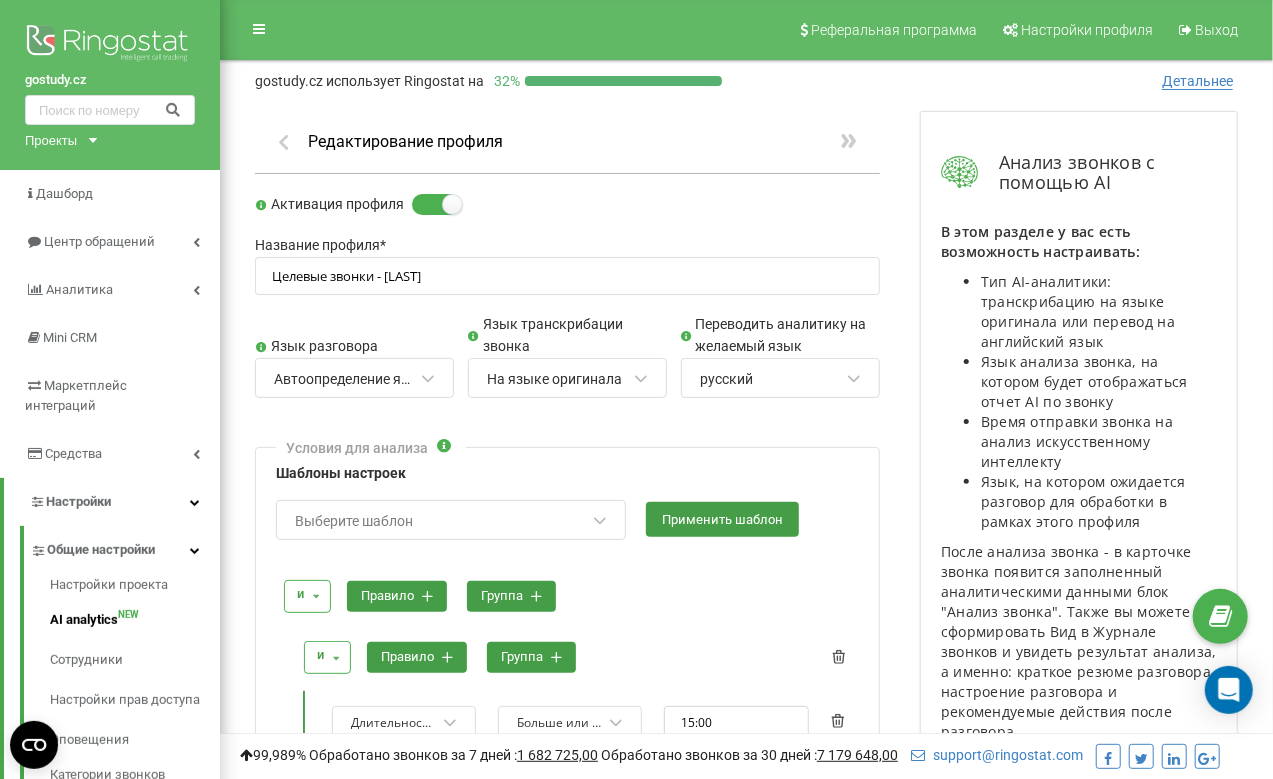 click on "Активация профиля" at bounding box center (567, 205) 